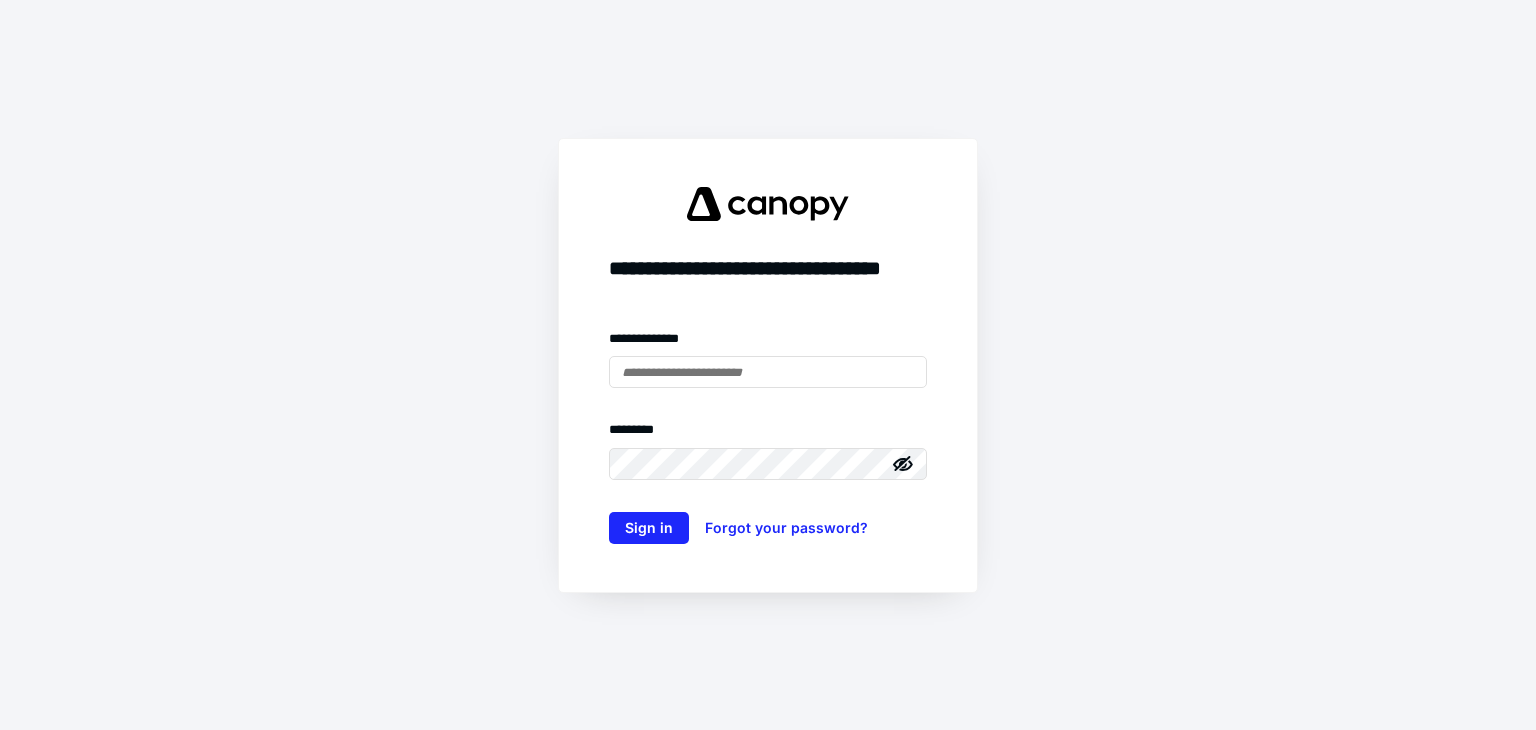 scroll, scrollTop: 0, scrollLeft: 0, axis: both 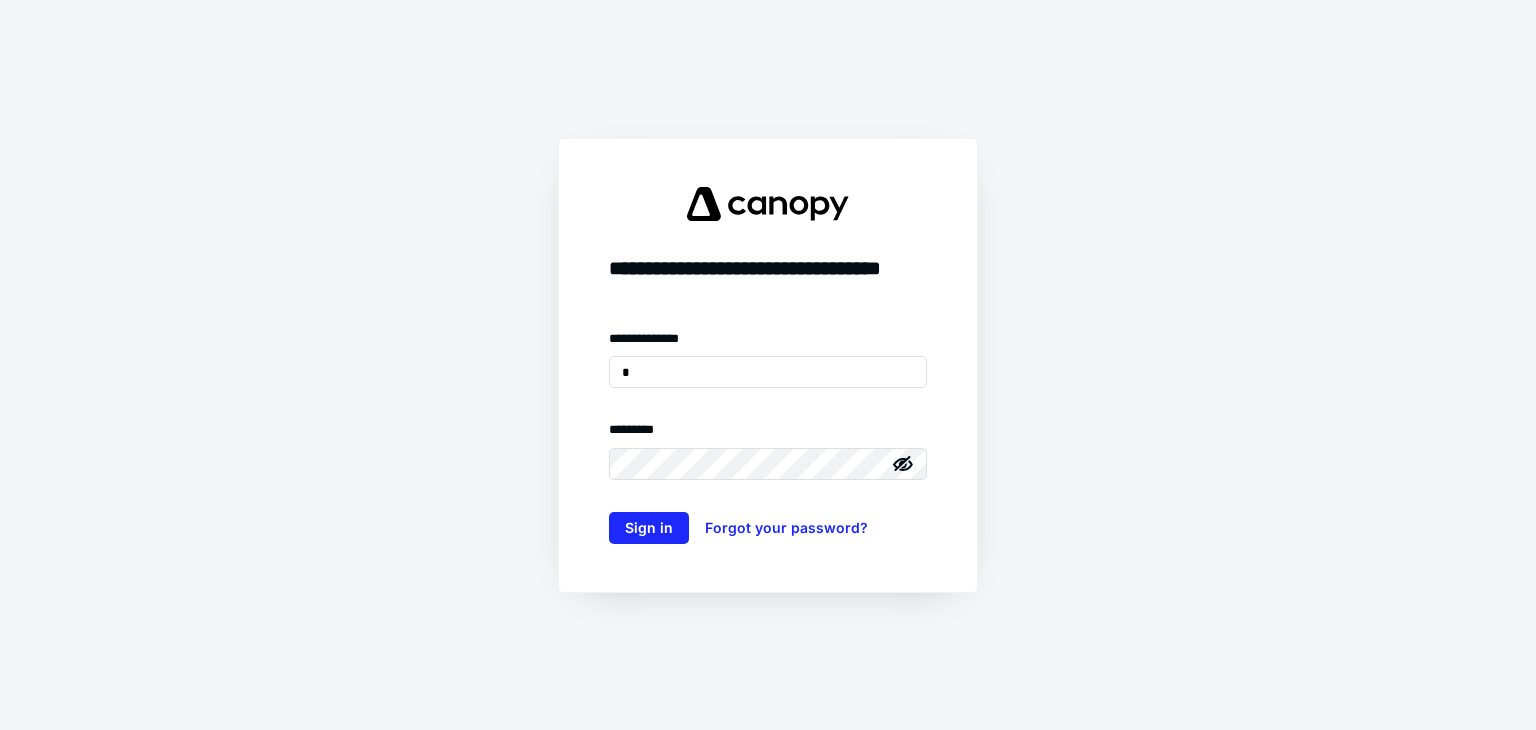 click on "Sign in" at bounding box center (649, 528) 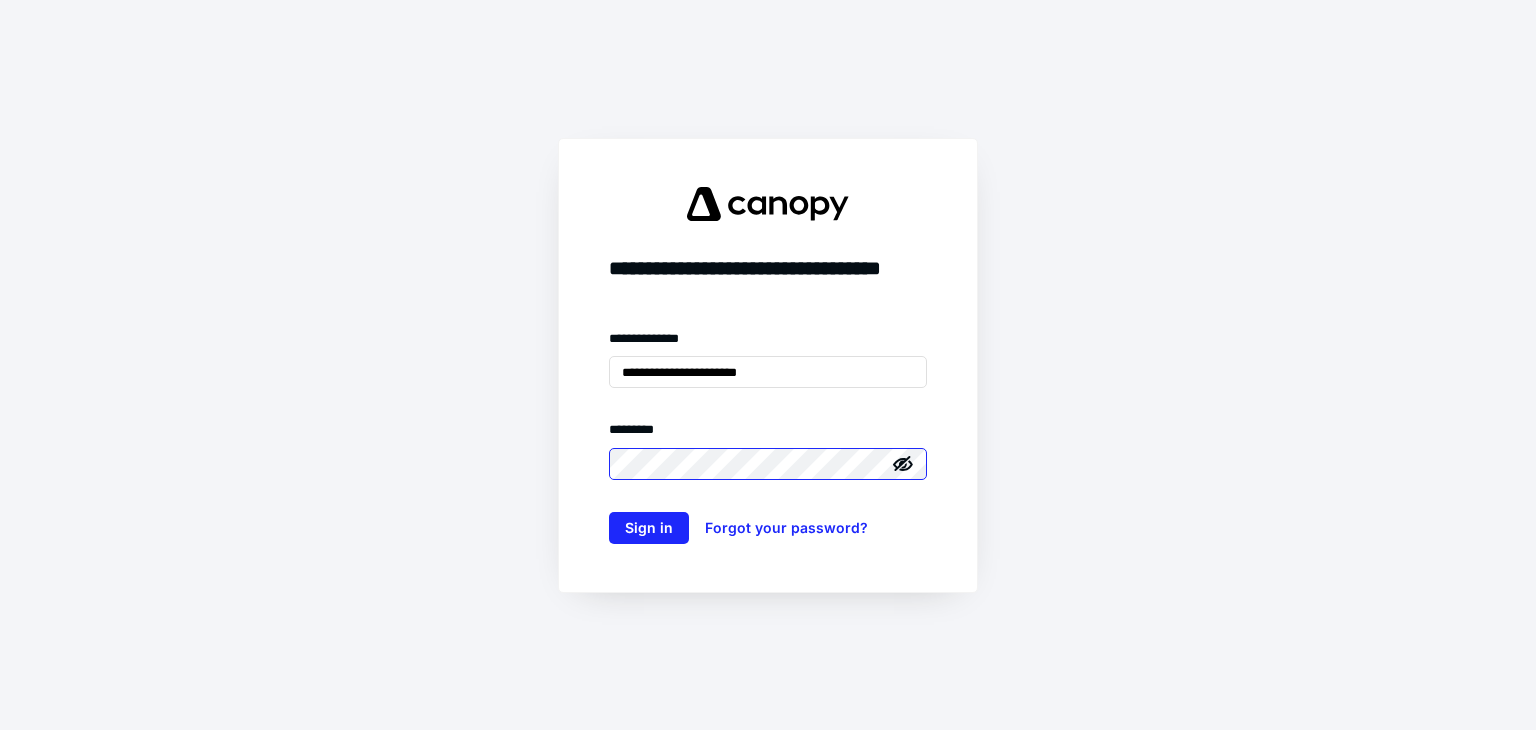 click on "Sign in" at bounding box center (649, 528) 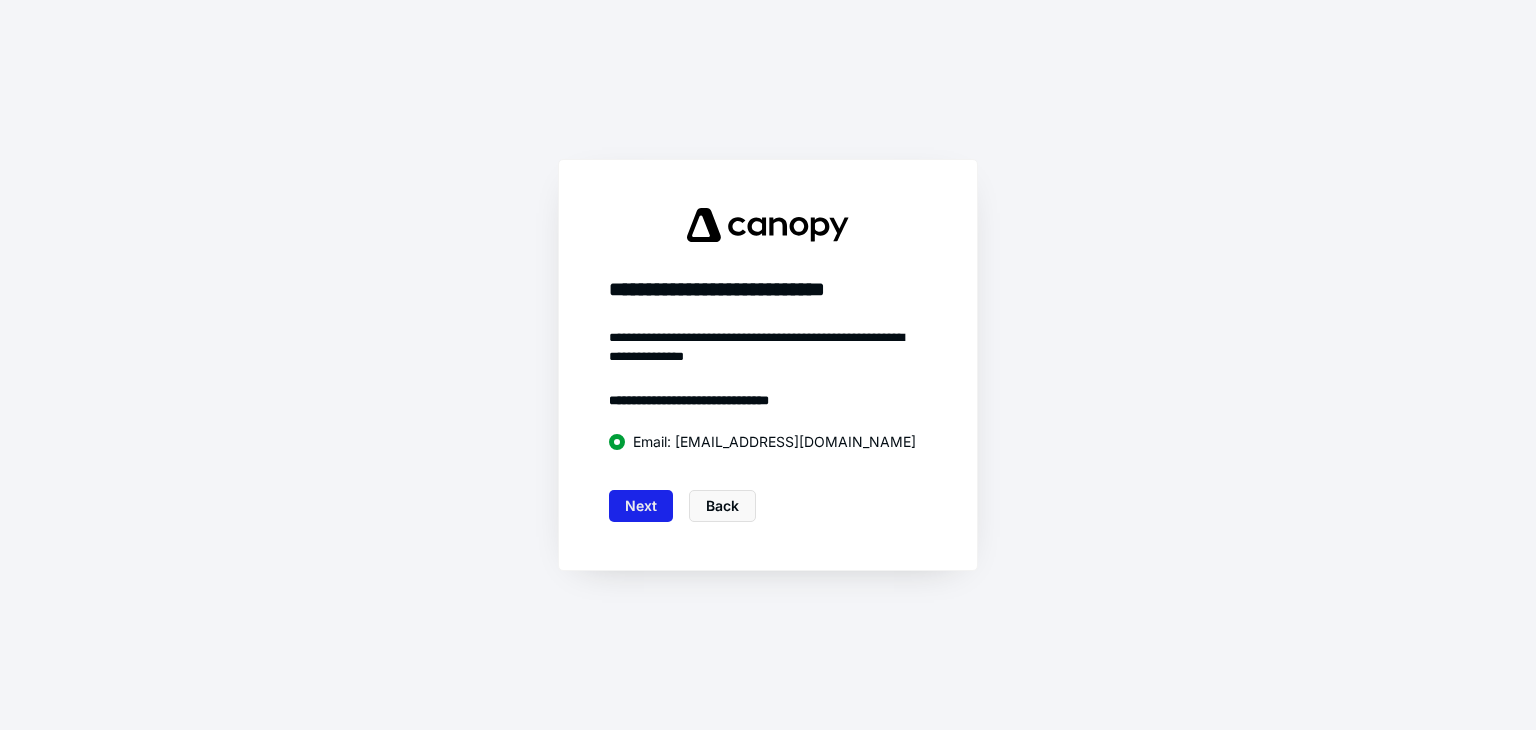 click on "Next" at bounding box center (641, 506) 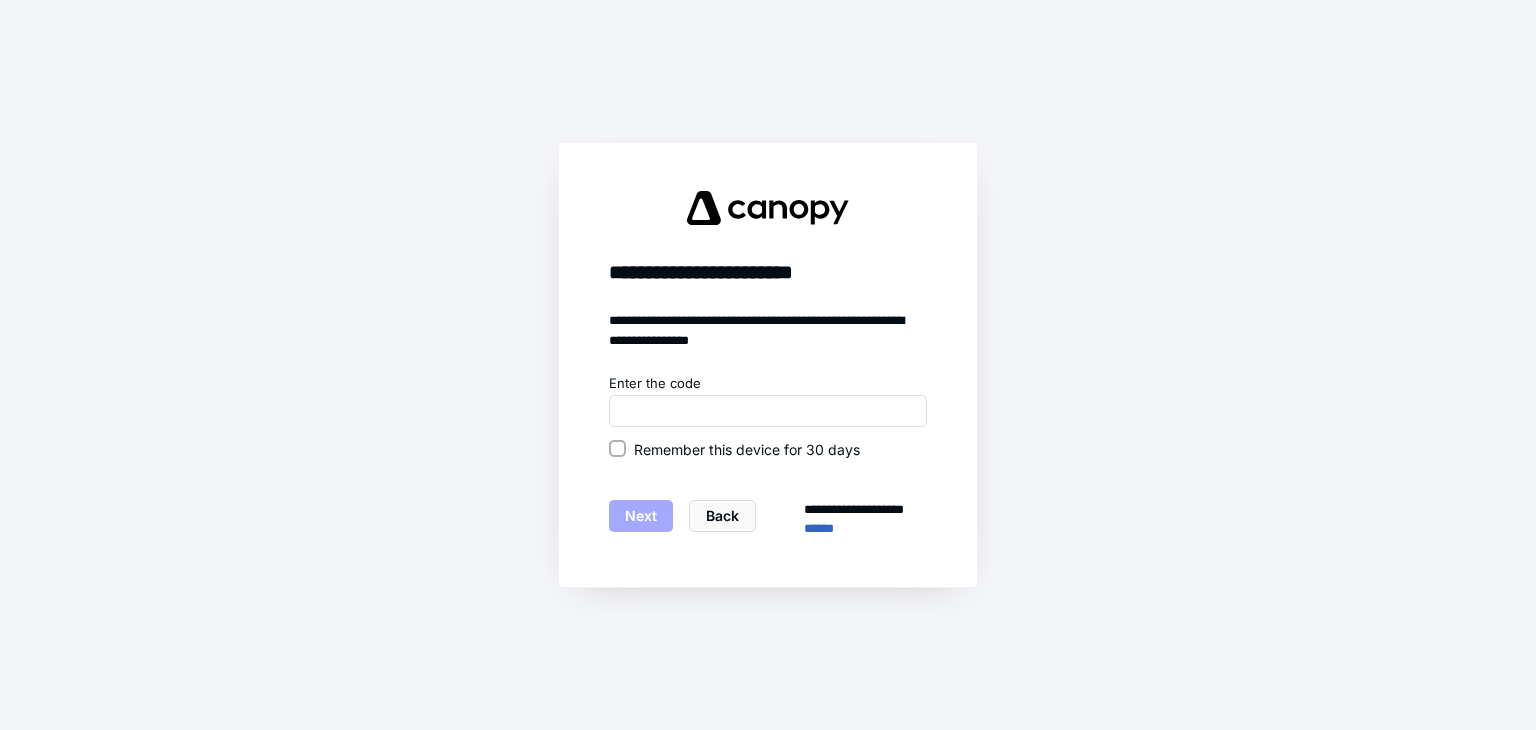 click 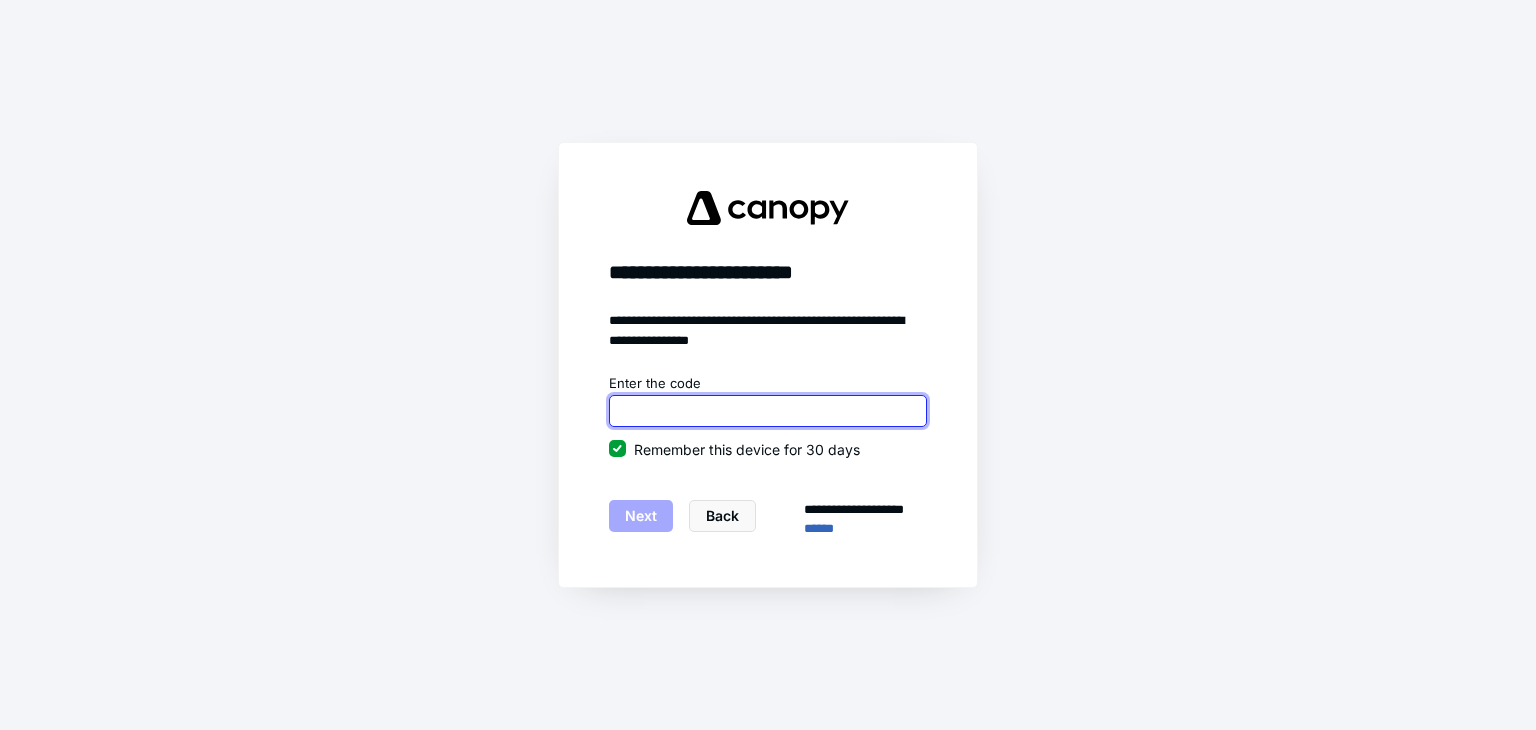 click at bounding box center [768, 411] 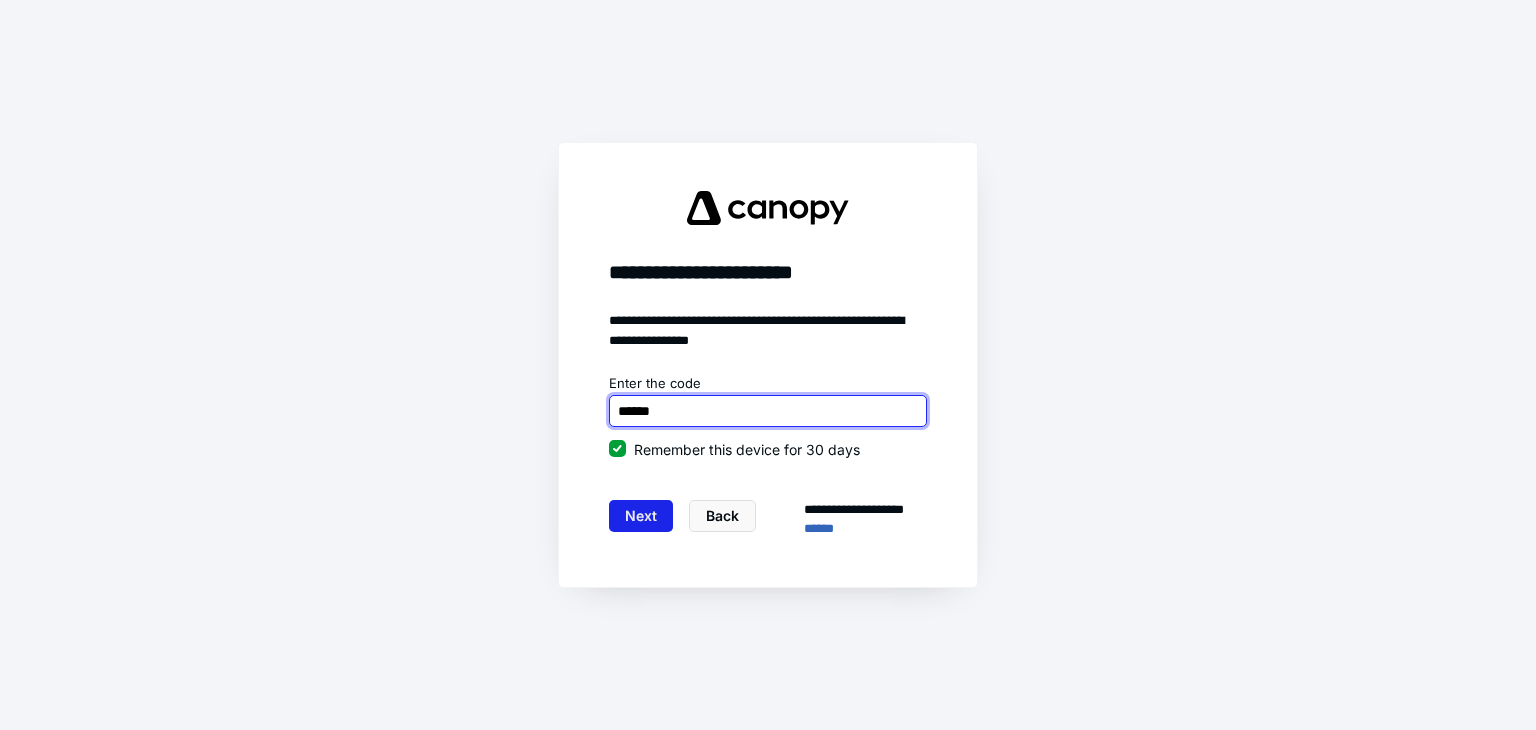type on "******" 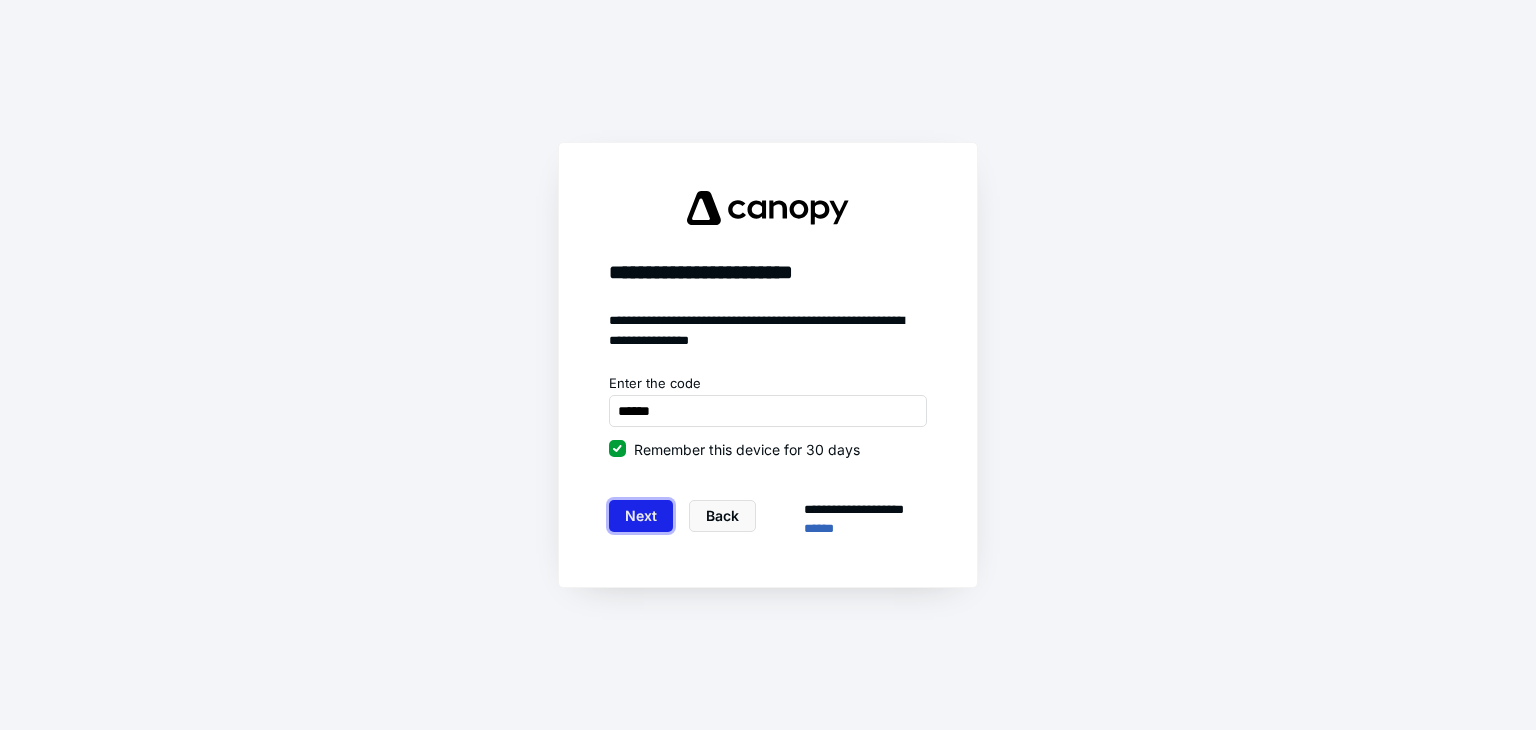 click on "Next" at bounding box center [641, 516] 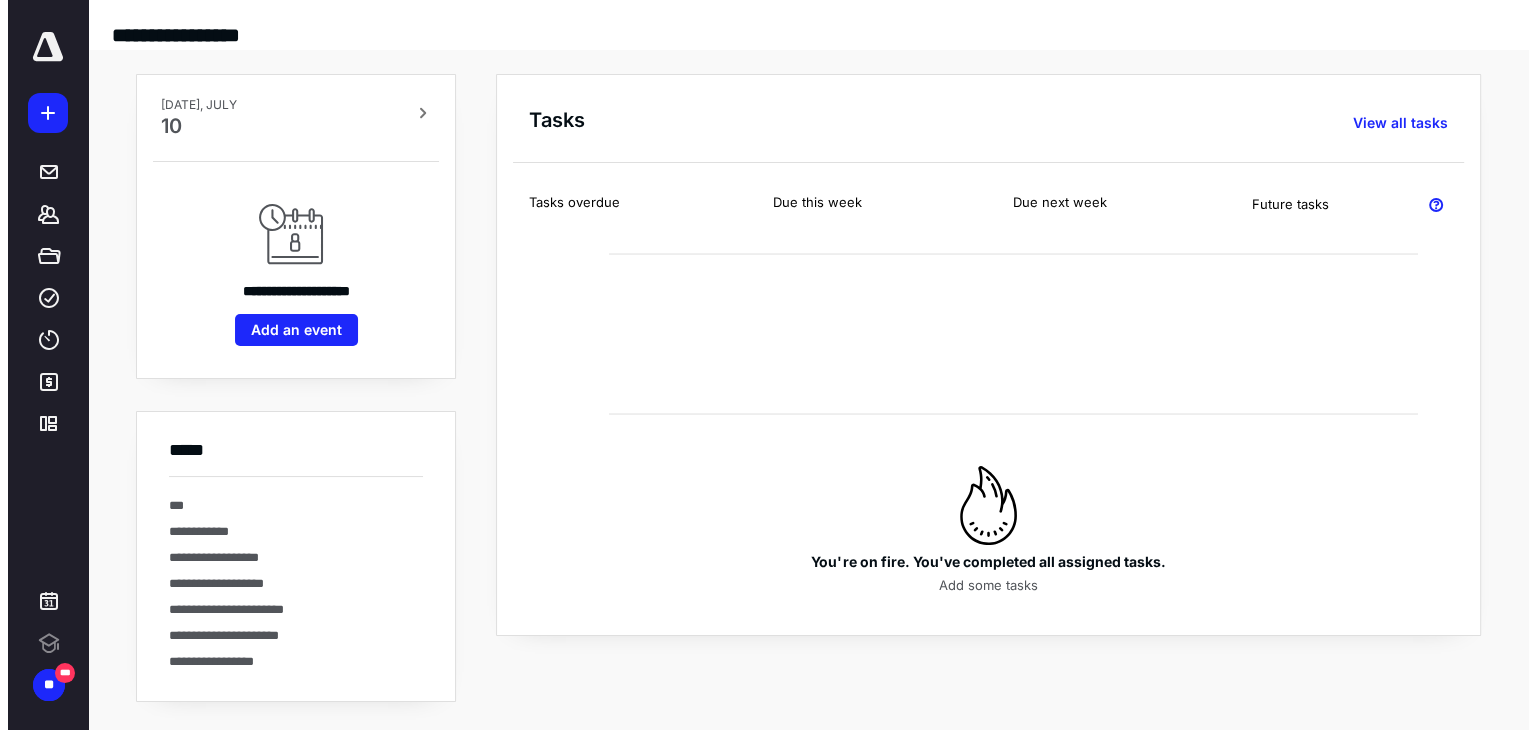 scroll, scrollTop: 0, scrollLeft: 0, axis: both 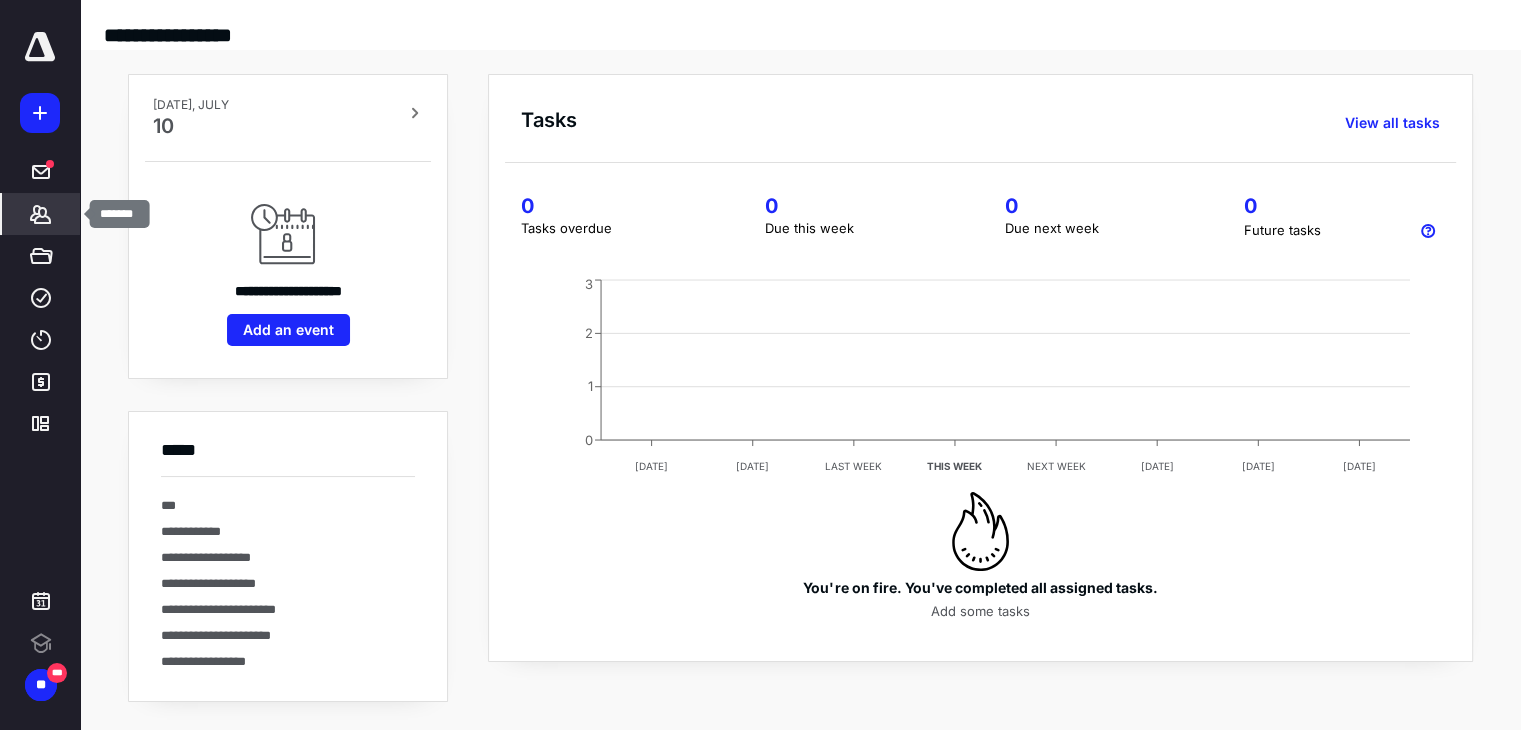click on "*******" at bounding box center [41, 214] 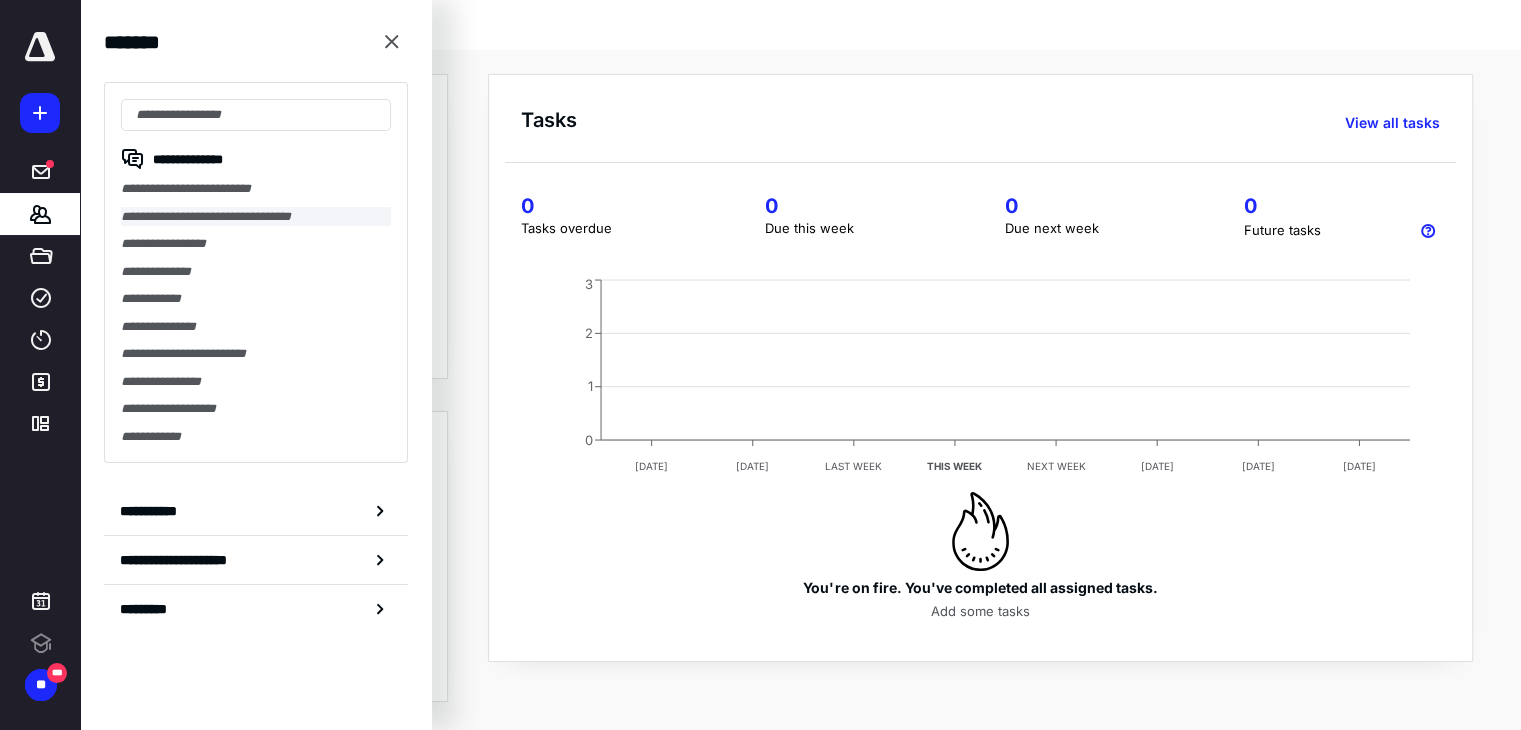 click on "**********" at bounding box center [256, 217] 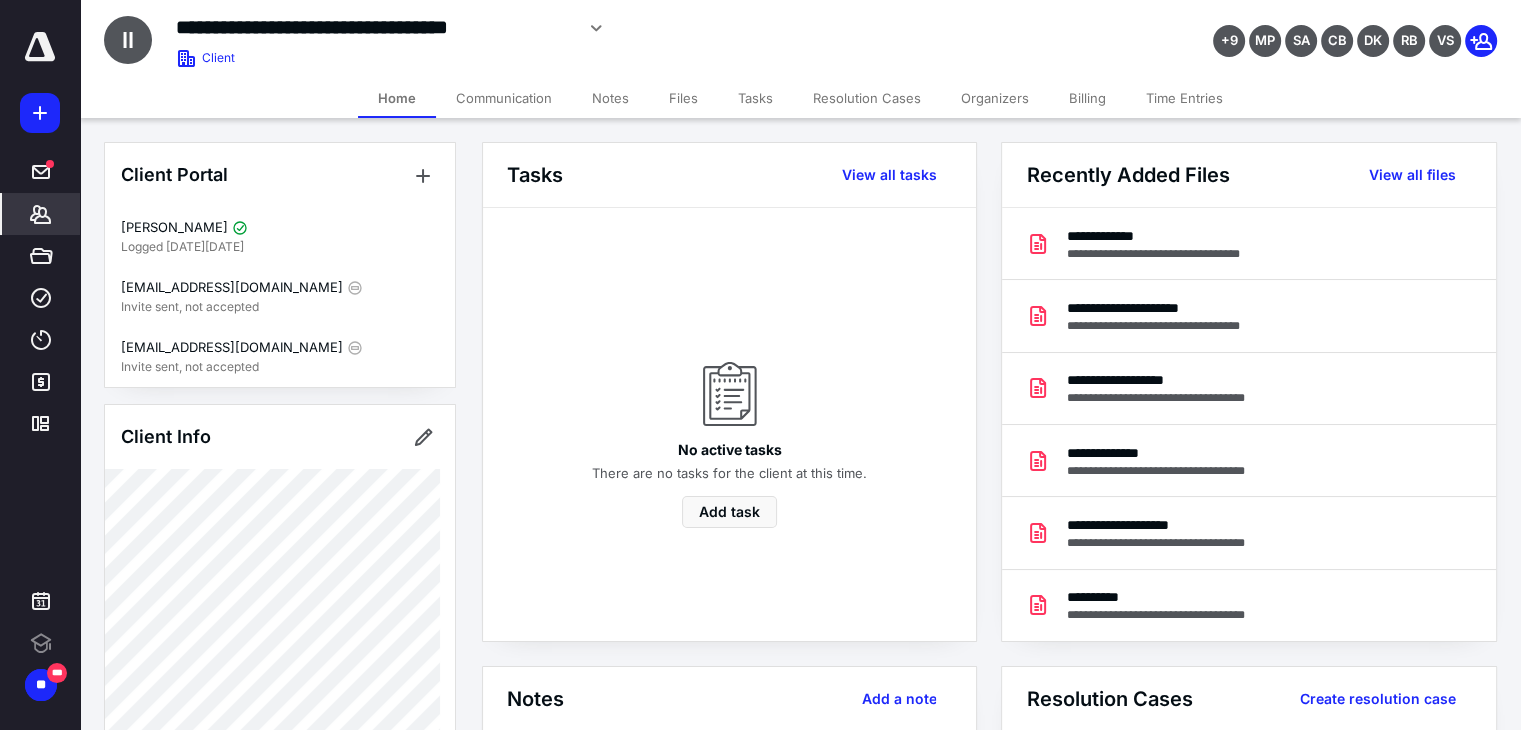 click on "Files" at bounding box center [683, 98] 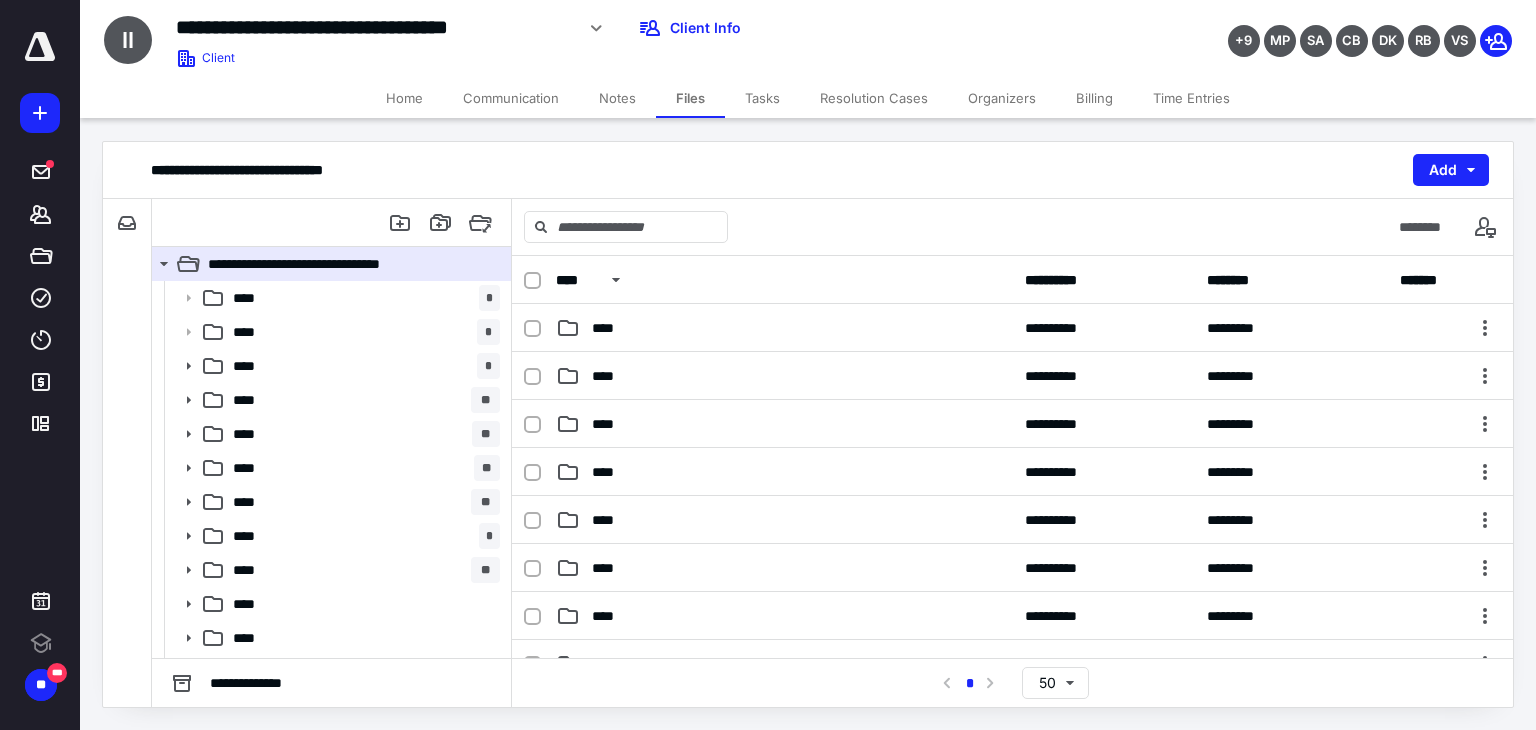 scroll, scrollTop: 0, scrollLeft: 0, axis: both 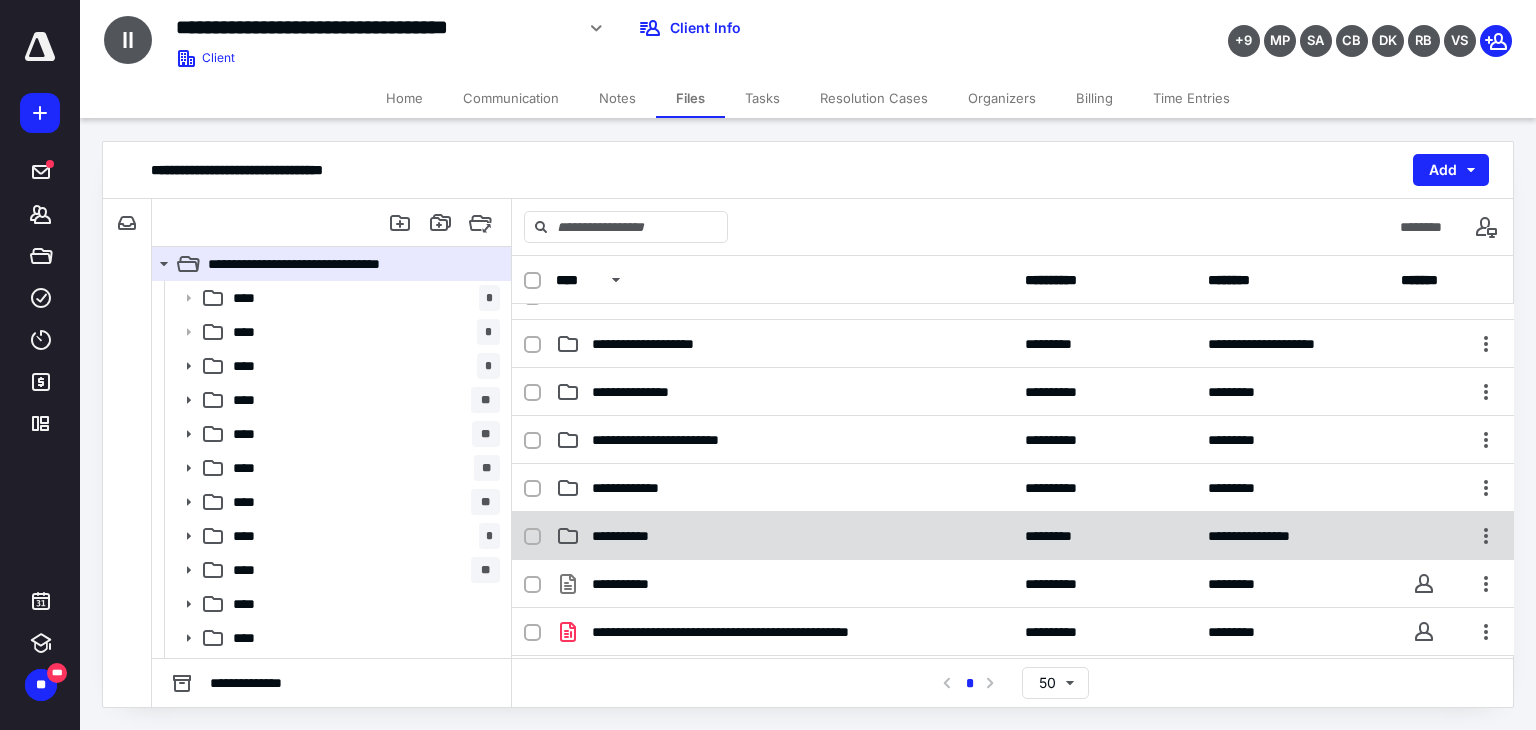 click on "**********" at bounding box center [637, 536] 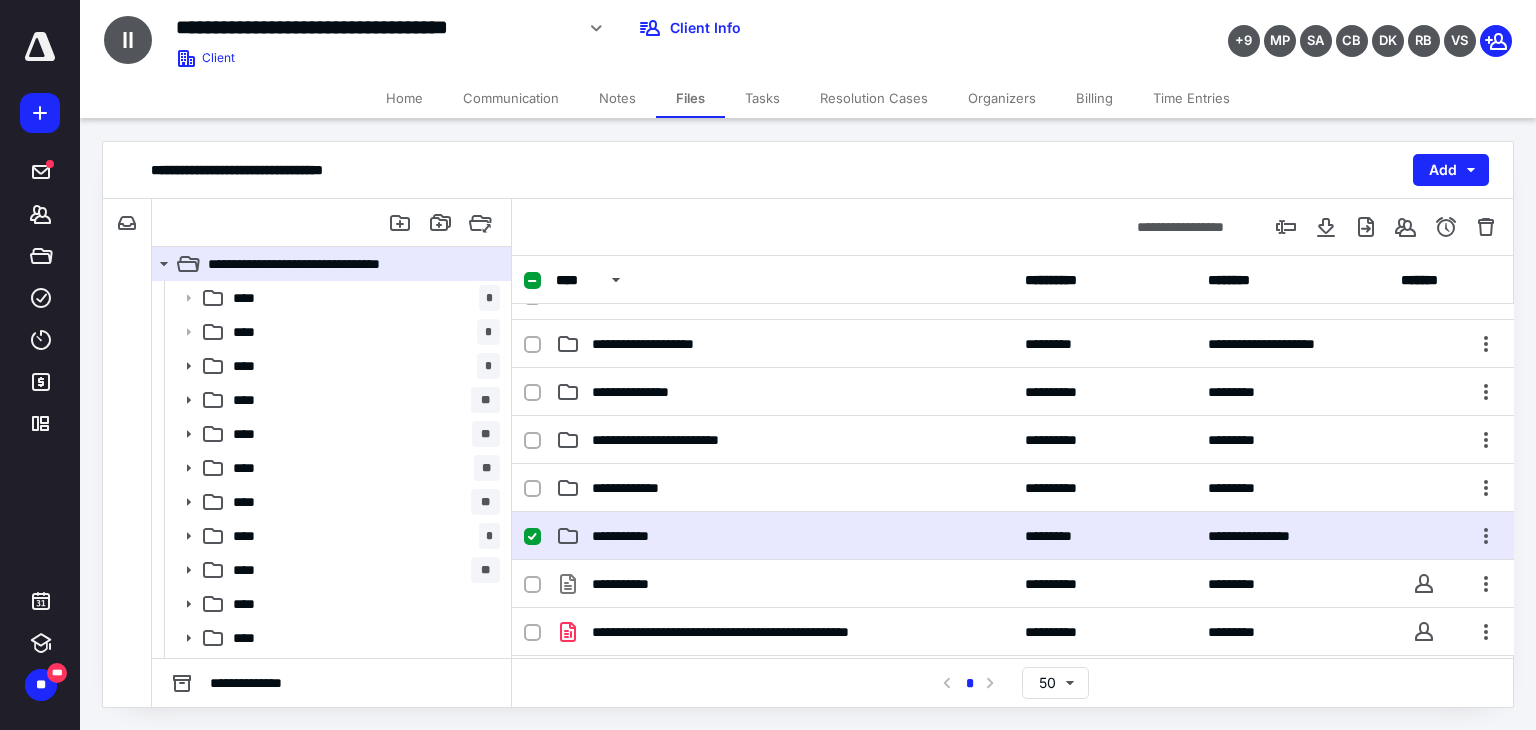 click on "**********" at bounding box center (637, 536) 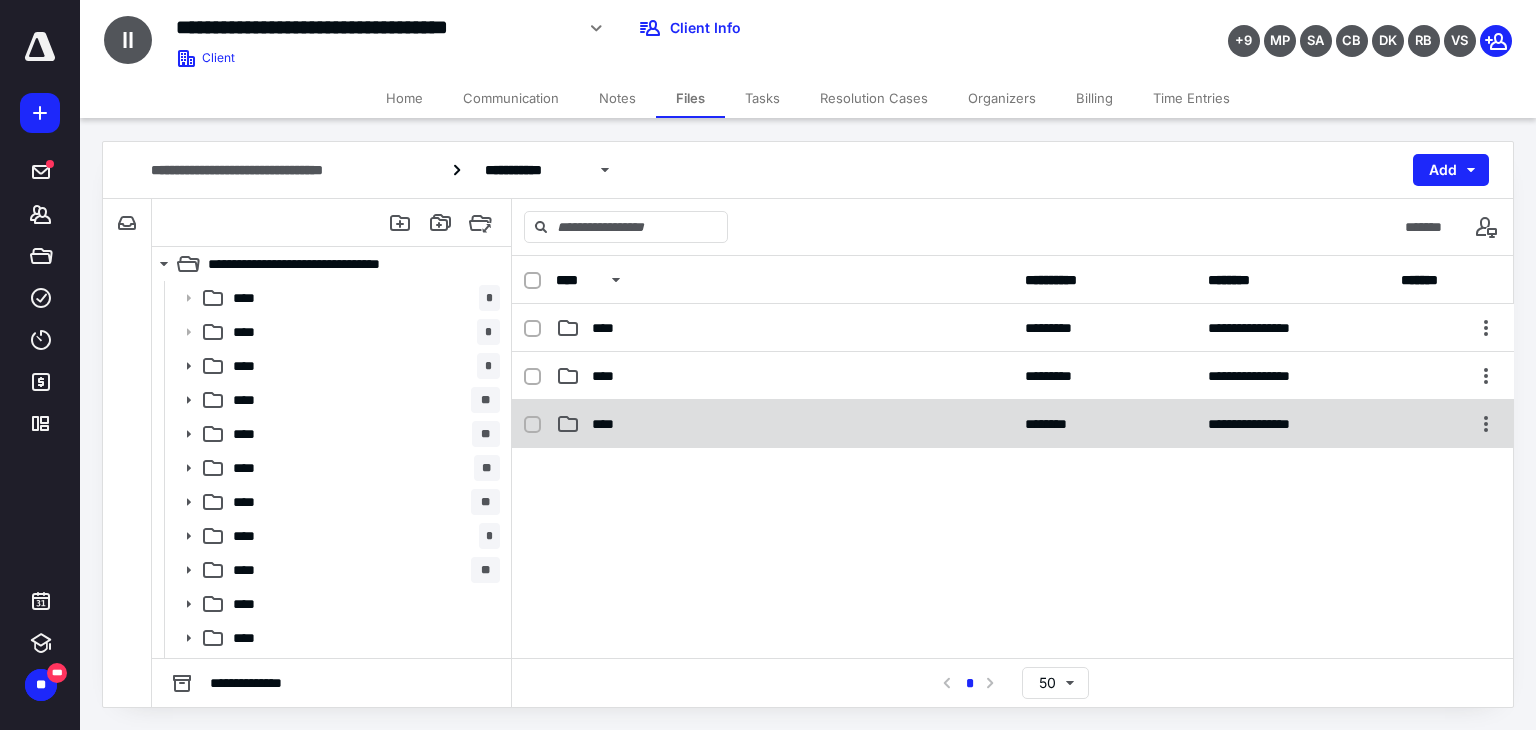 click on "****" at bounding box center [784, 424] 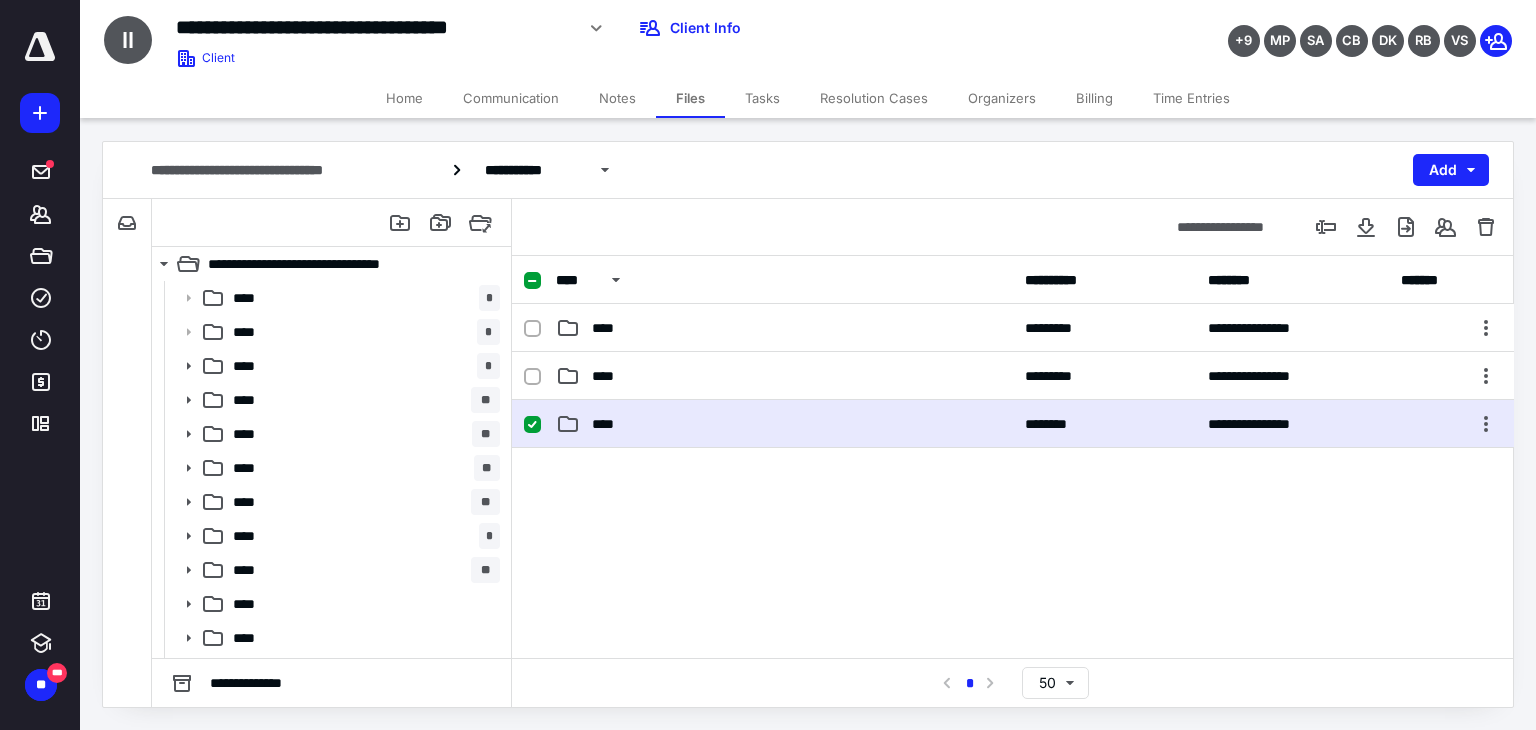 click on "****" at bounding box center [784, 424] 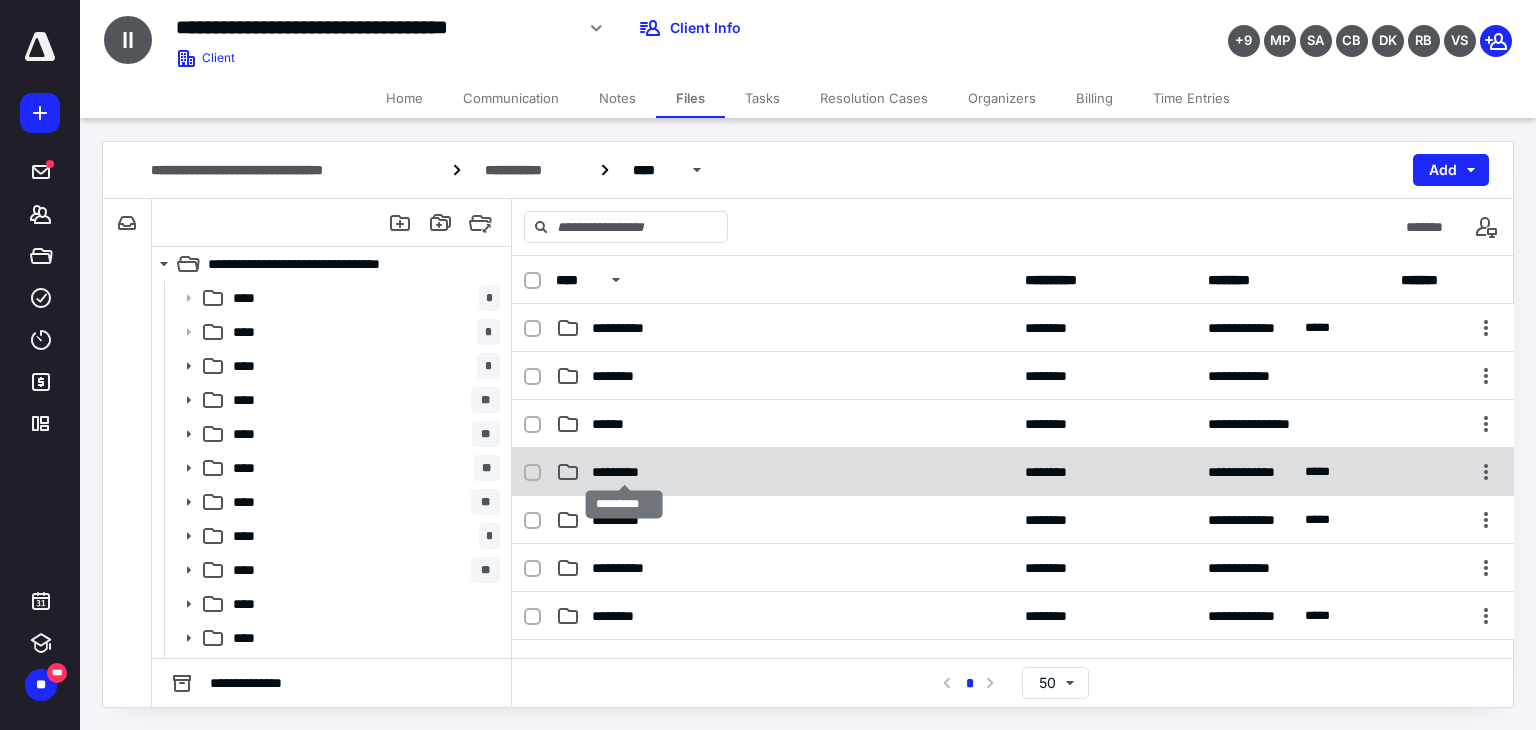 click on "*********" at bounding box center (625, 472) 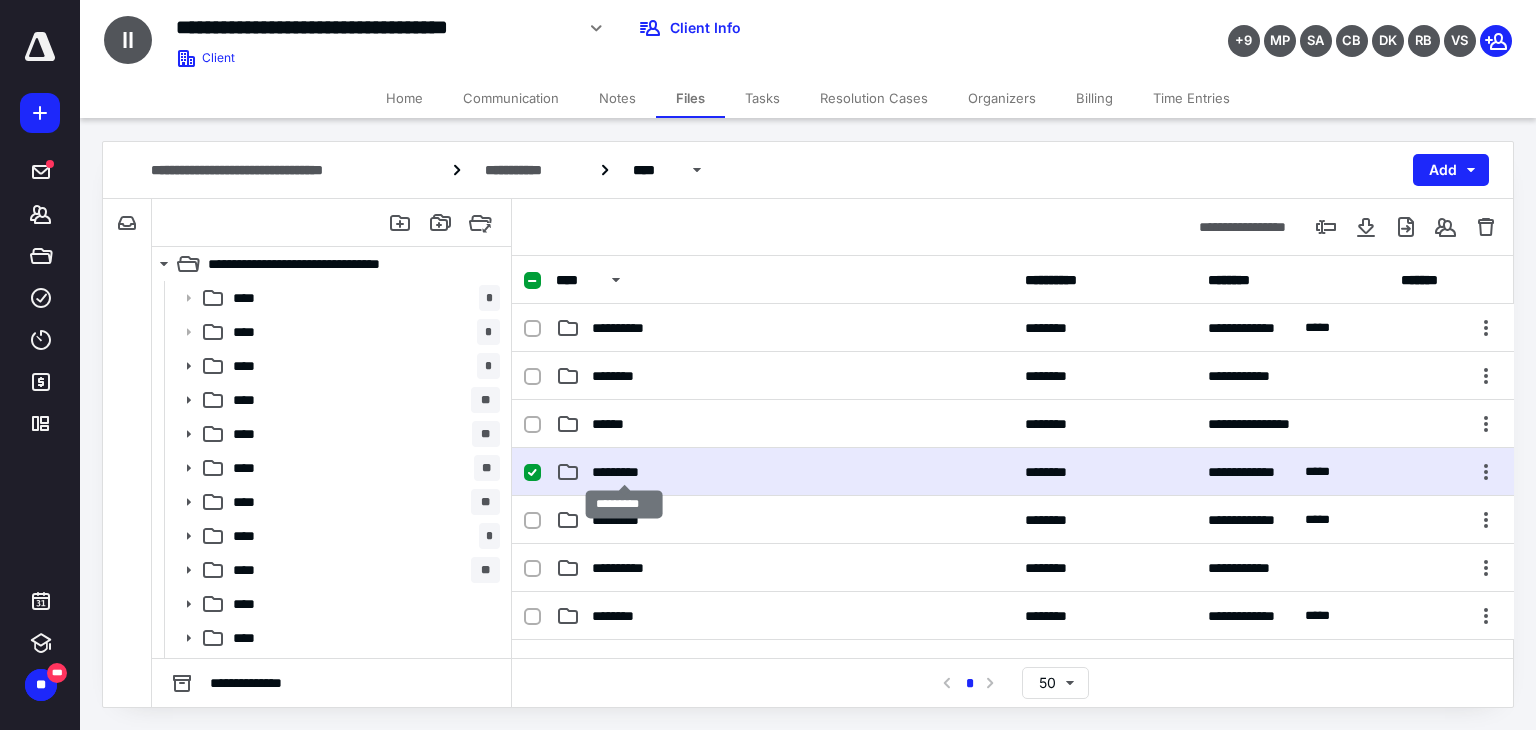 click on "*********" at bounding box center [625, 472] 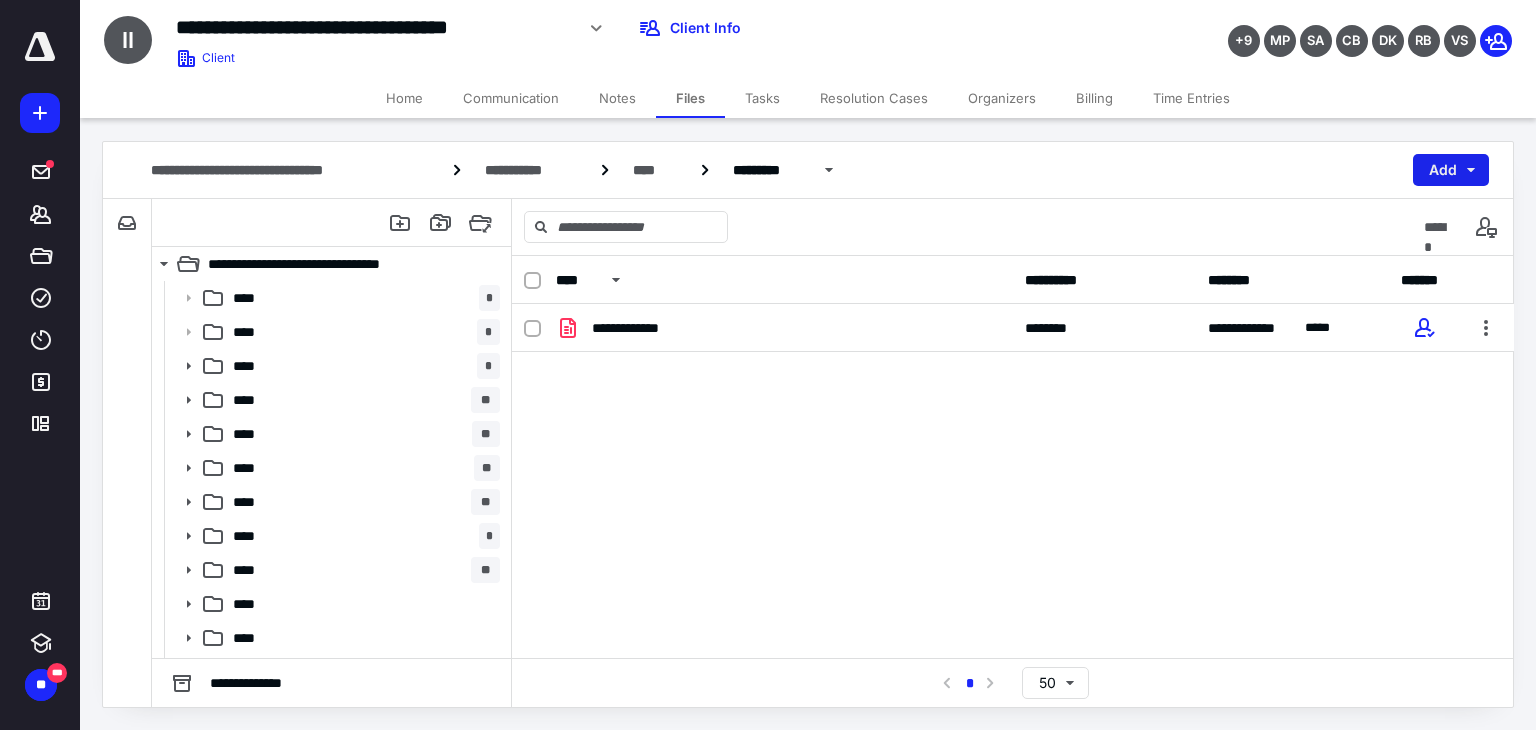 click on "Add" at bounding box center [1451, 170] 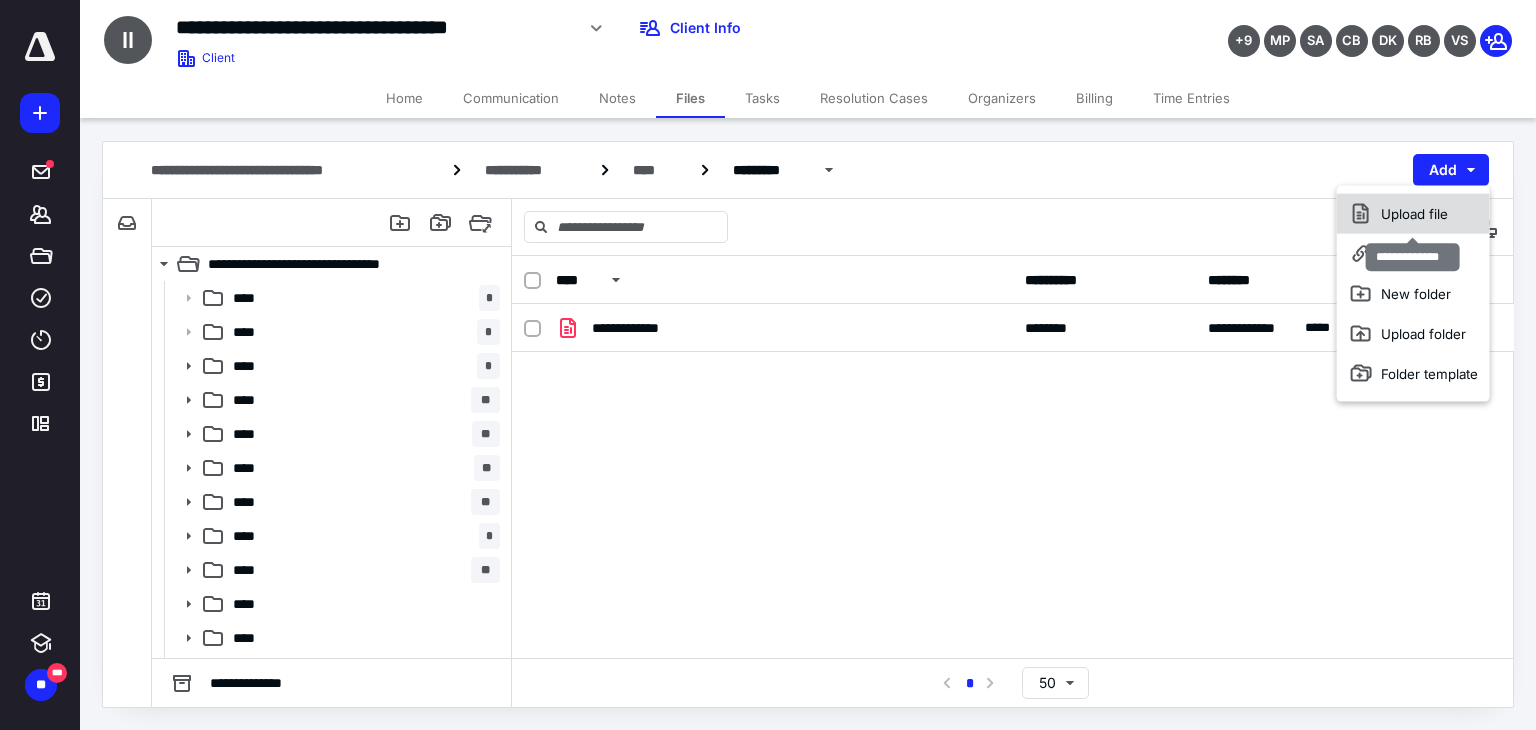 click on "Upload file" at bounding box center (1413, 214) 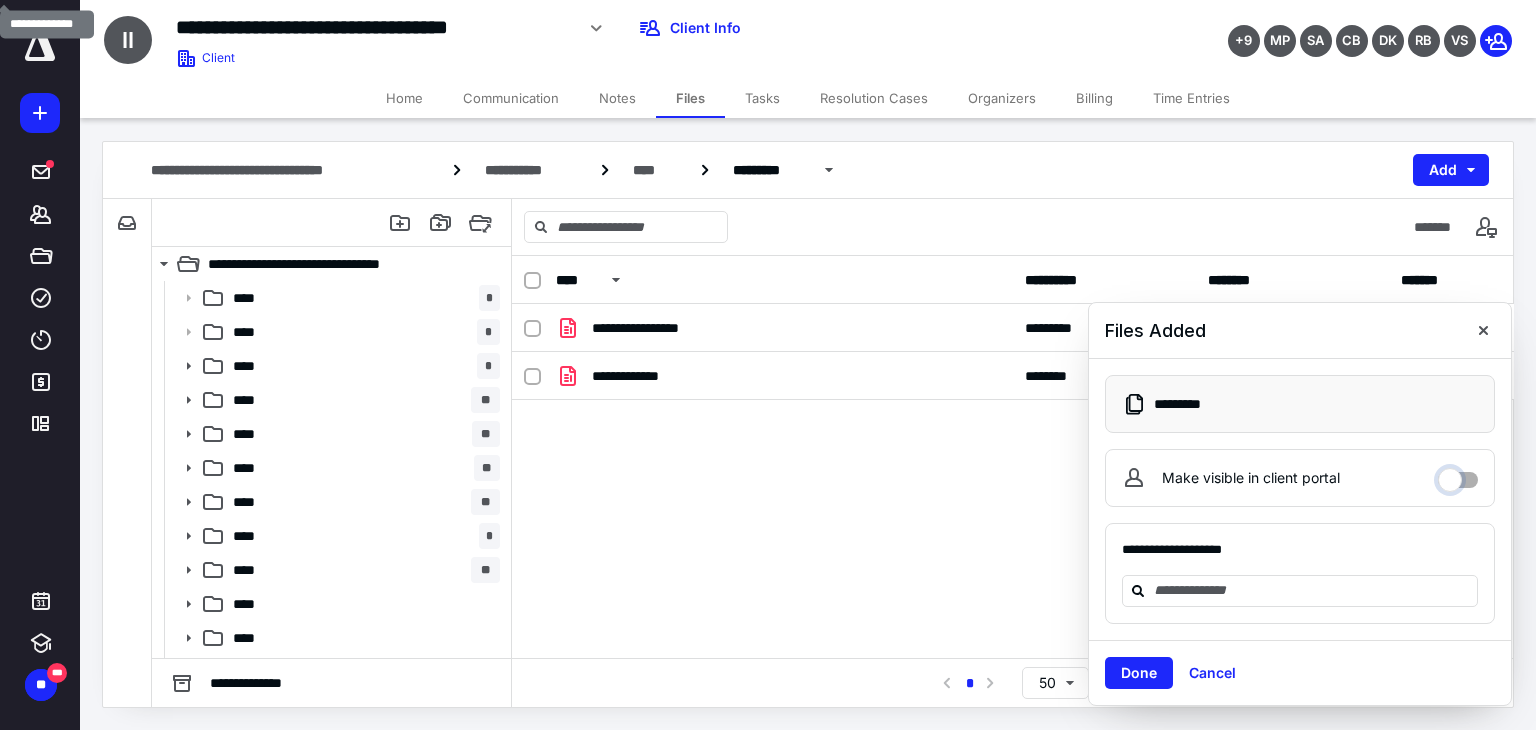 click on "Make visible in client portal" at bounding box center (1458, 475) 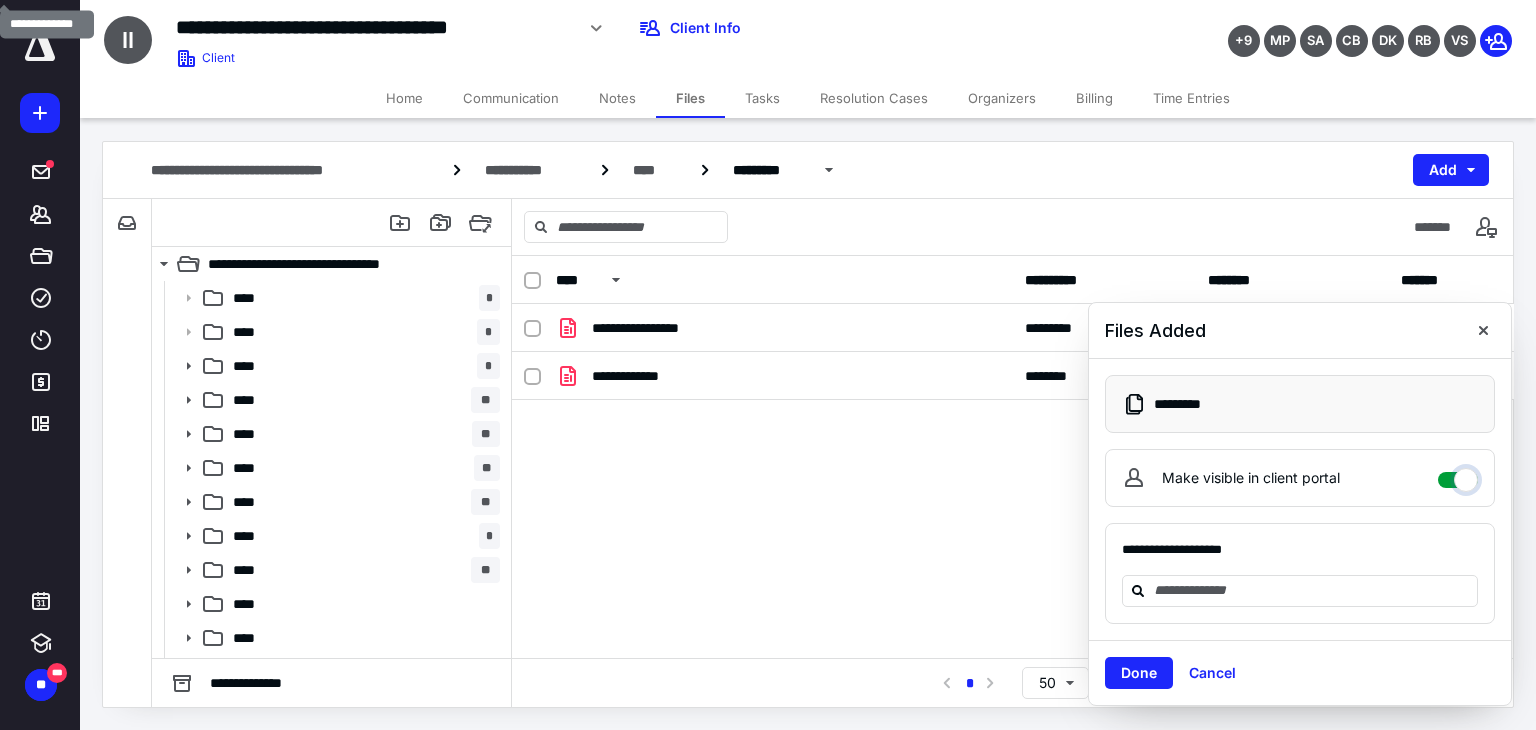 checkbox on "****" 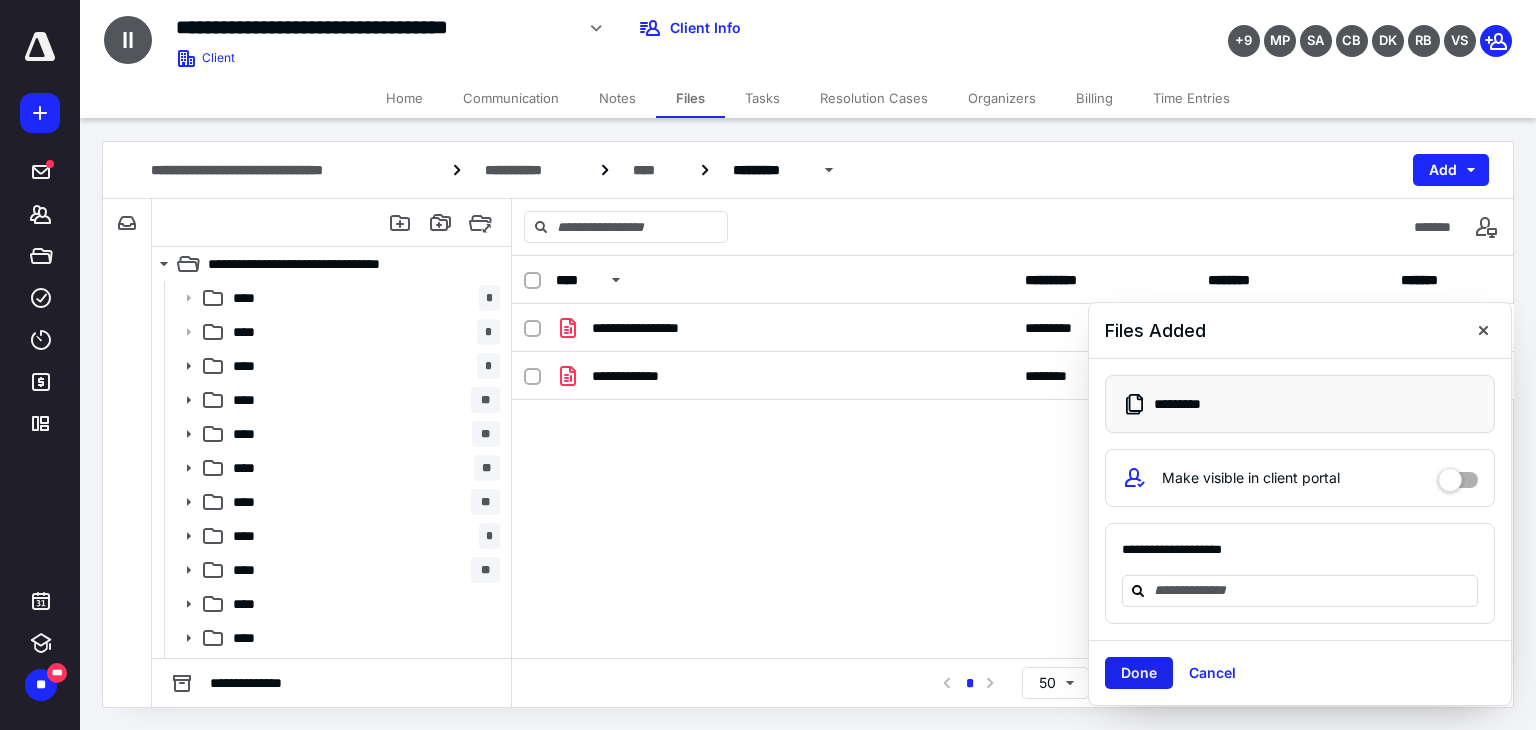 click on "Done" at bounding box center [1139, 673] 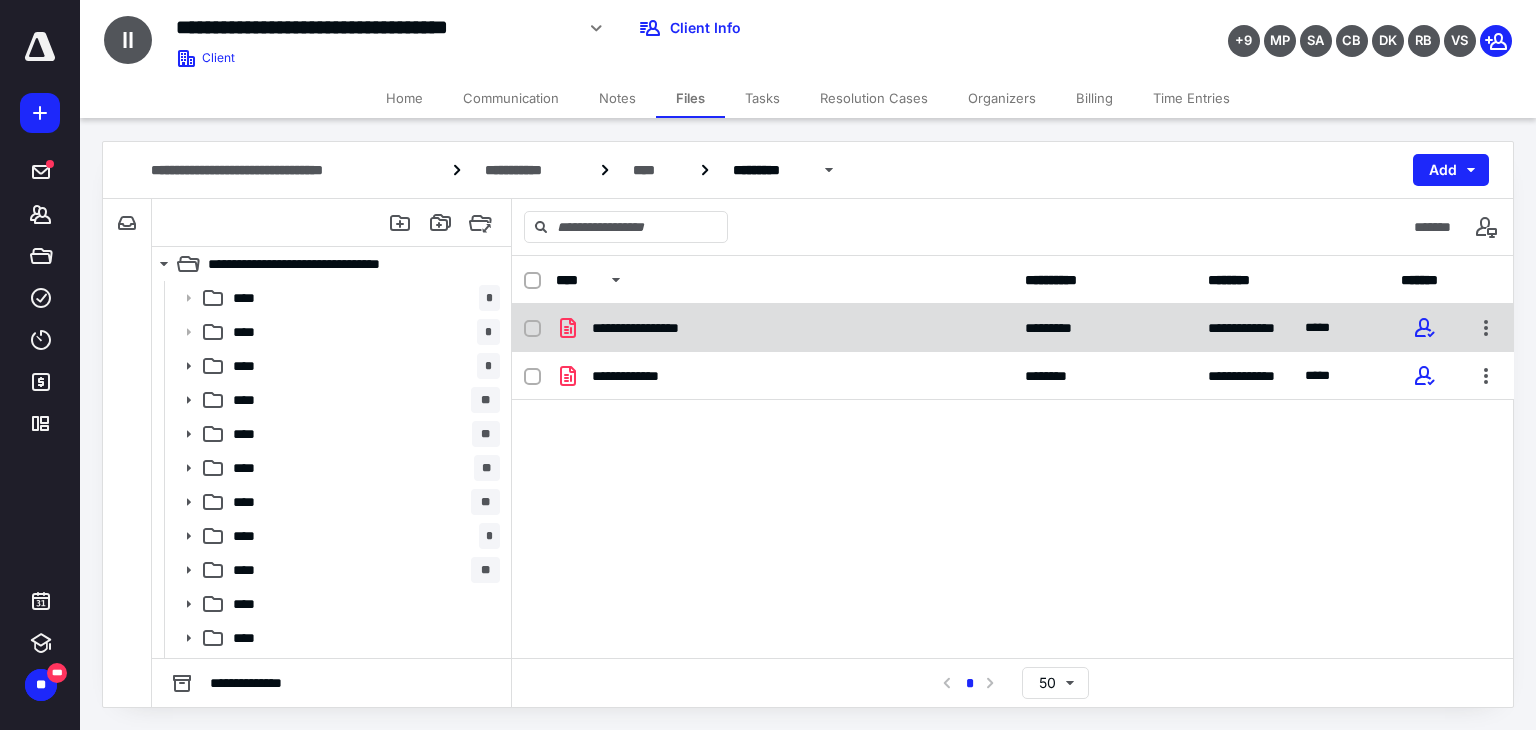click at bounding box center (532, 329) 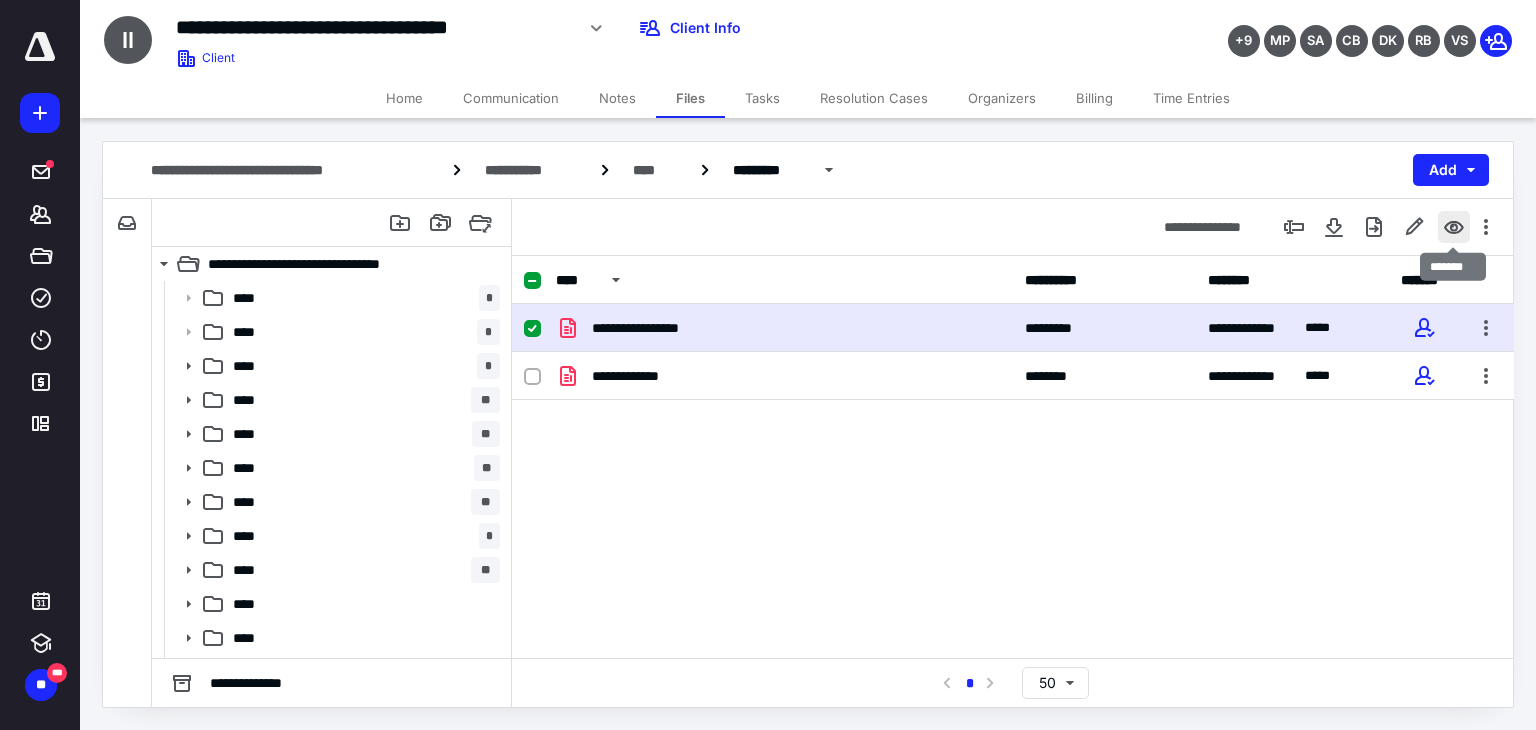 click at bounding box center (1454, 227) 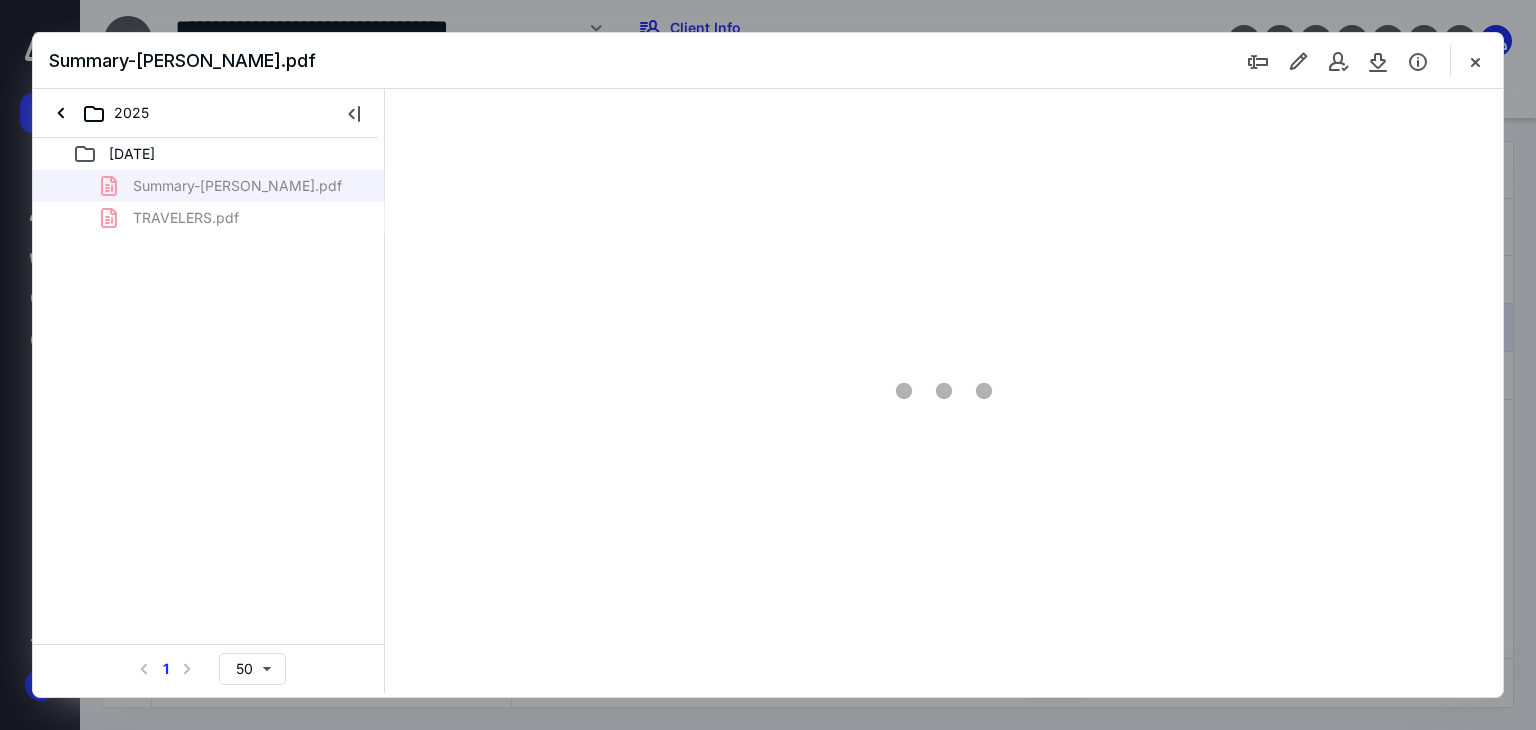 scroll, scrollTop: 0, scrollLeft: 0, axis: both 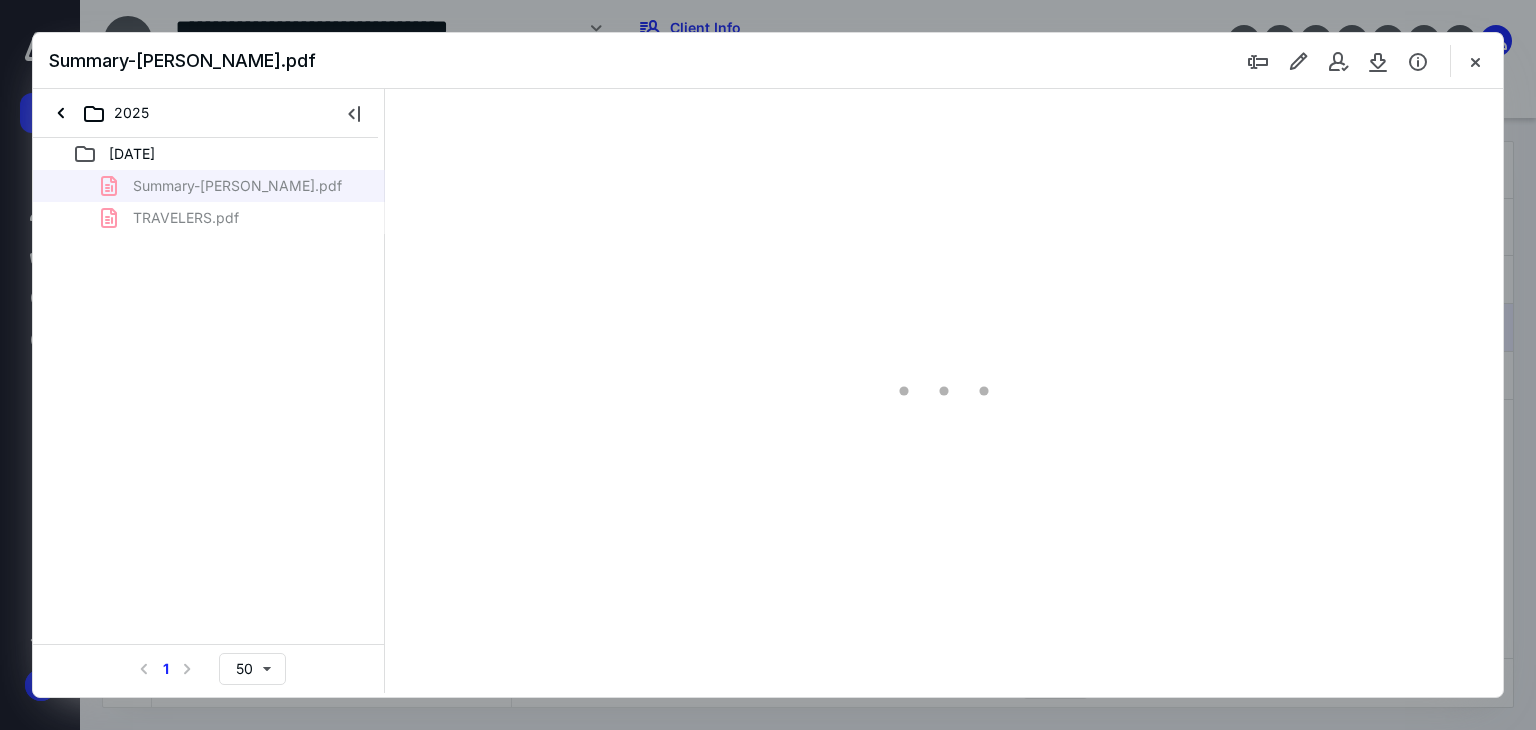 type on "30" 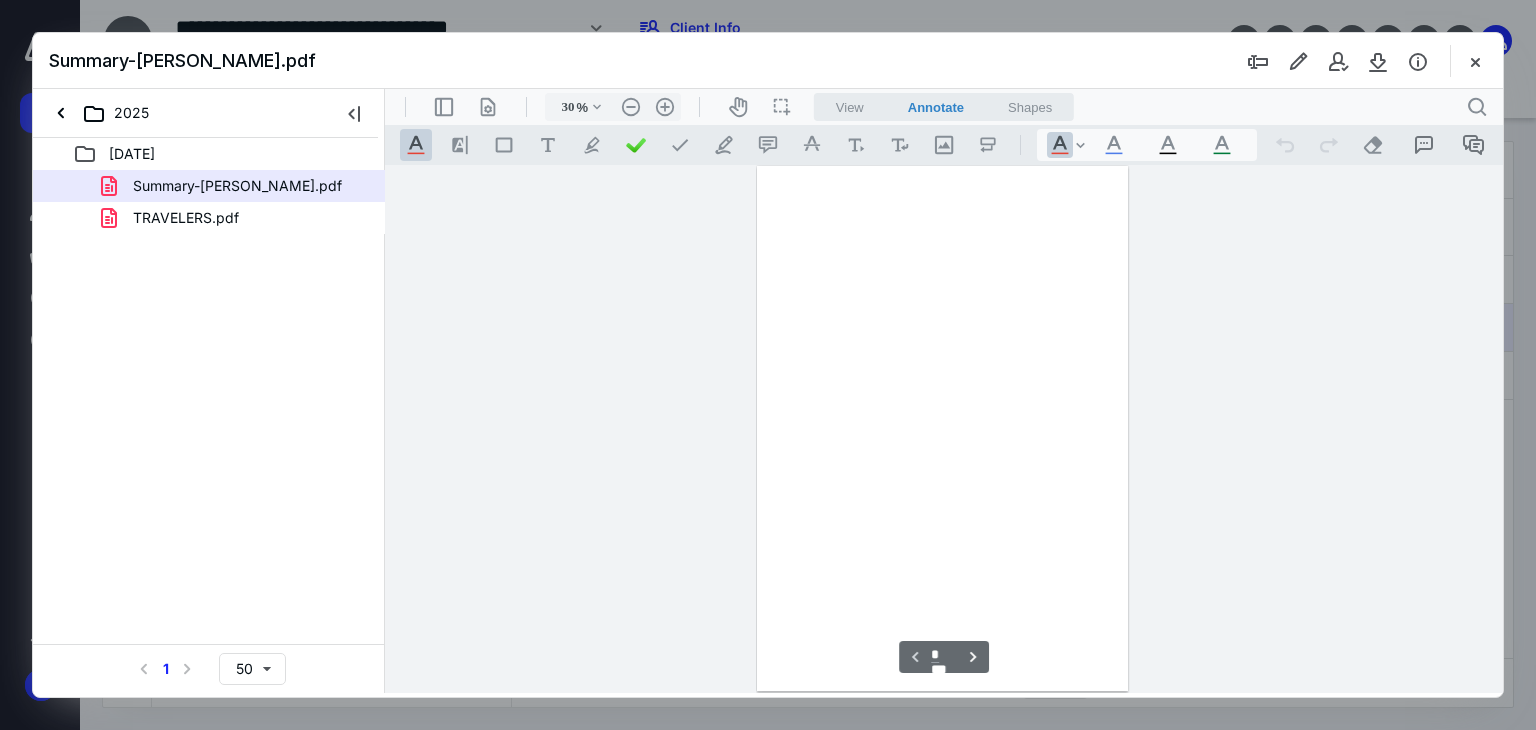 scroll, scrollTop: 76, scrollLeft: 0, axis: vertical 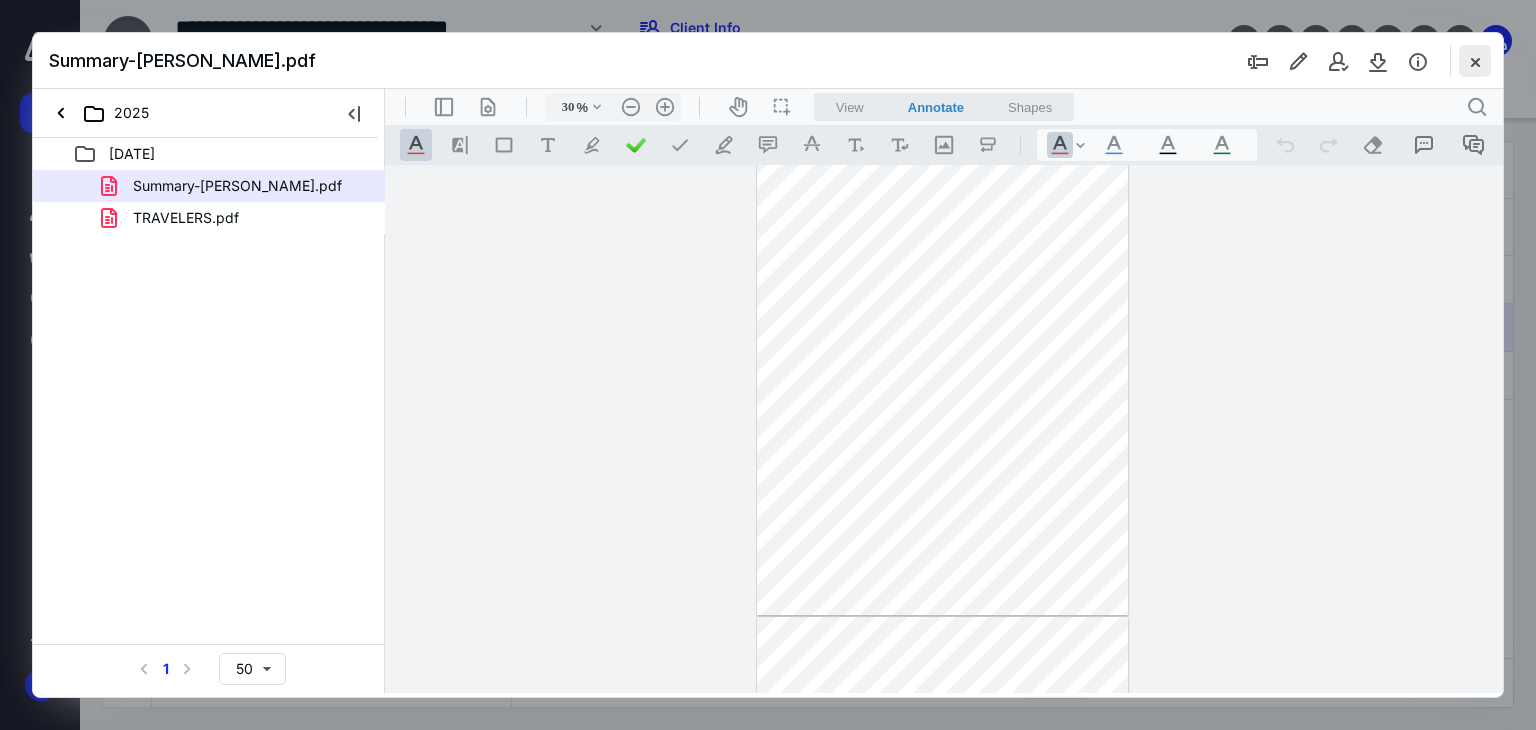 click at bounding box center (1475, 61) 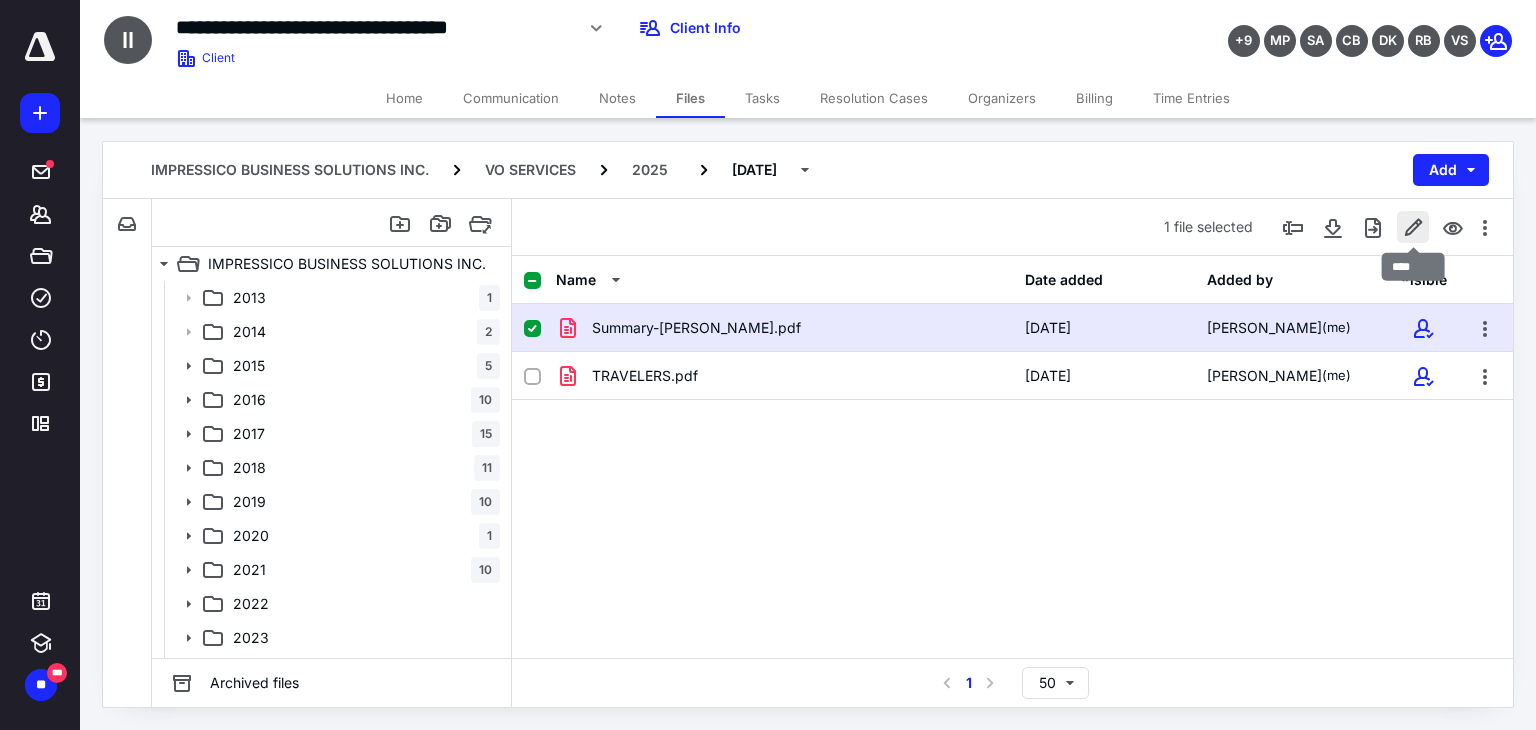 click at bounding box center [1413, 227] 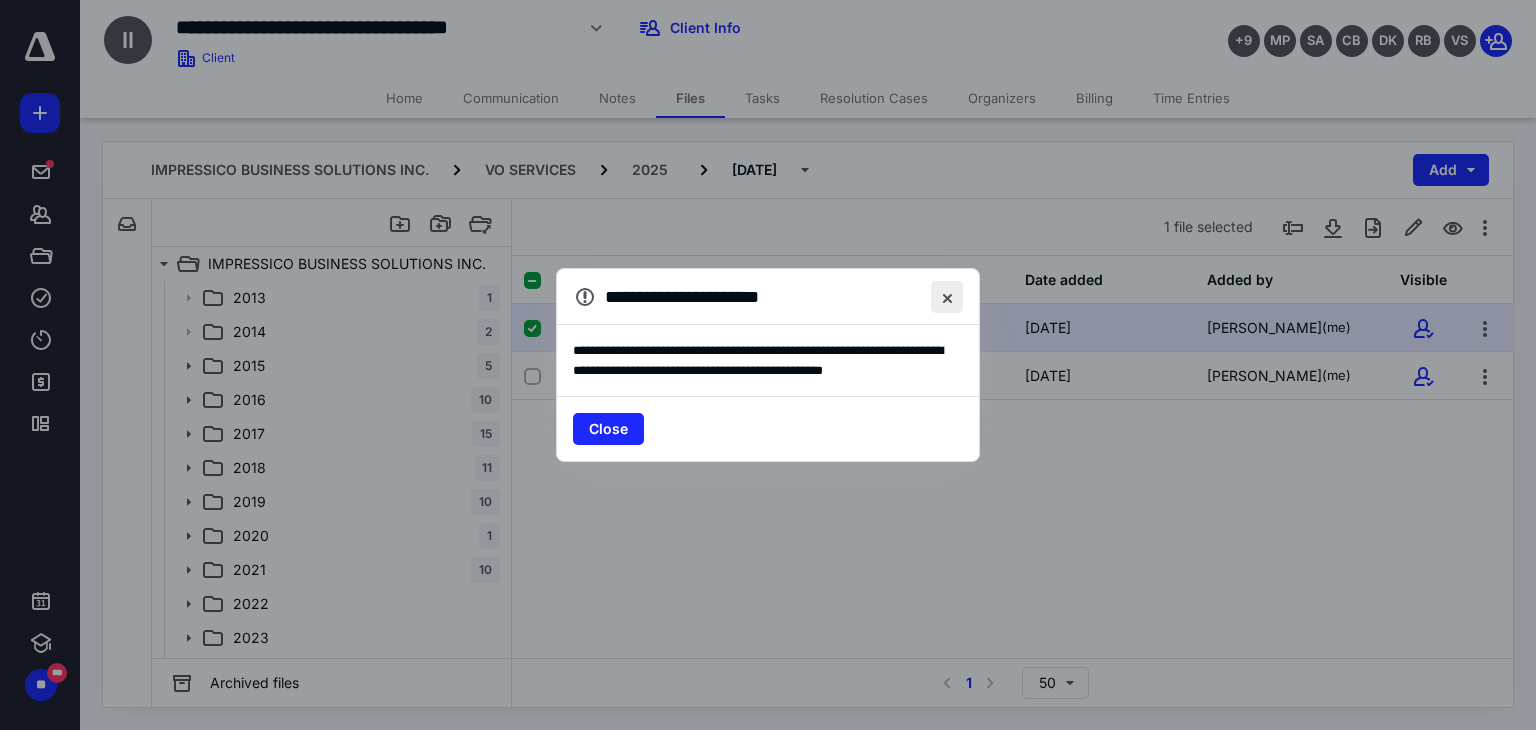 click at bounding box center [947, 297] 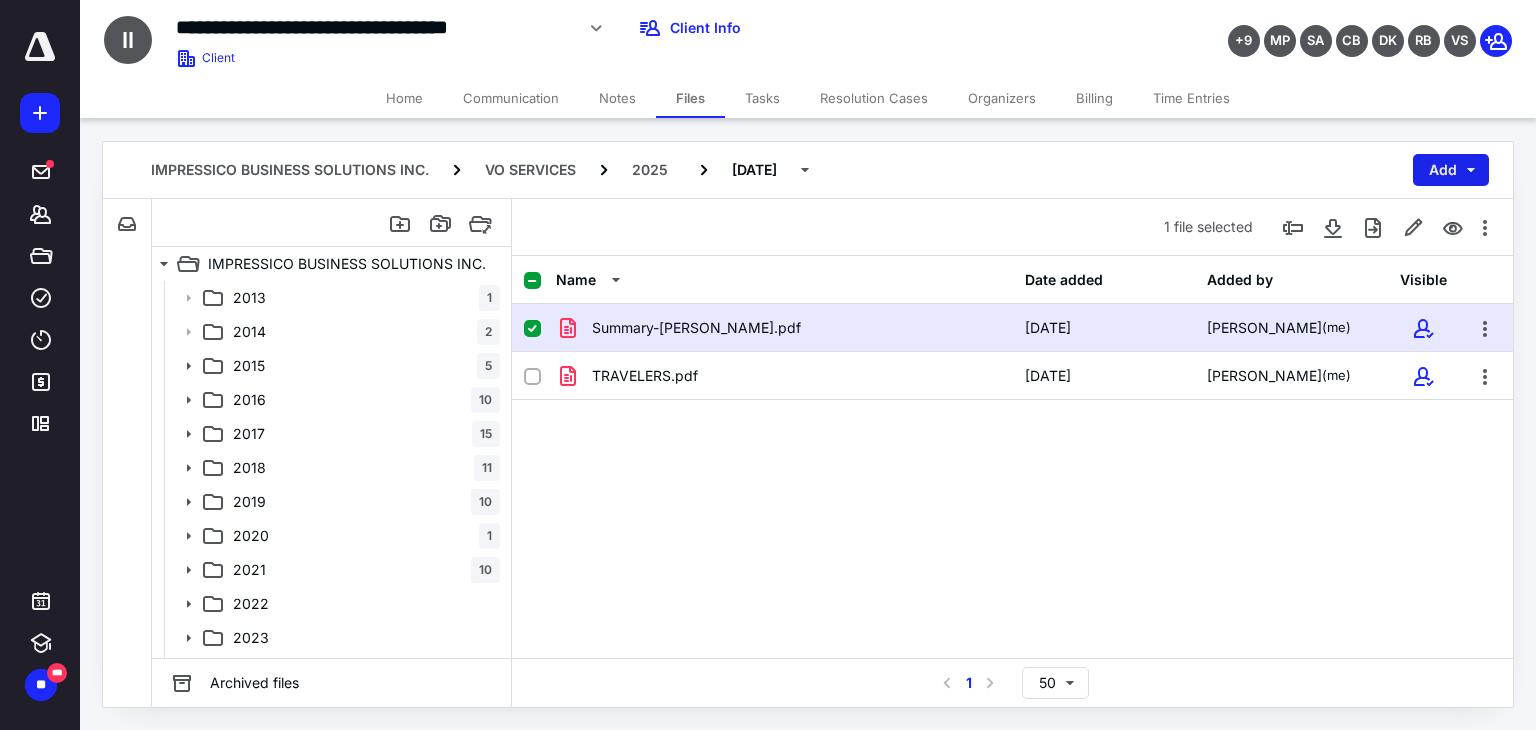 click on "Add" at bounding box center (1451, 170) 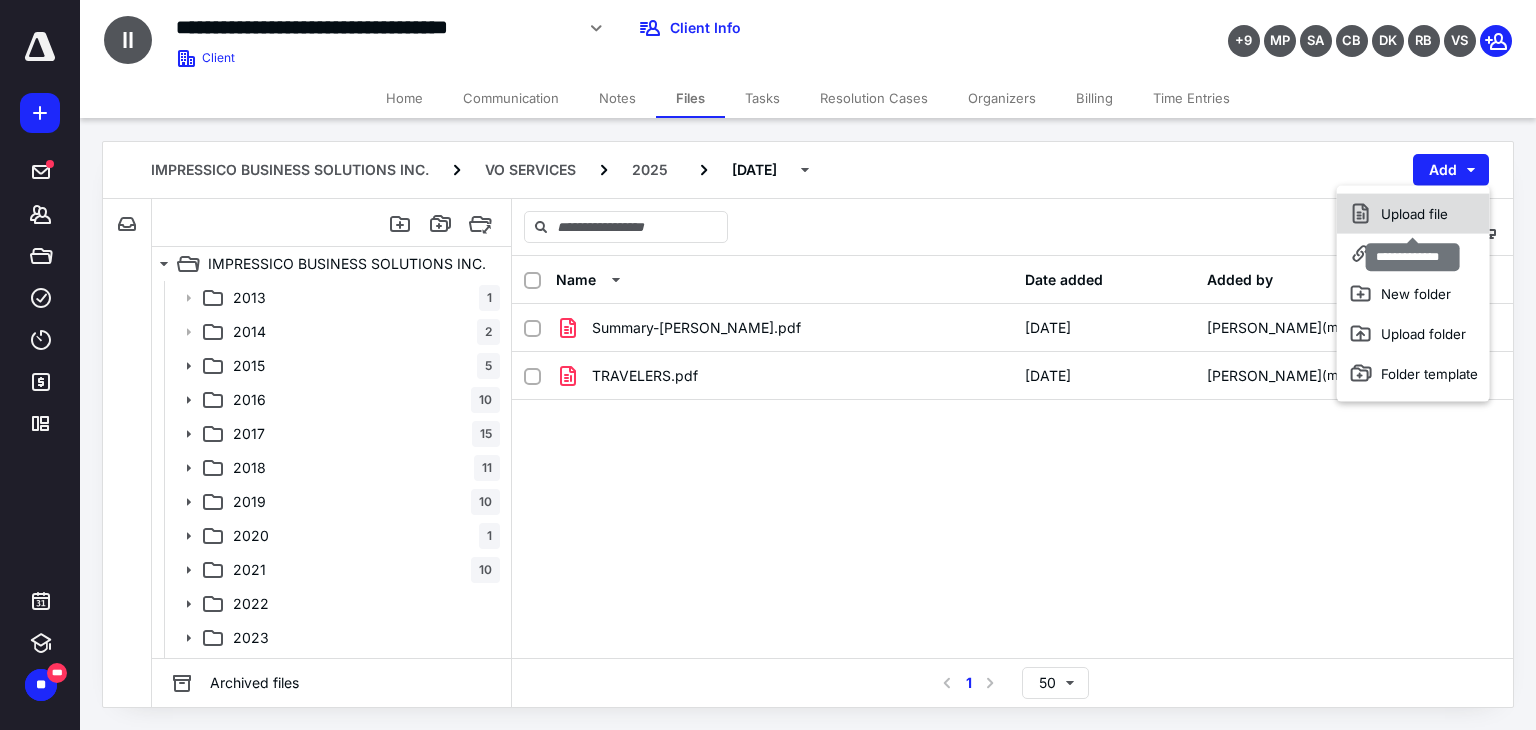 click on "Upload file" at bounding box center [1413, 214] 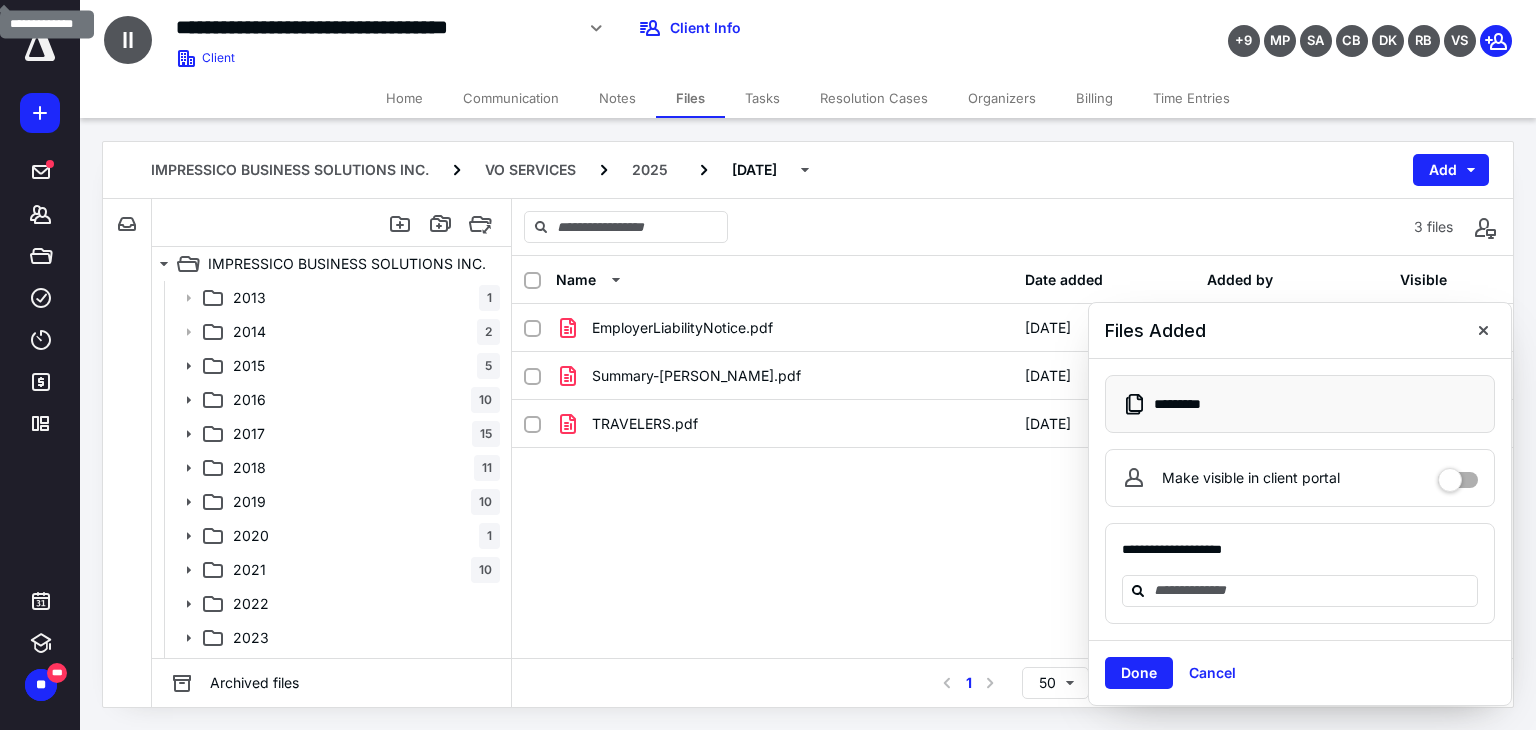 click on "Make visible in client portal" at bounding box center (1458, 475) 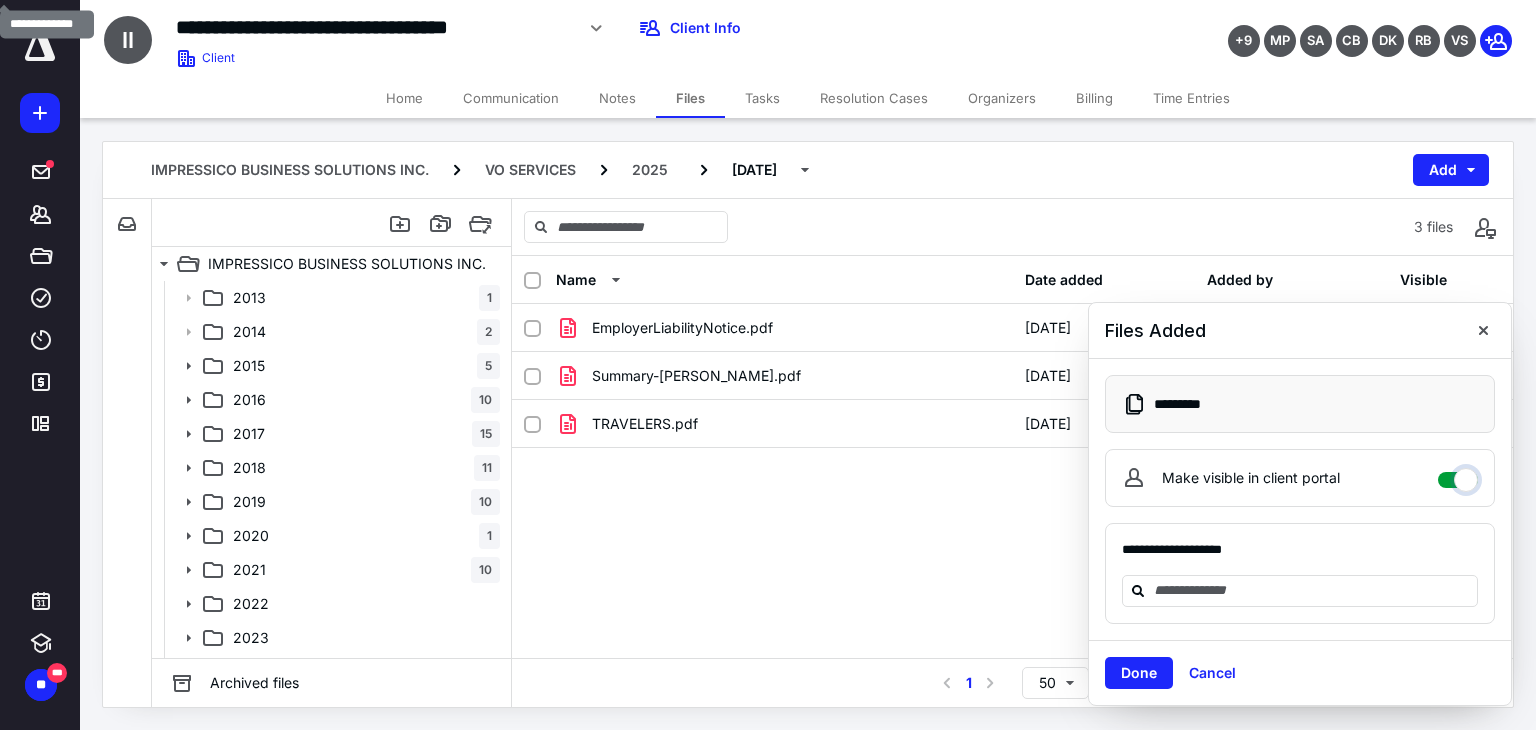 checkbox on "****" 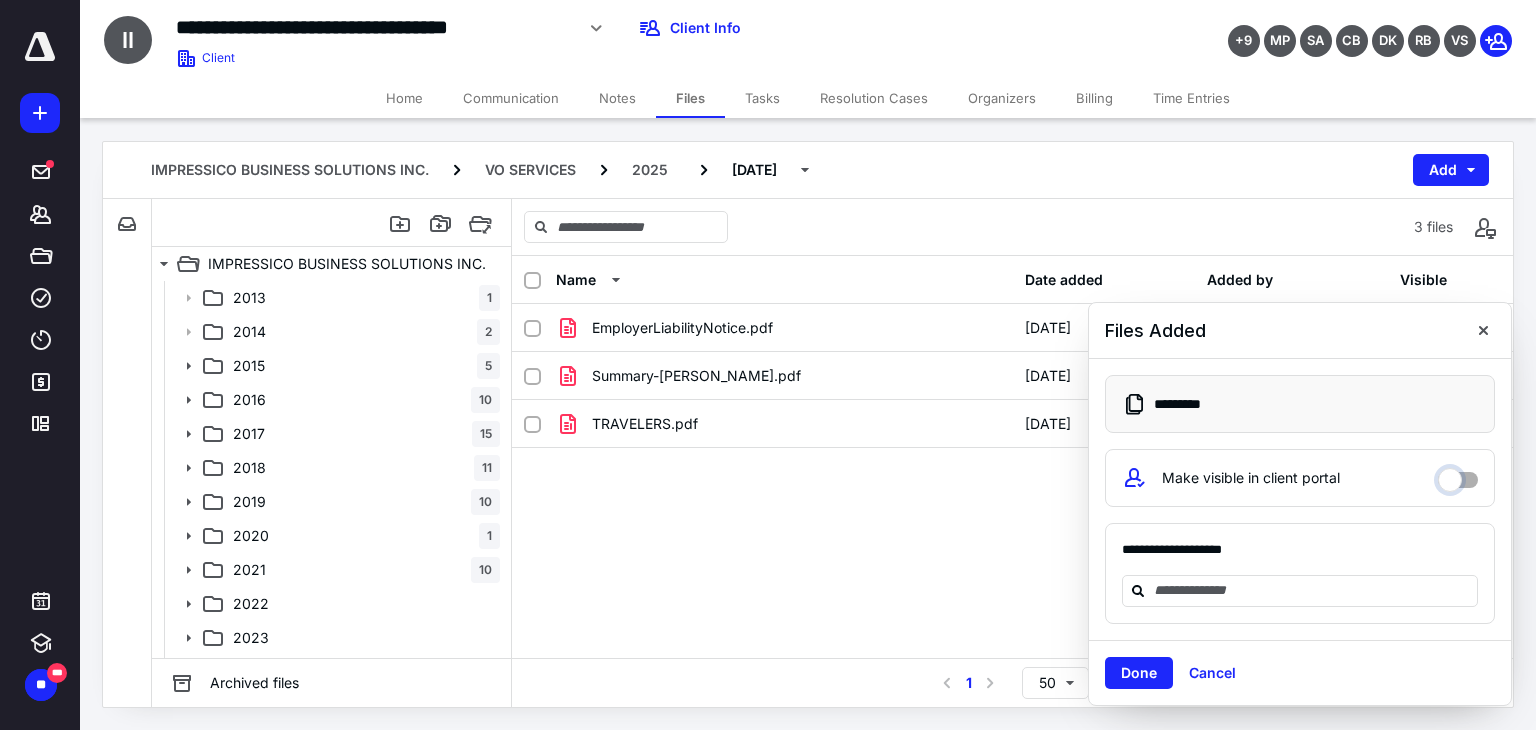 click on "Done" at bounding box center (1139, 673) 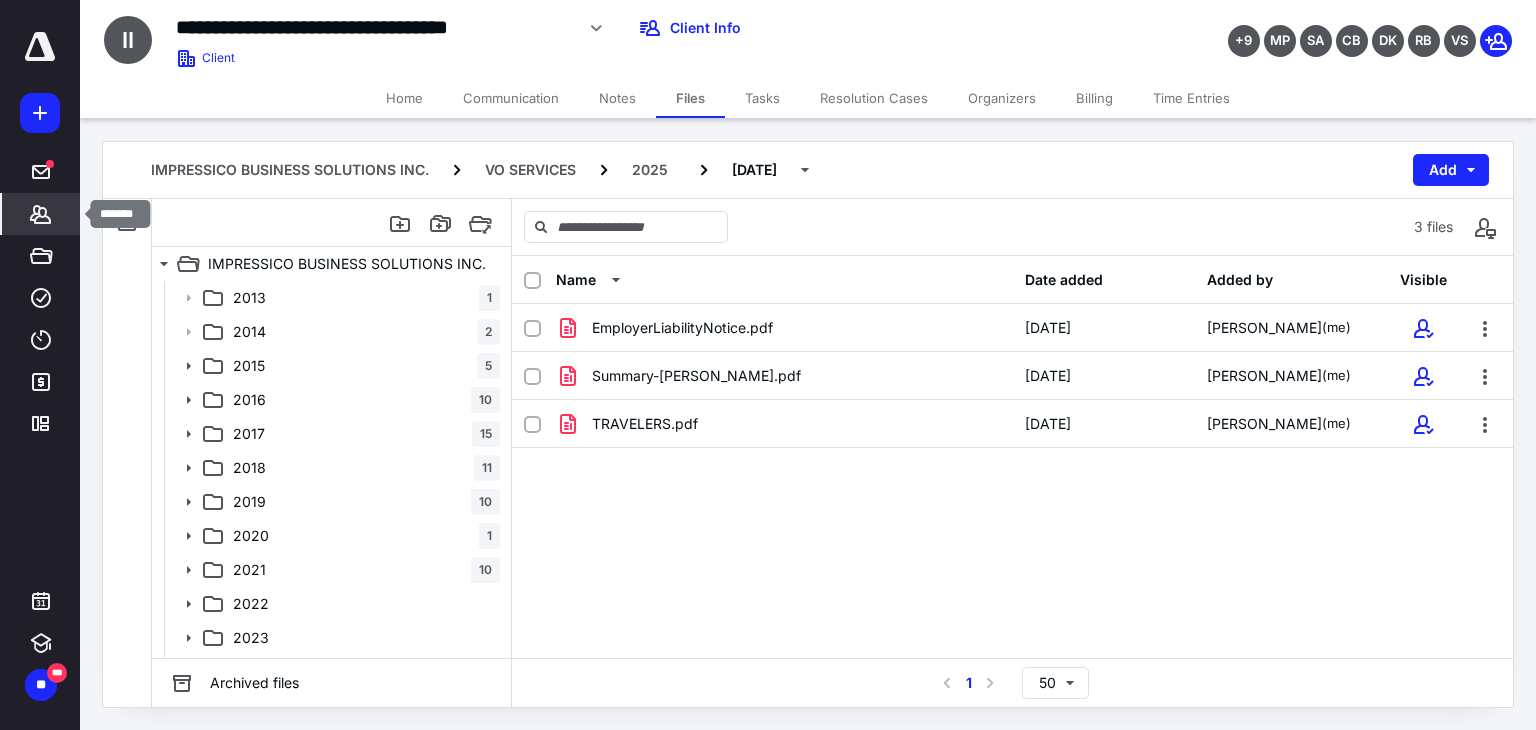click 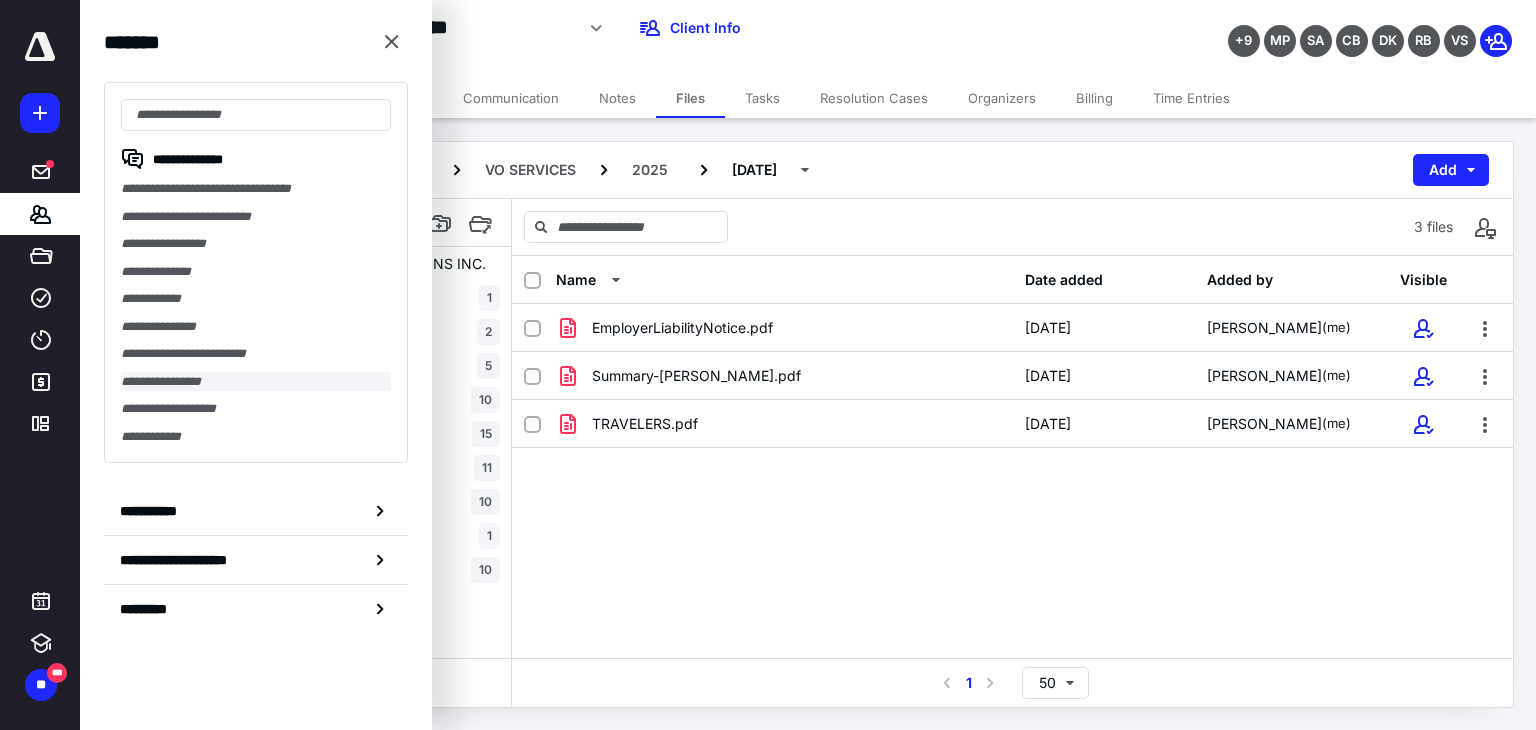click on "**********" at bounding box center [256, 382] 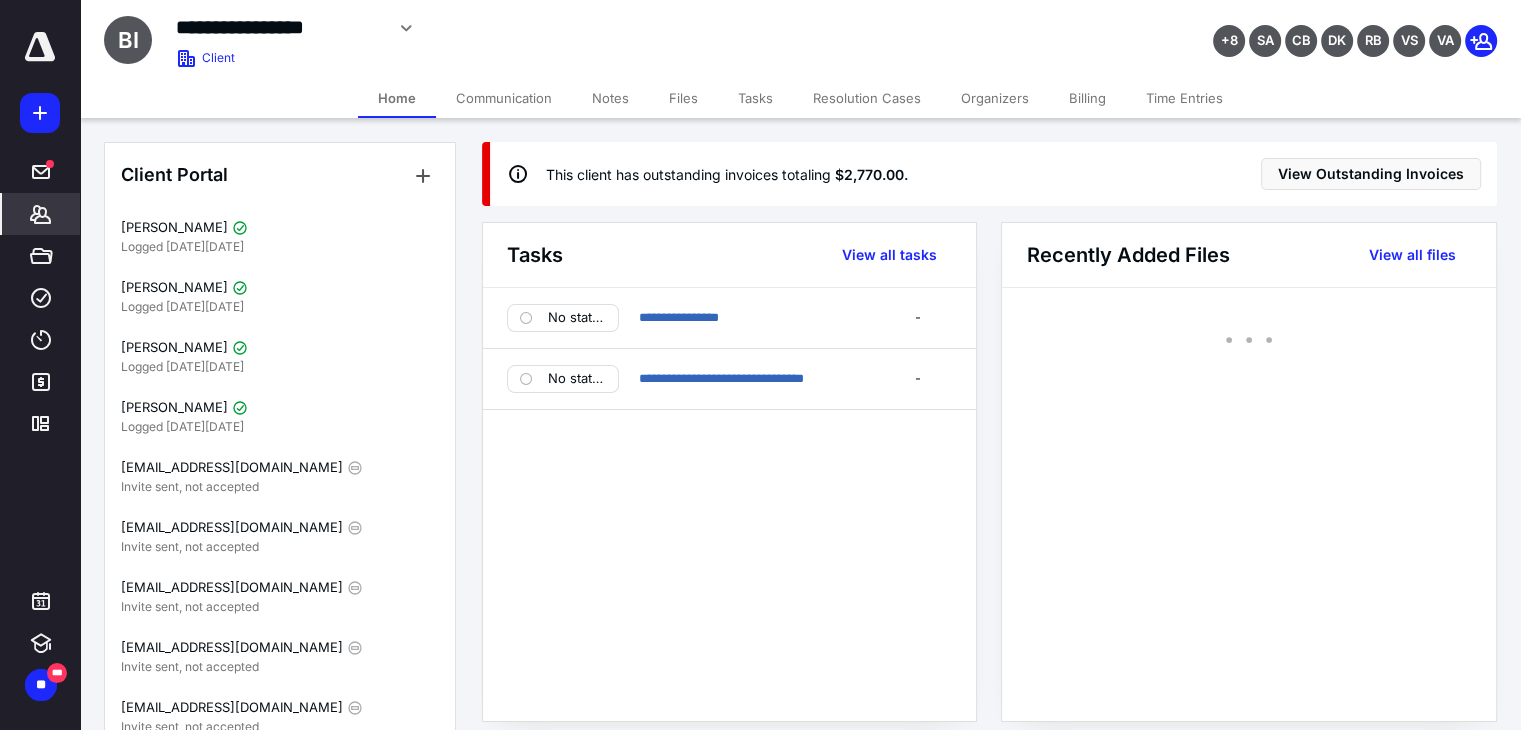 click on "Files" at bounding box center [683, 98] 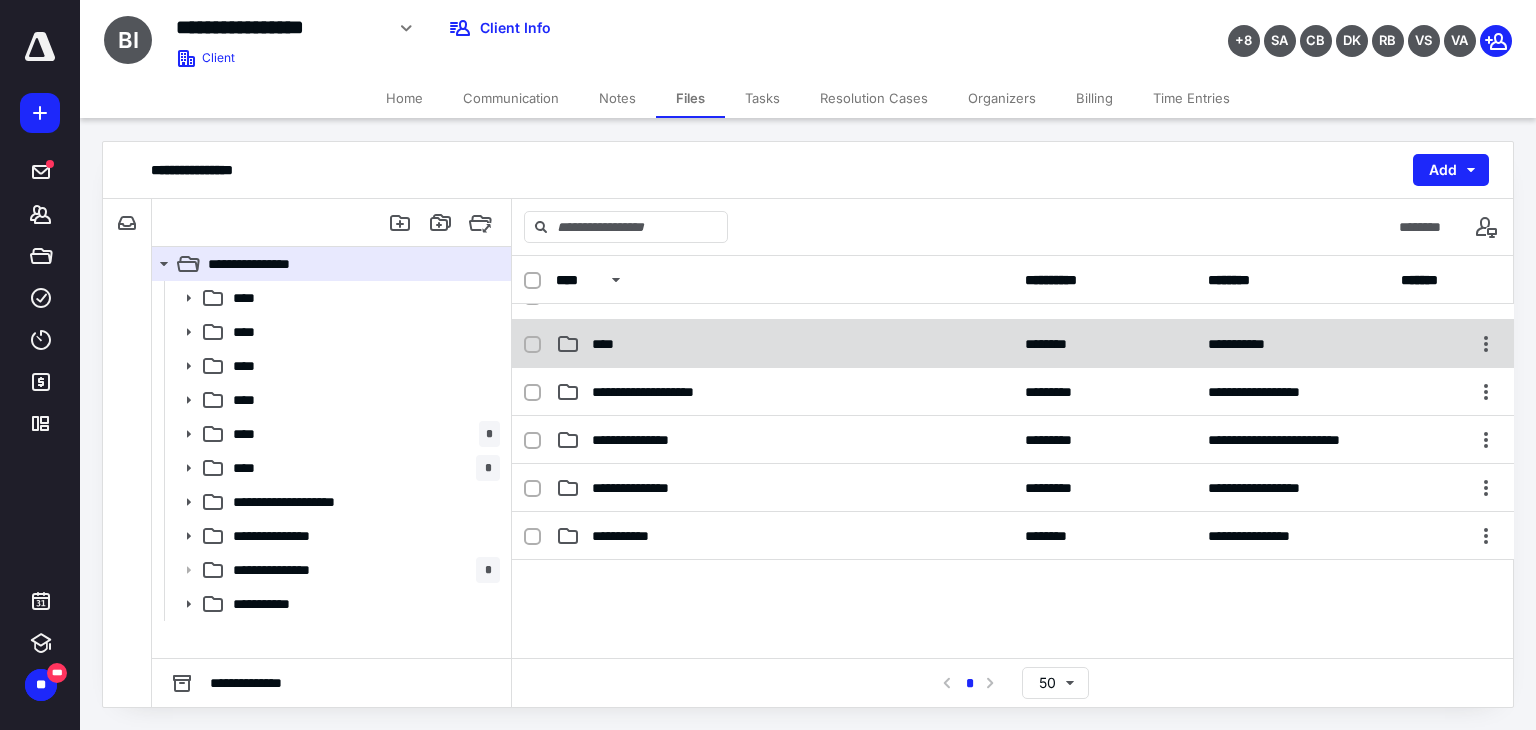 scroll, scrollTop: 225, scrollLeft: 0, axis: vertical 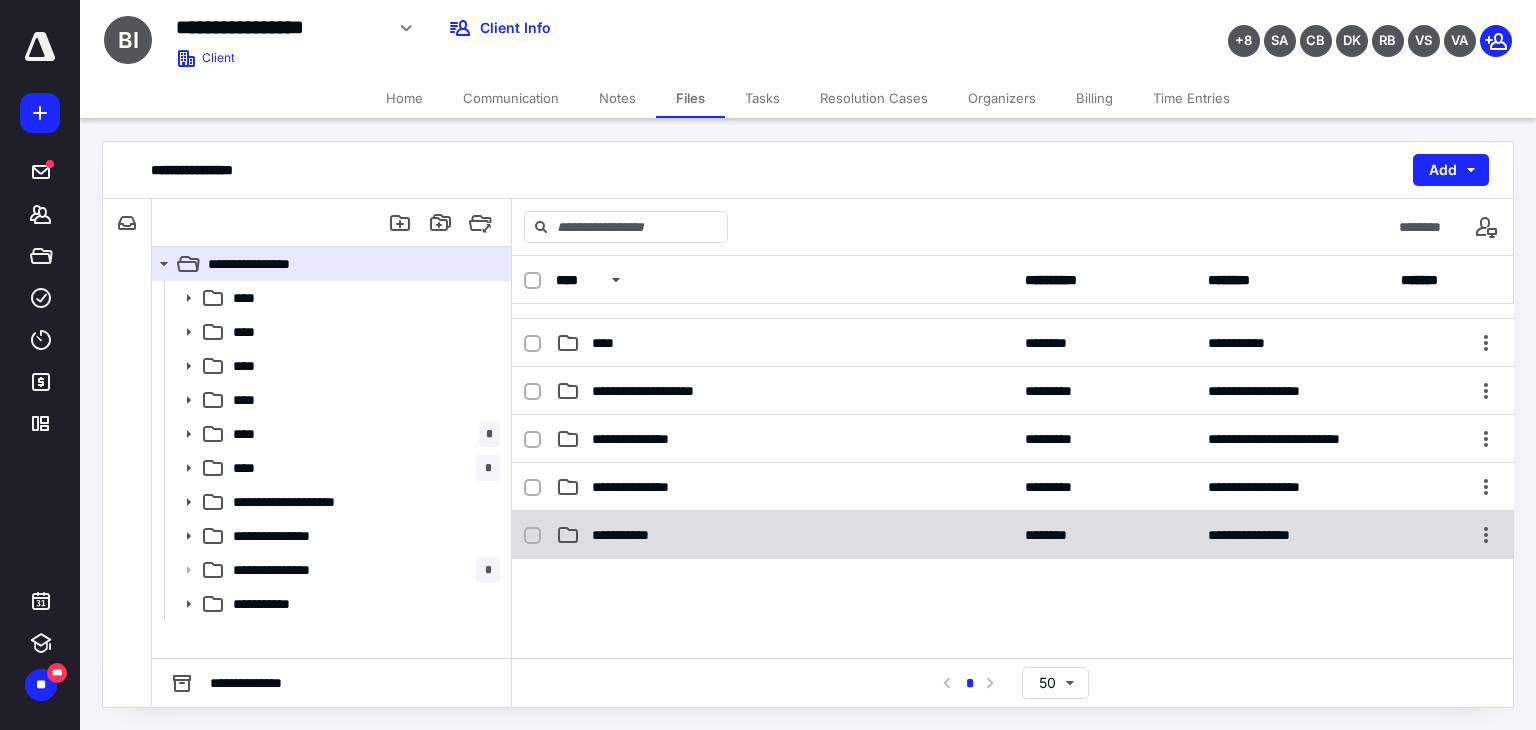 click on "**********" at bounding box center (637, 535) 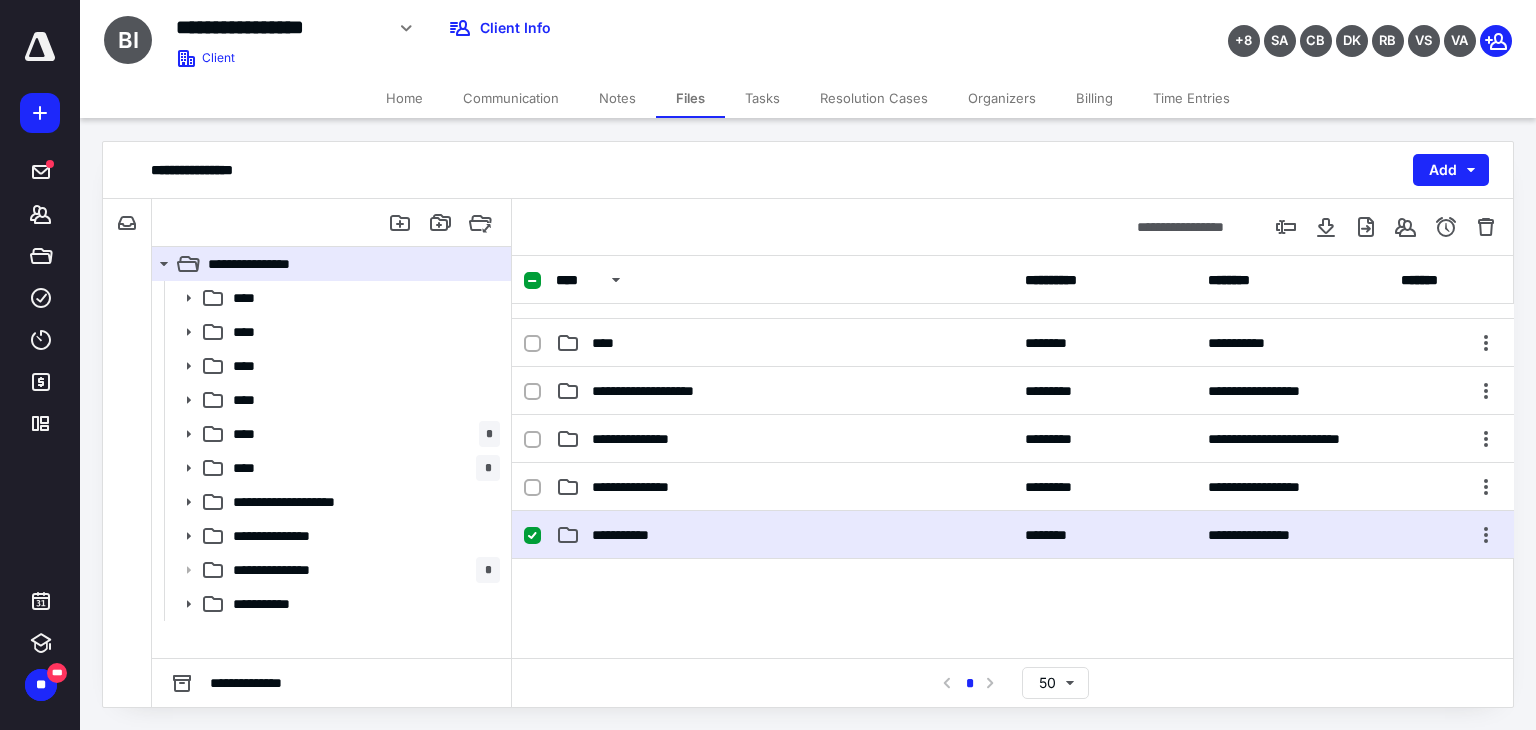 click on "**********" at bounding box center [637, 535] 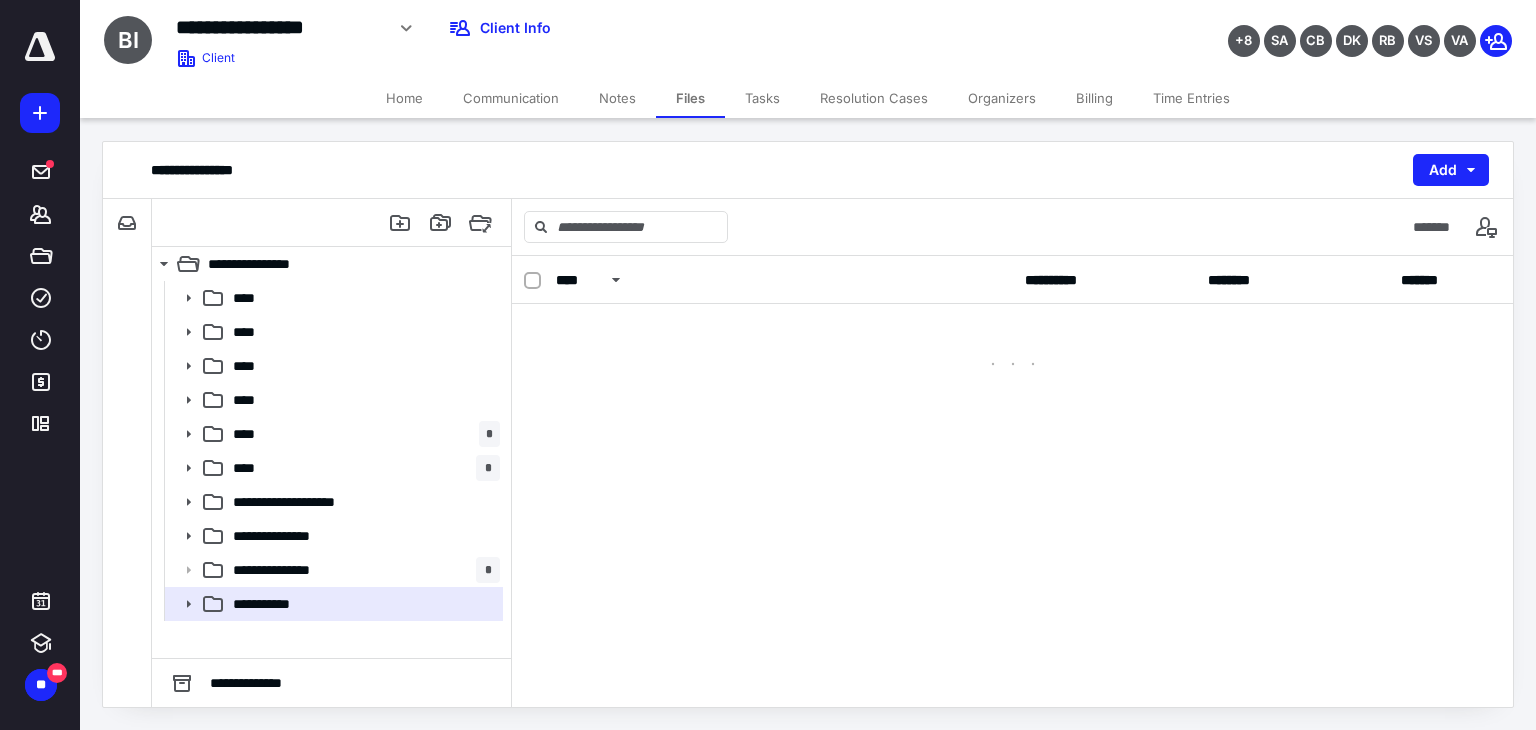 scroll, scrollTop: 0, scrollLeft: 0, axis: both 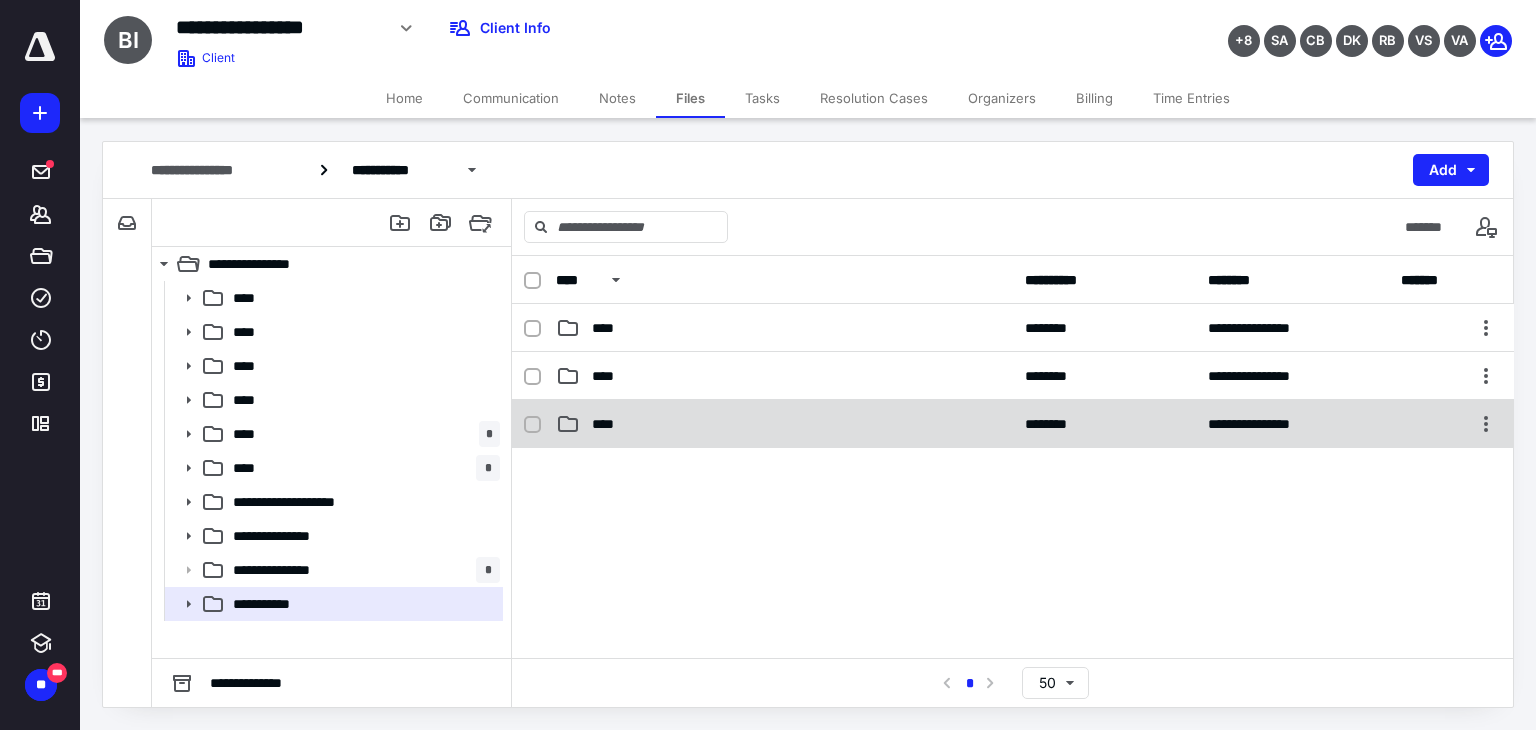 click at bounding box center (540, 424) 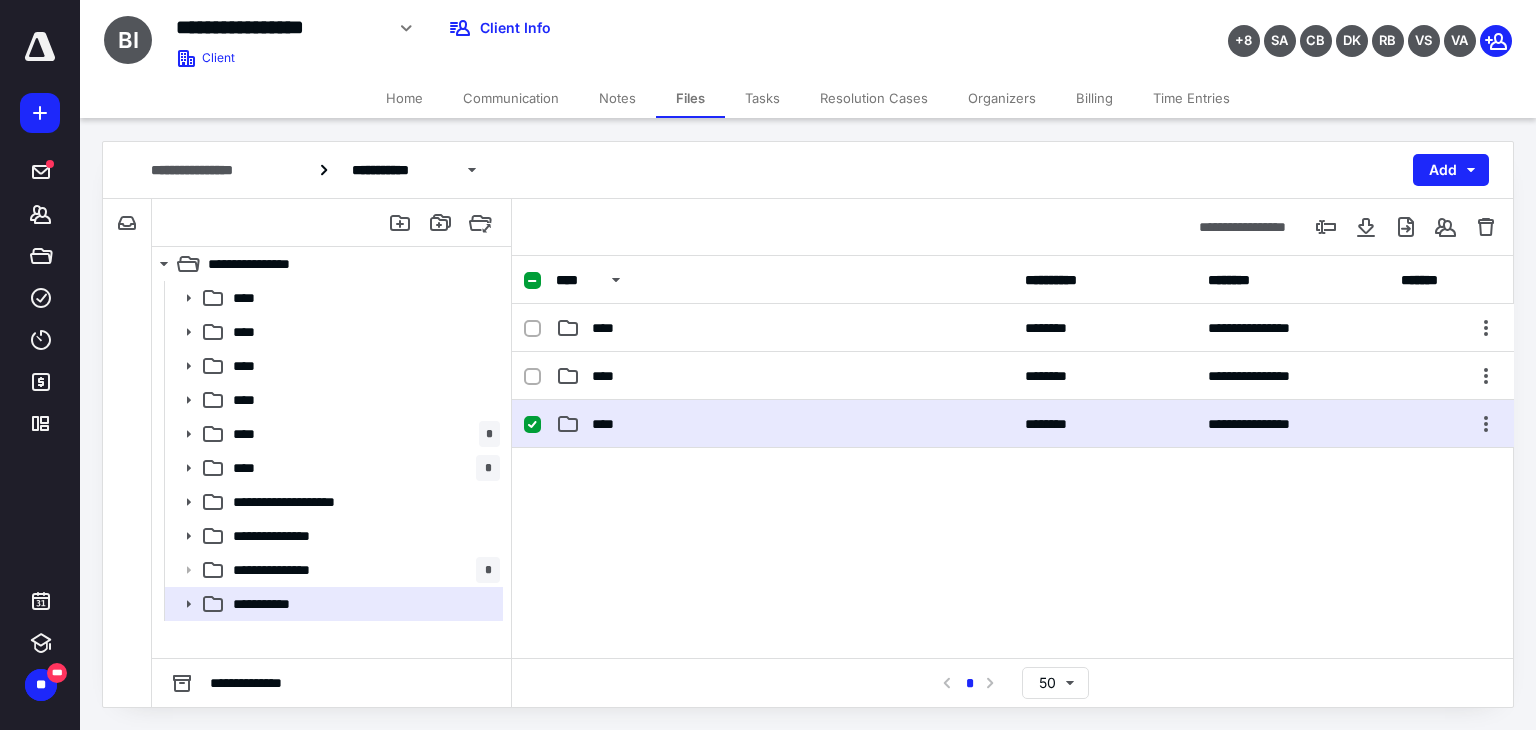 click on "**********" at bounding box center [1013, 424] 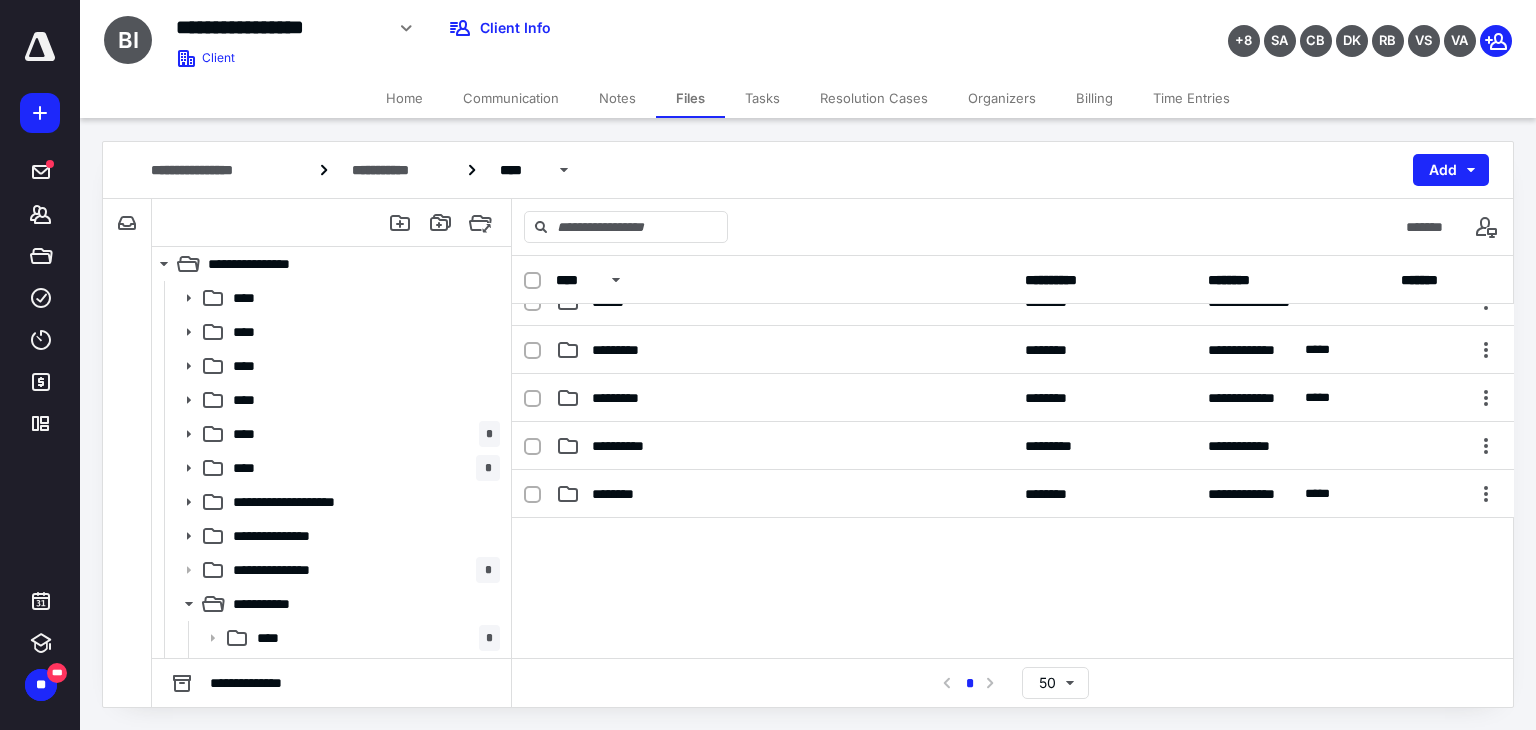 scroll, scrollTop: 124, scrollLeft: 0, axis: vertical 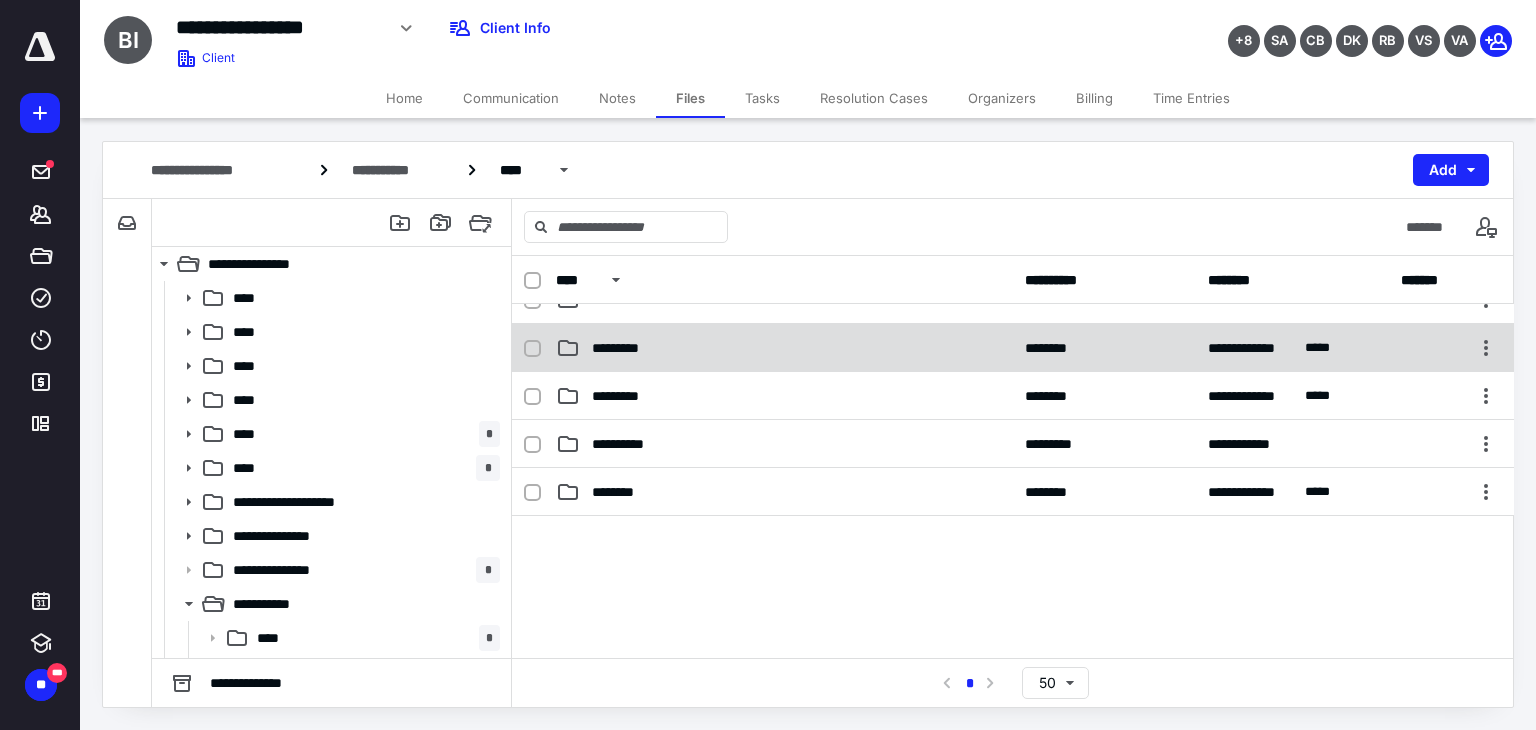 click on "*********" at bounding box center (625, 348) 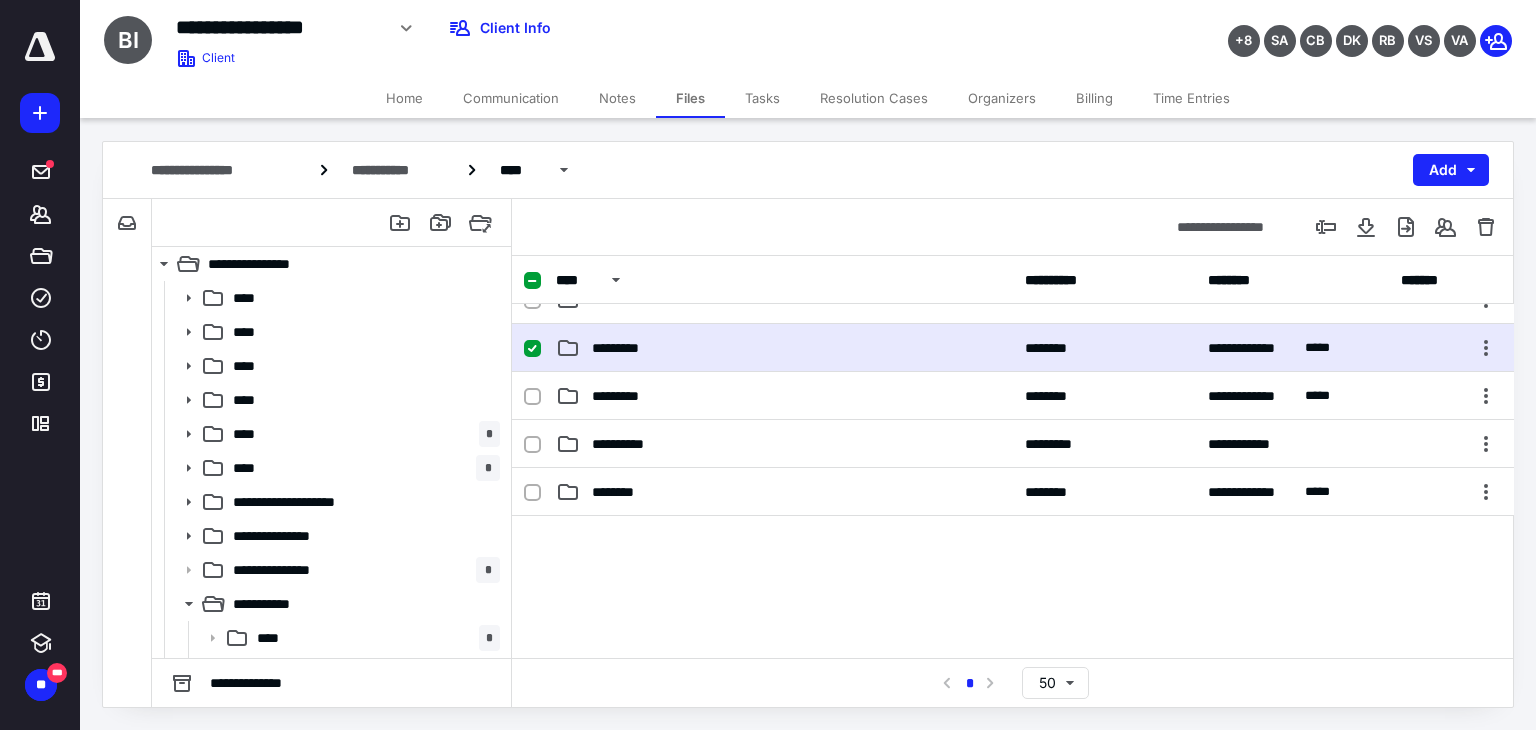 click on "*********" at bounding box center [625, 348] 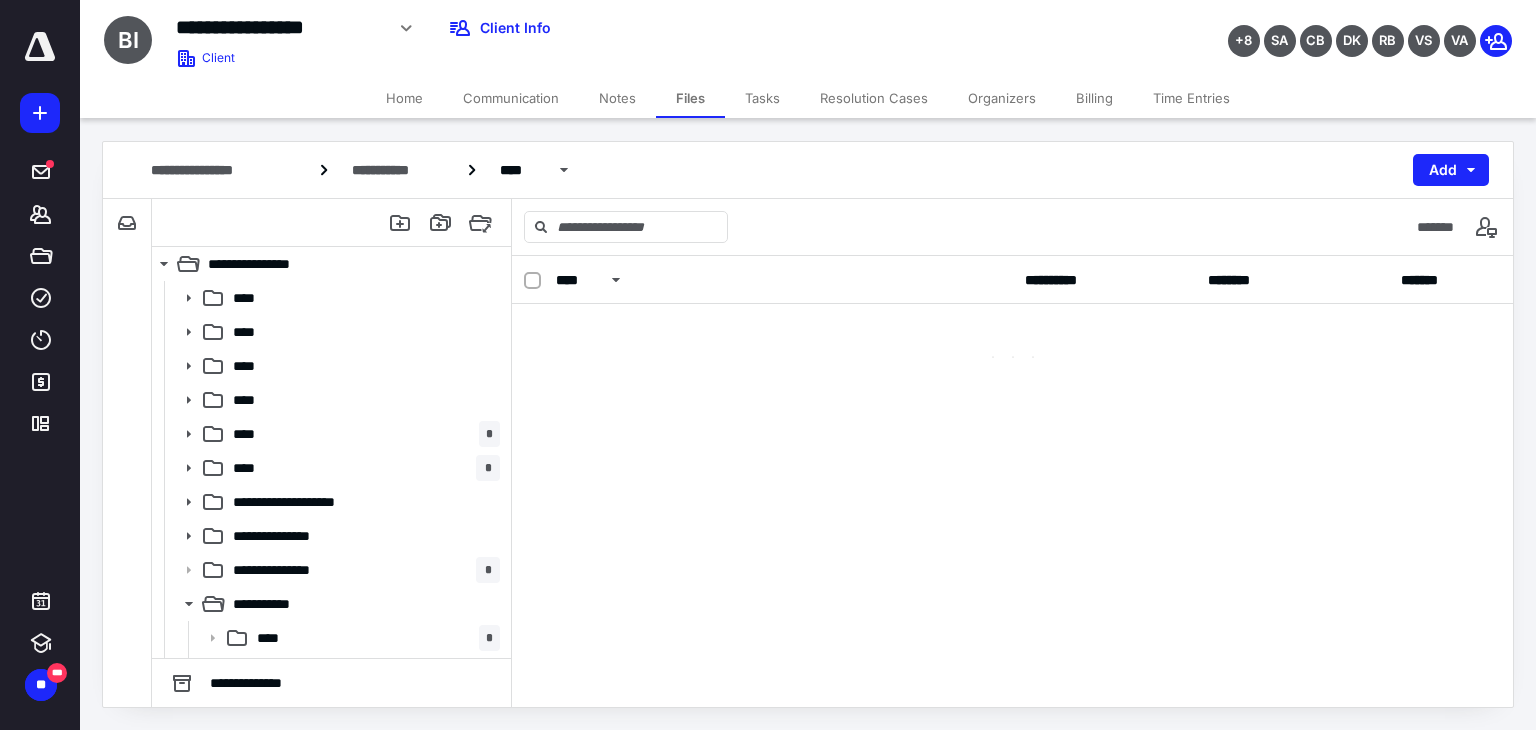scroll, scrollTop: 0, scrollLeft: 0, axis: both 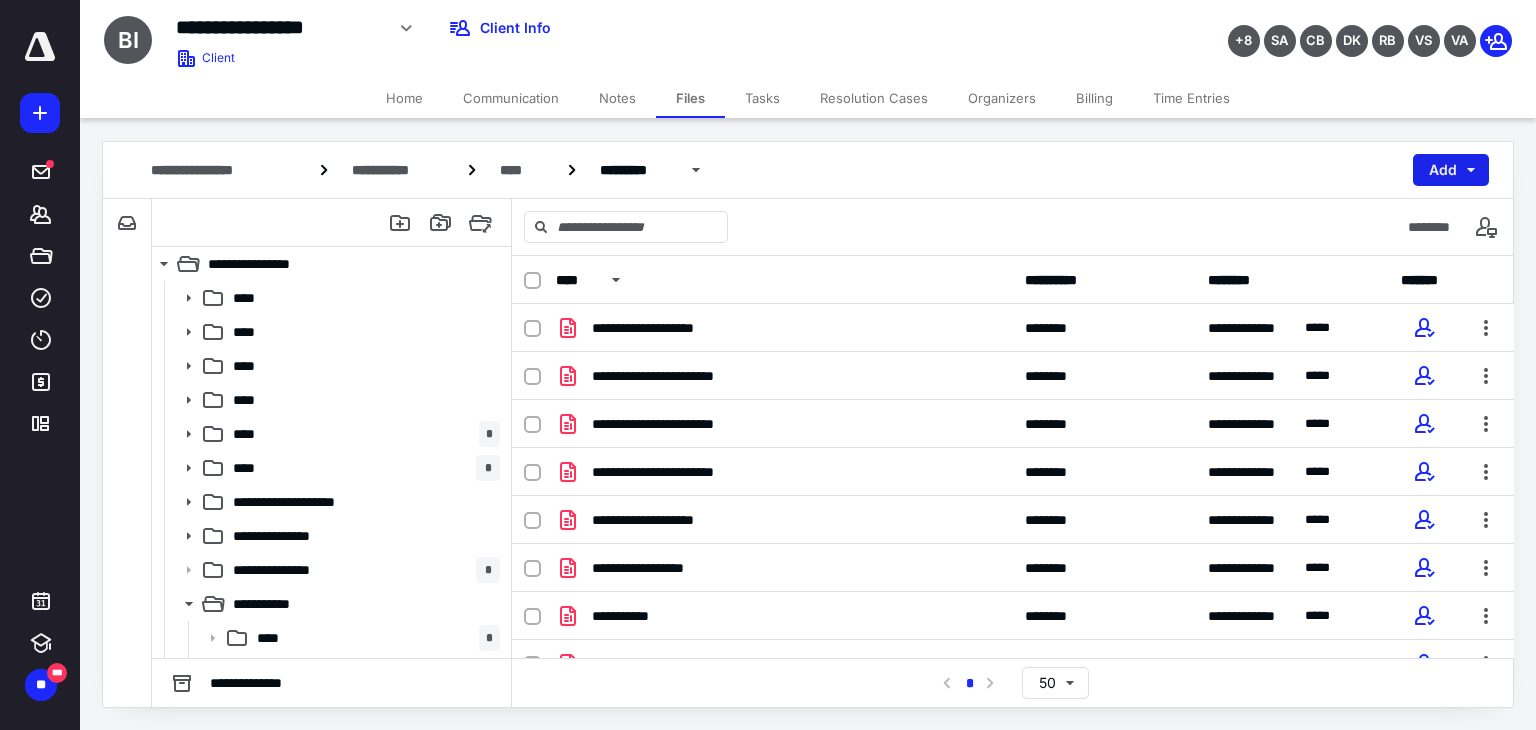 click on "Add" at bounding box center [1451, 170] 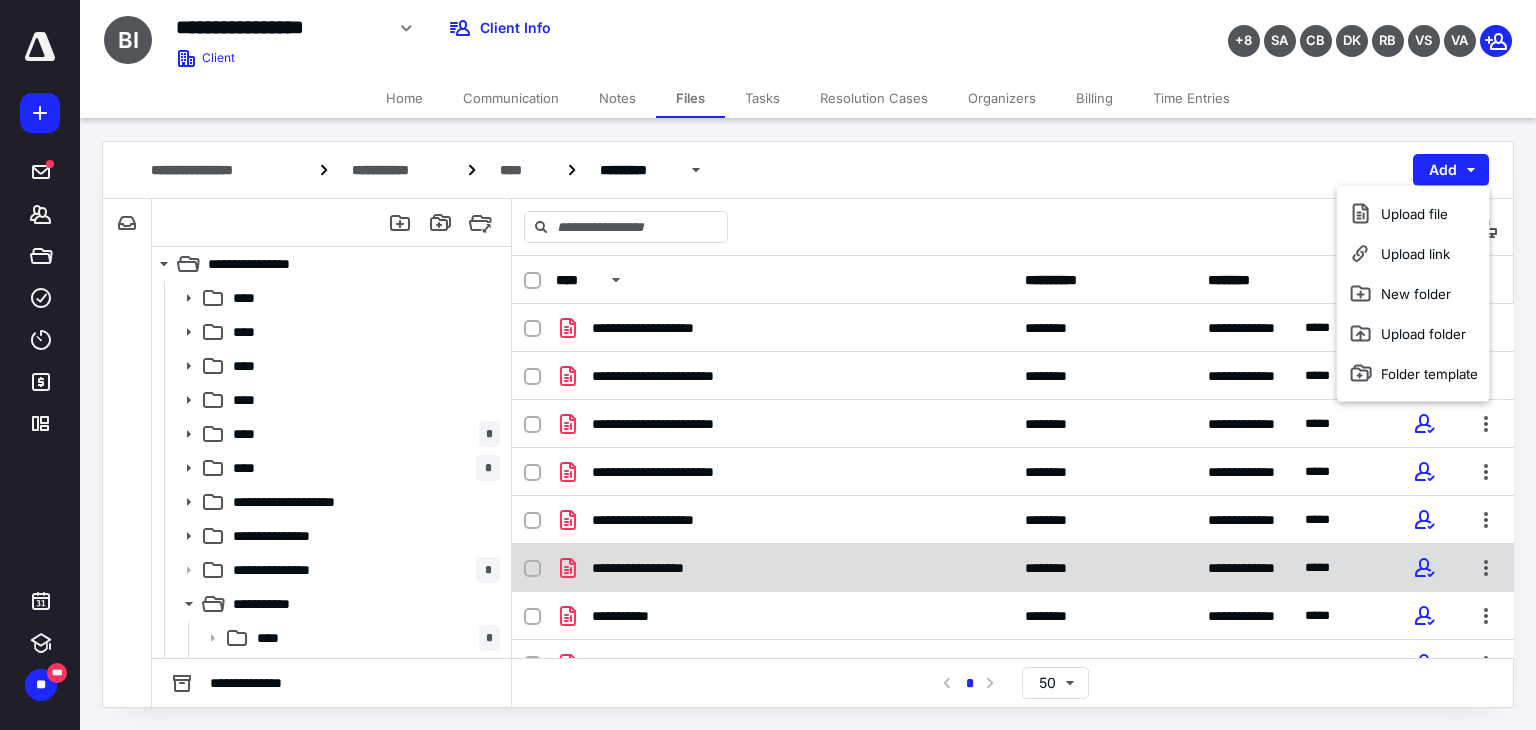 click on "Upload file" at bounding box center (1413, 214) 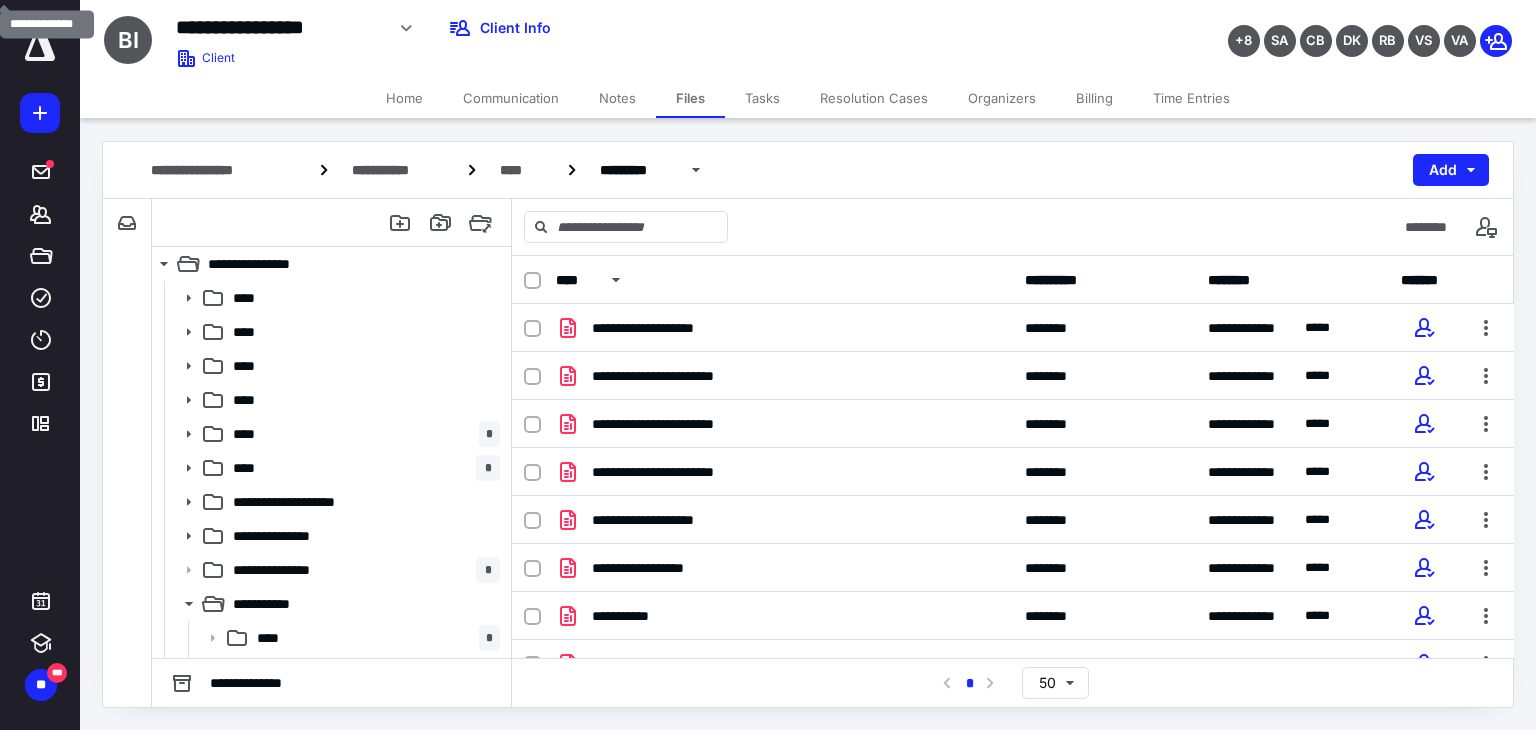 click on "Add" at bounding box center [1451, 170] 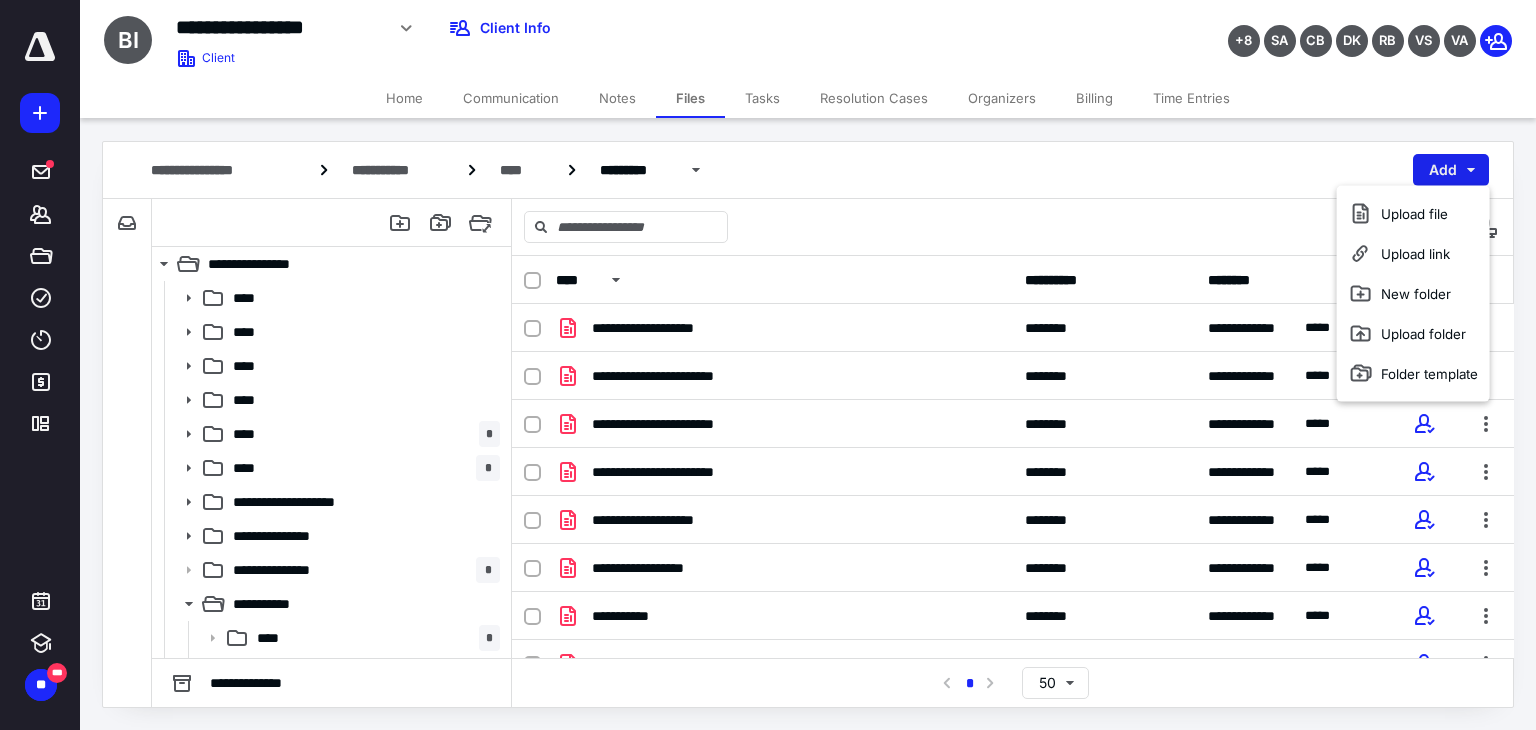 click 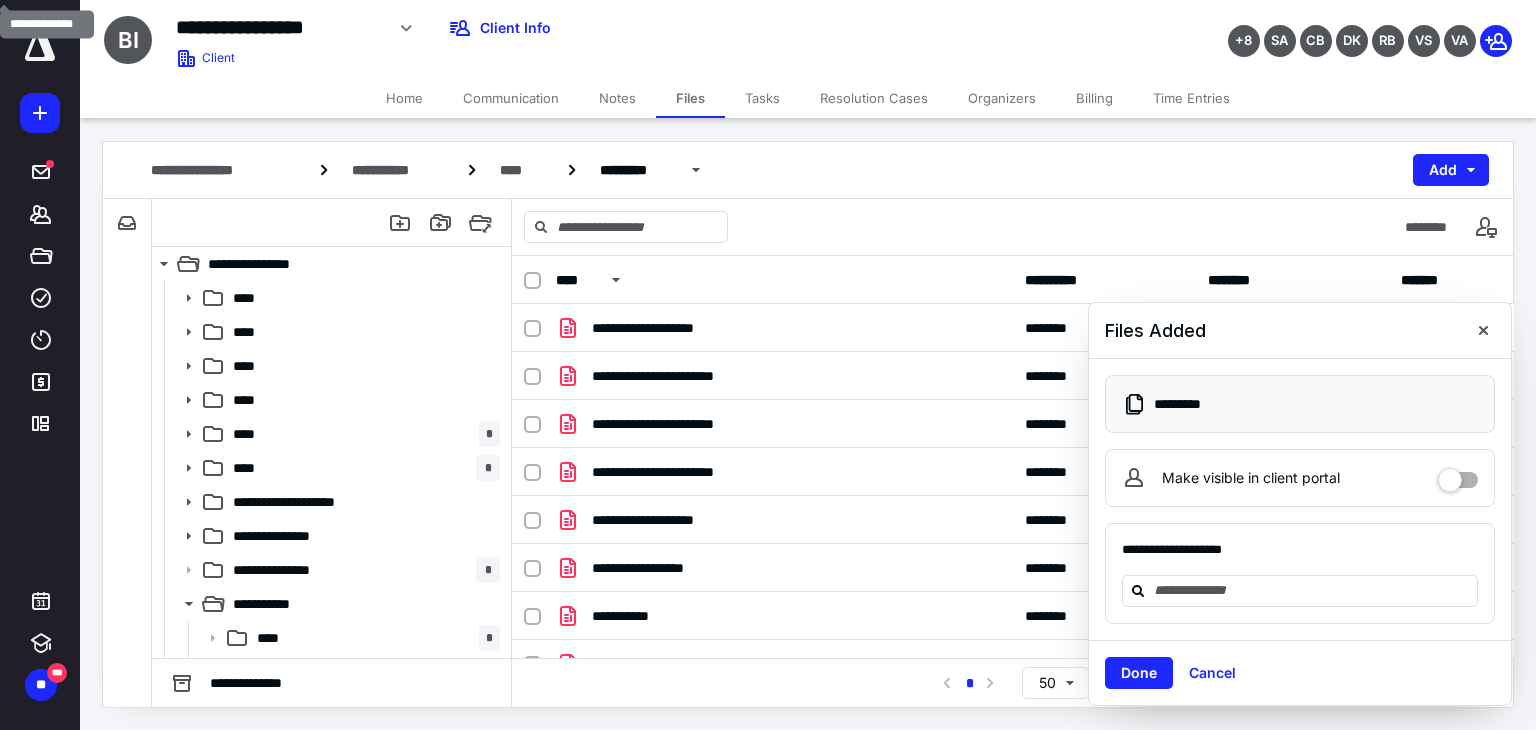 click on "Make visible in client portal" at bounding box center (1458, 475) 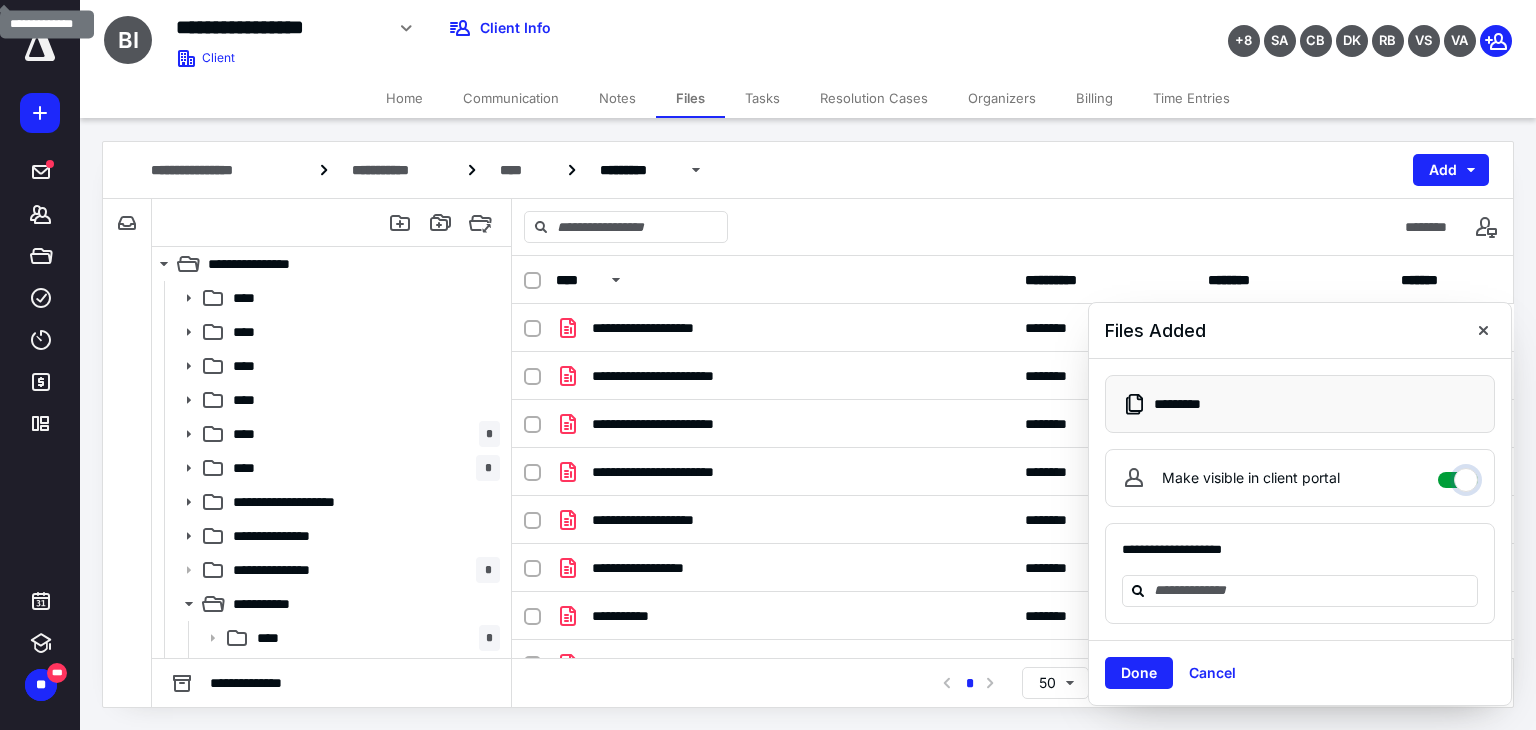 checkbox on "****" 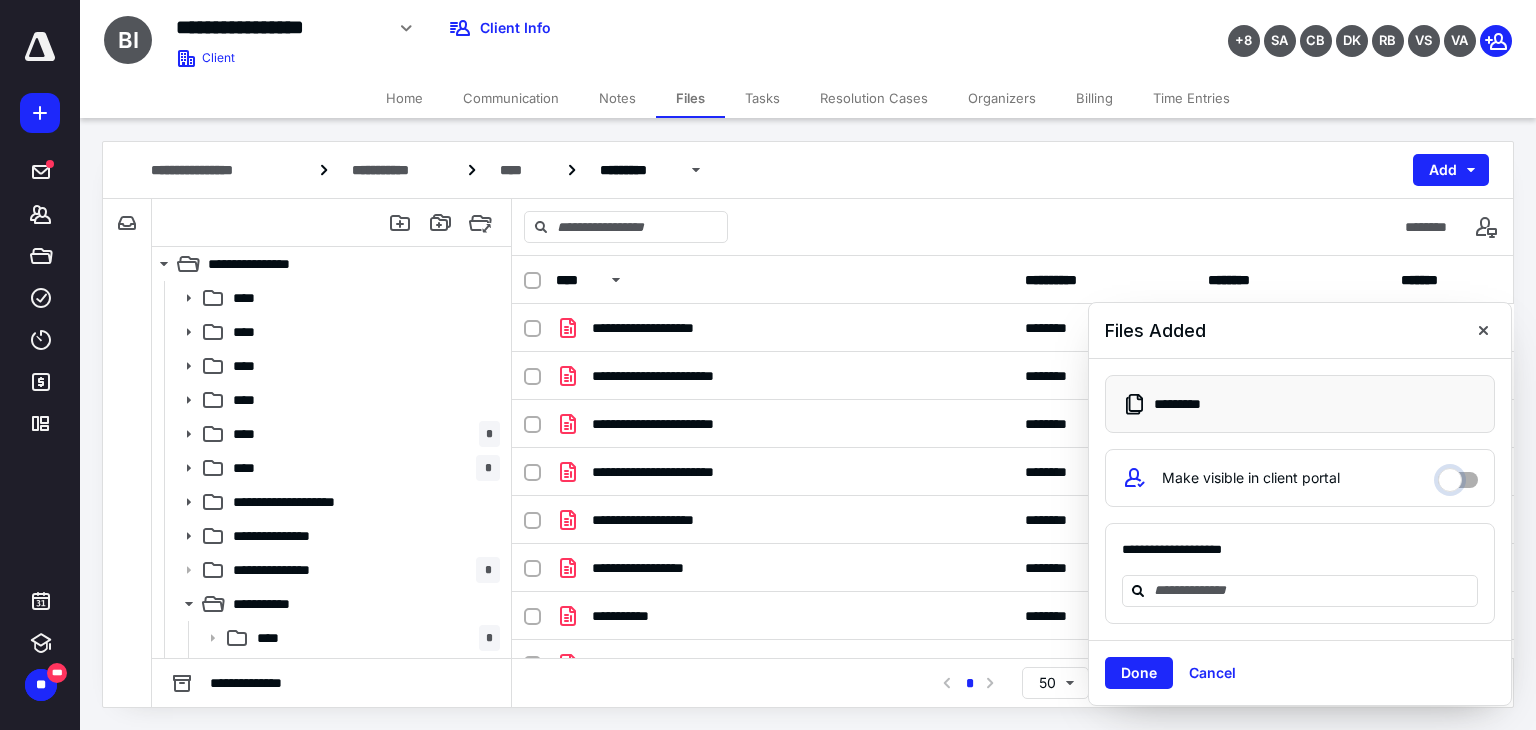 click on "Done" at bounding box center [1139, 673] 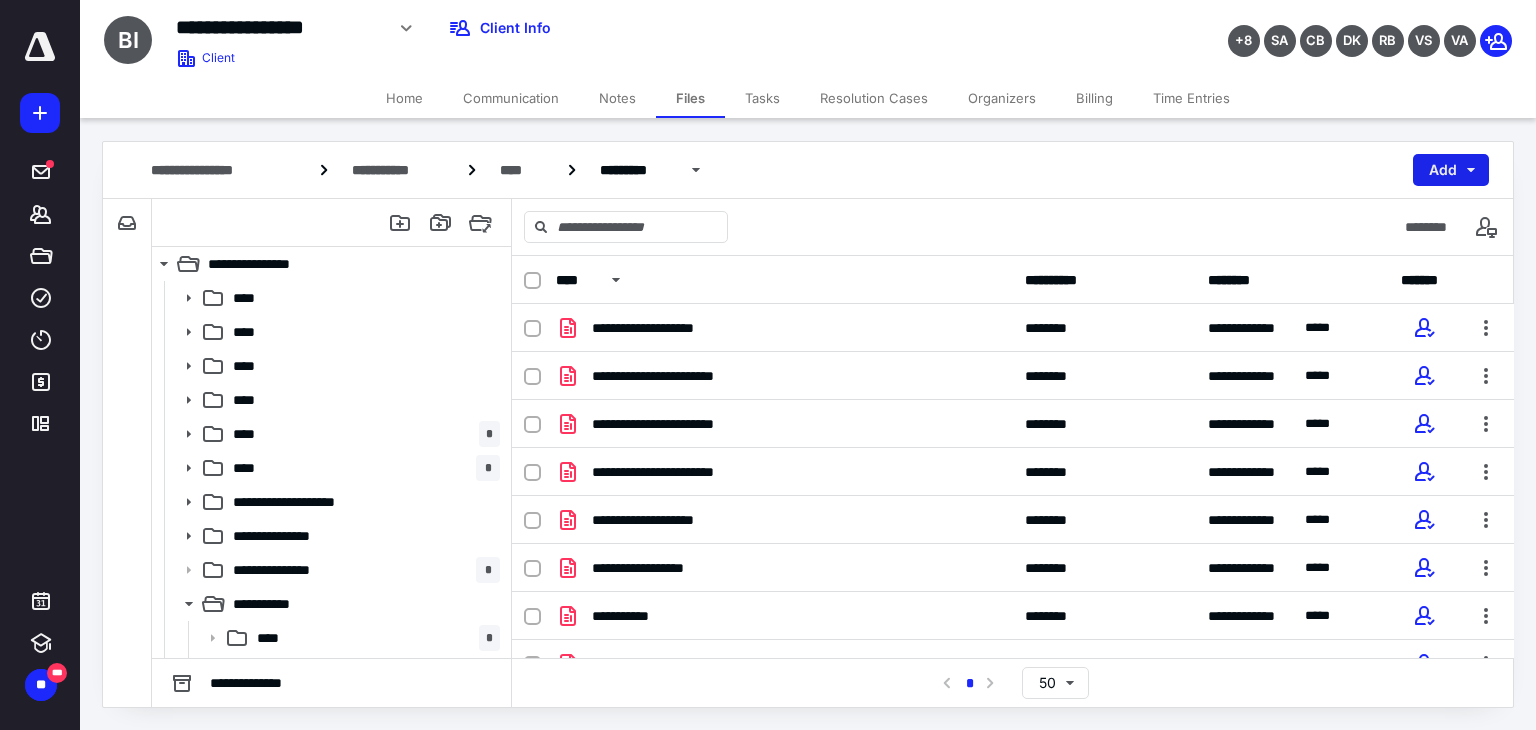 click on "Add" at bounding box center [1451, 170] 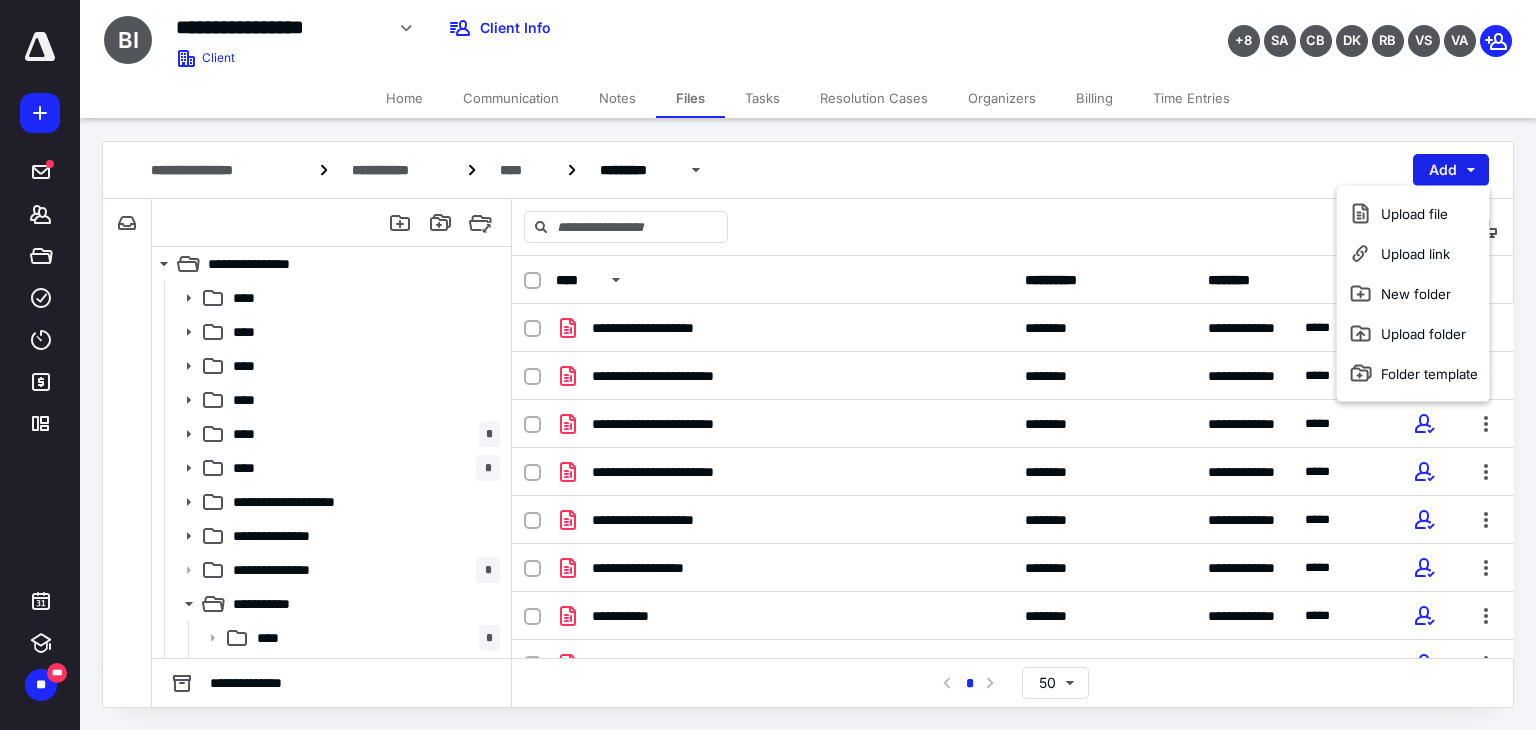 click on "Upload file" at bounding box center (1413, 214) 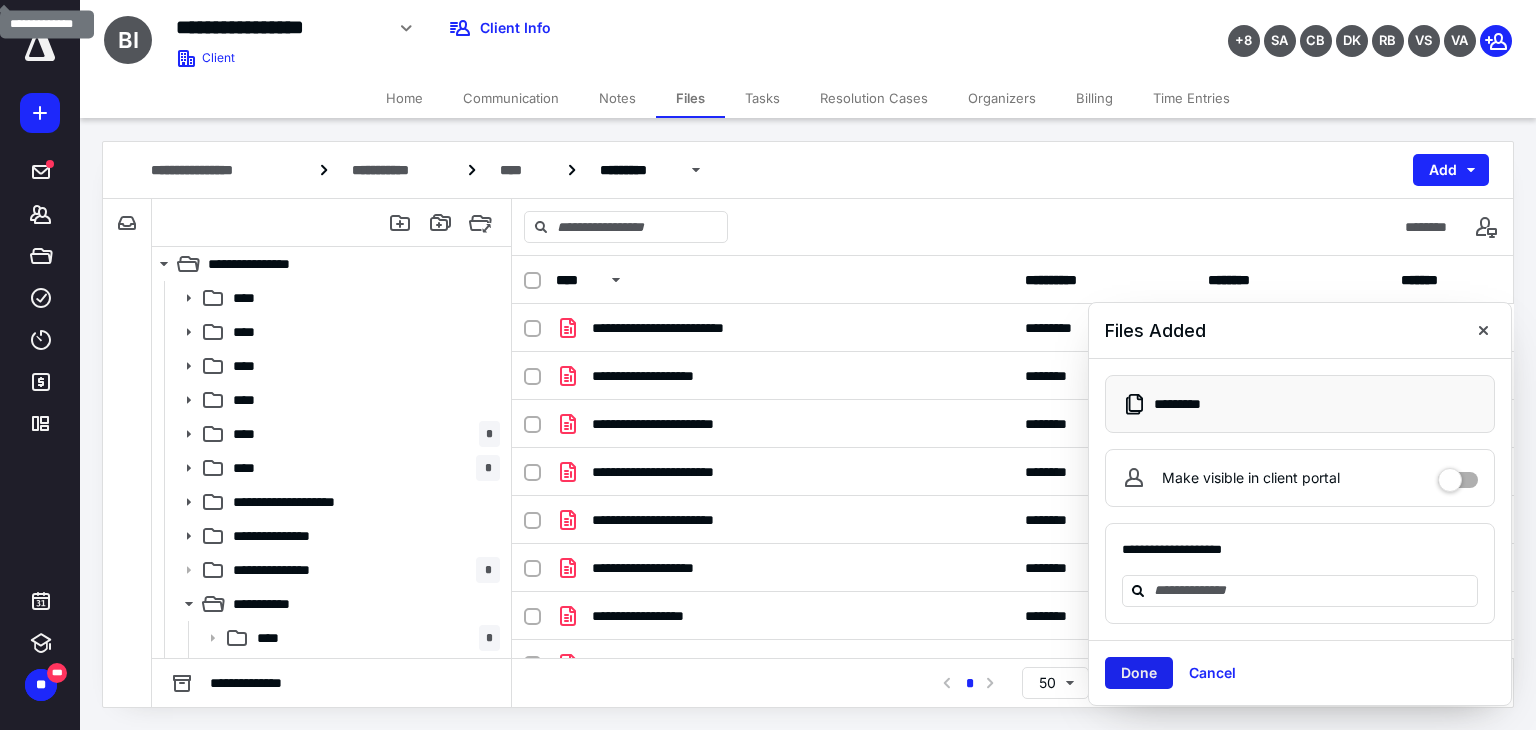 click on "Done" at bounding box center (1139, 673) 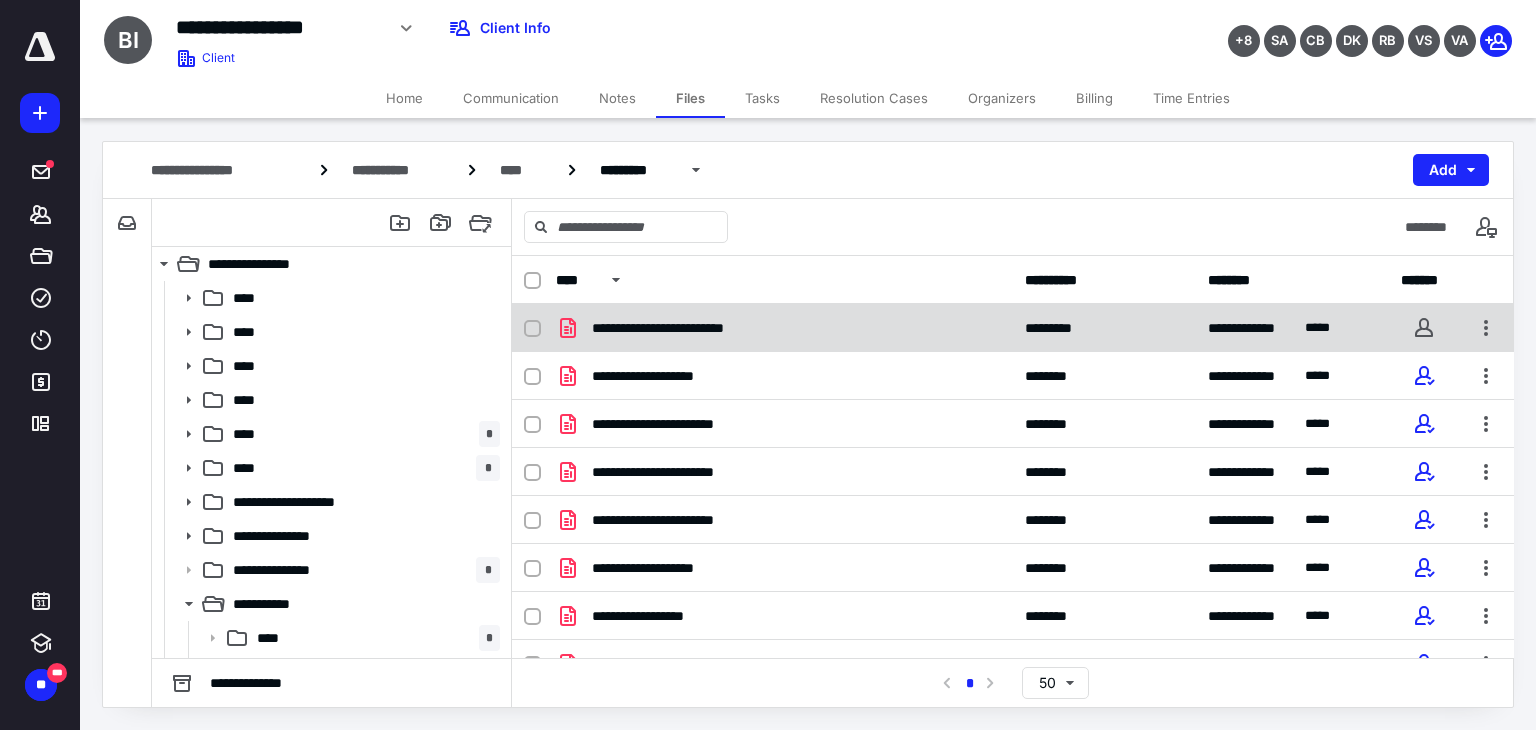 click 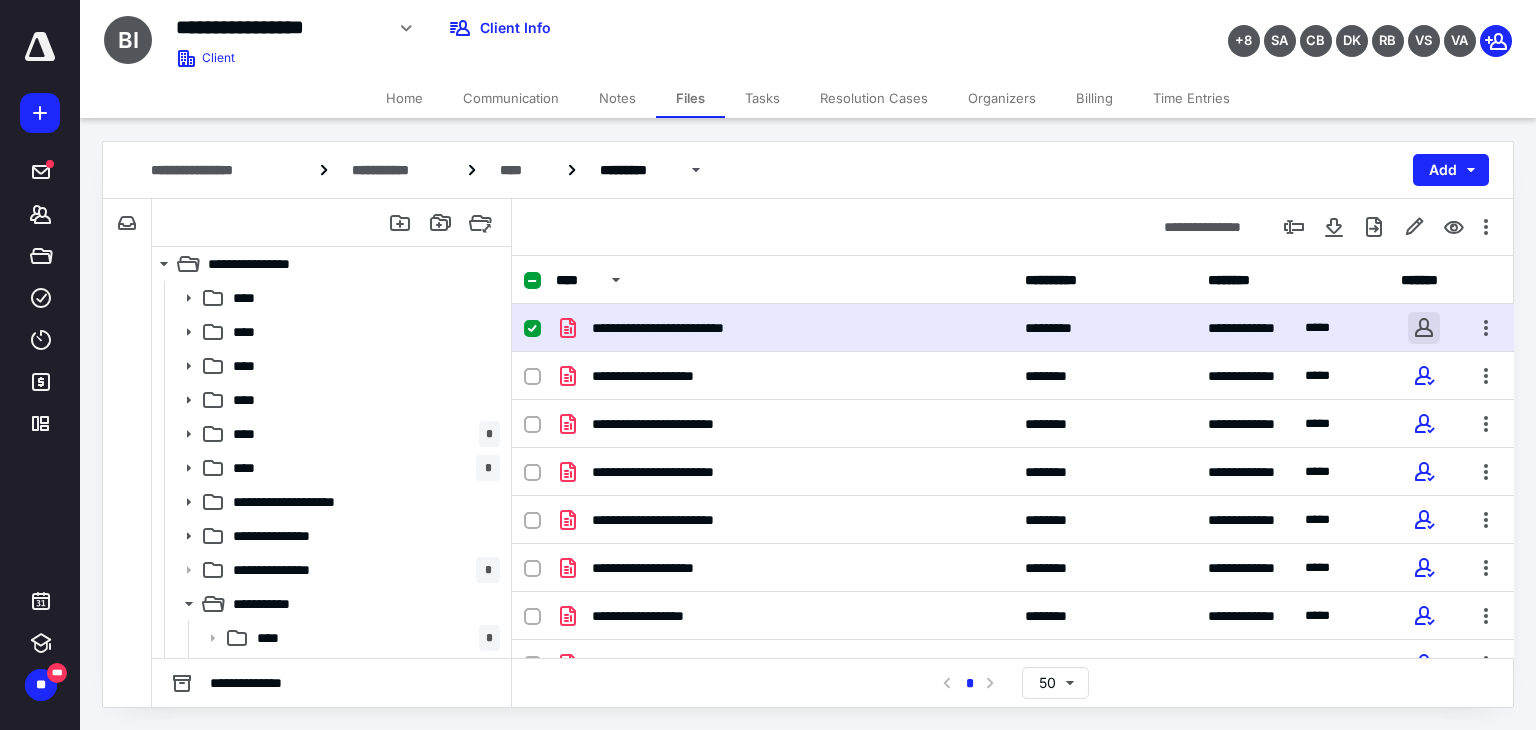 click at bounding box center [1424, 328] 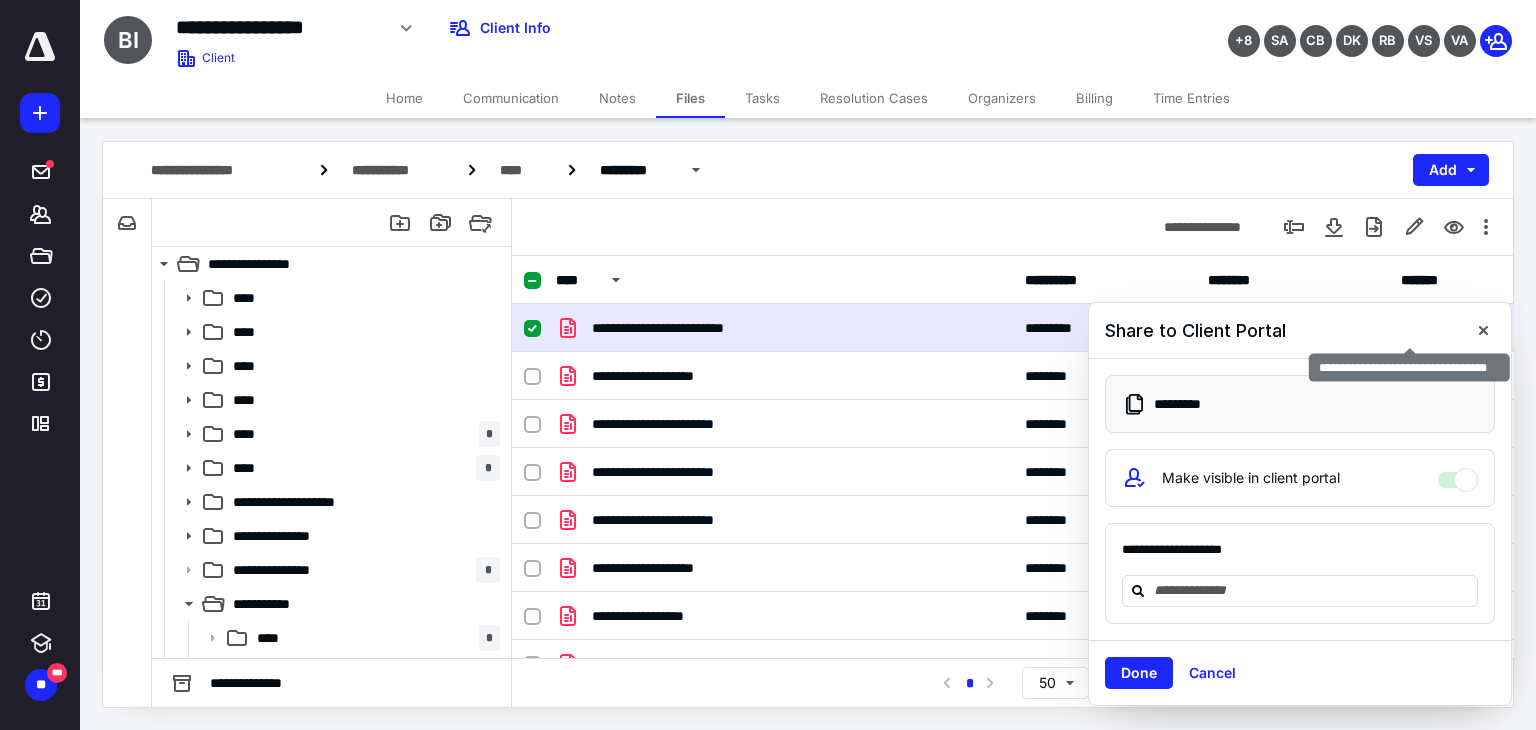 click on "Make visible in client portal" at bounding box center [1458, 475] 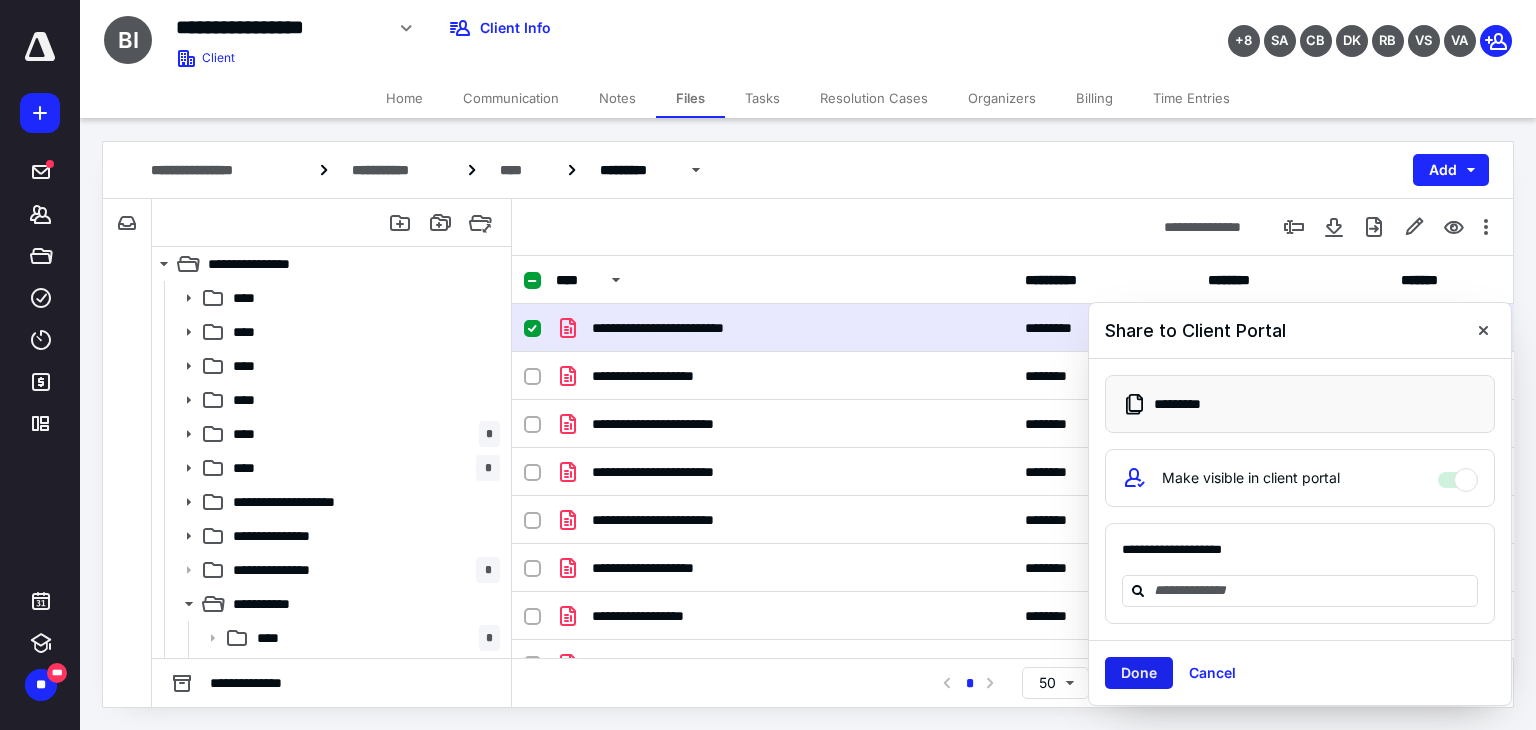 click on "Done" at bounding box center (1139, 673) 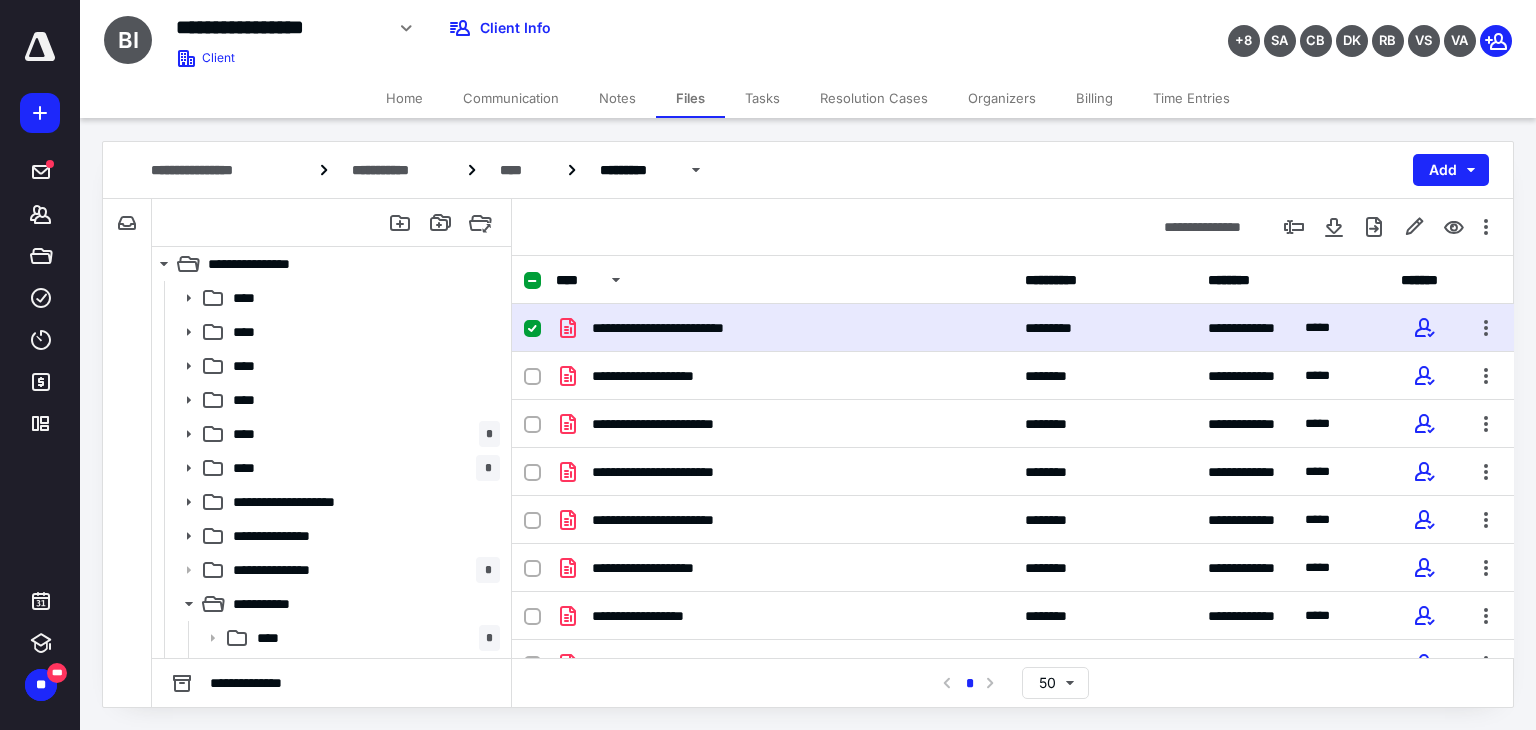 click on "**********" at bounding box center [1013, 328] 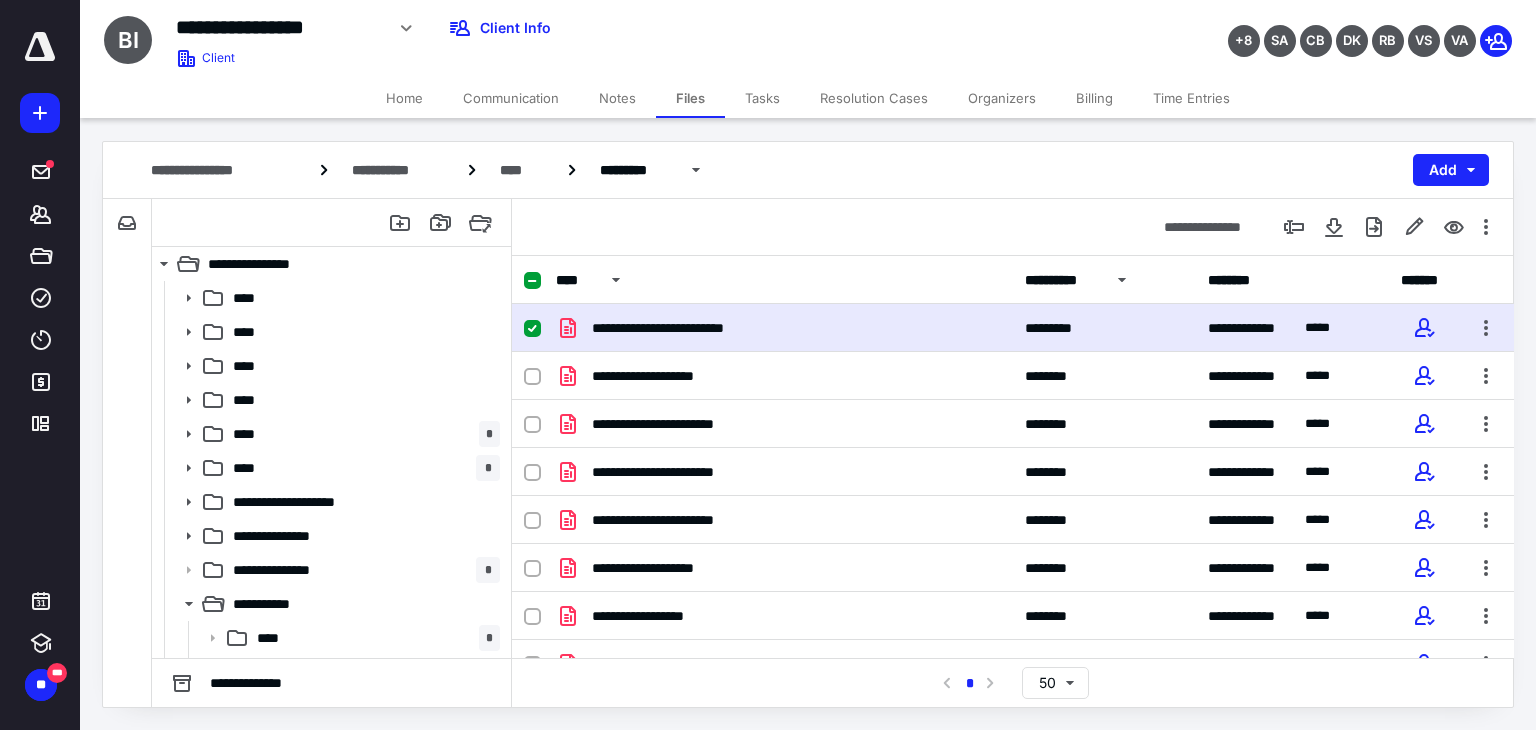 click at bounding box center (1122, 280) 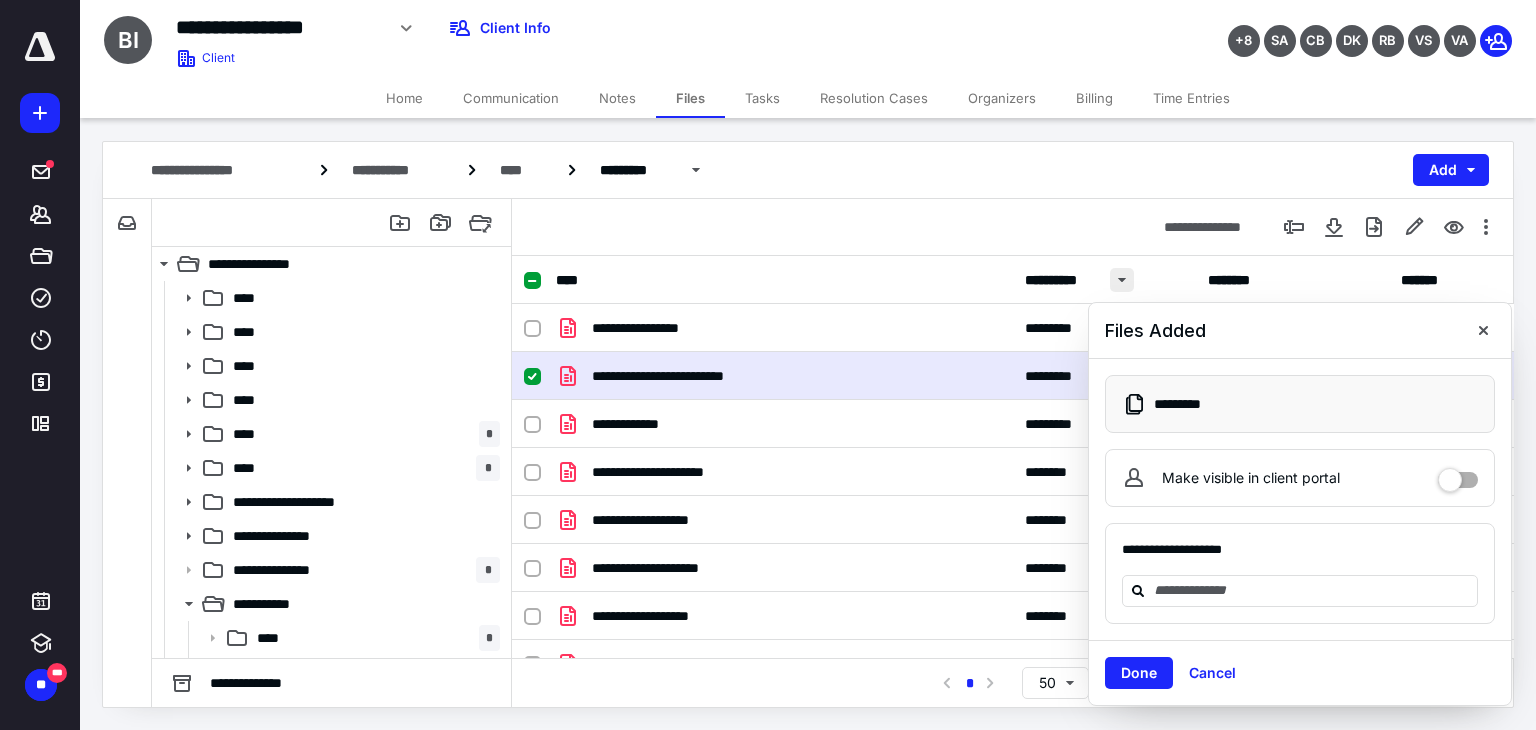 click on "**********" at bounding box center [784, 376] 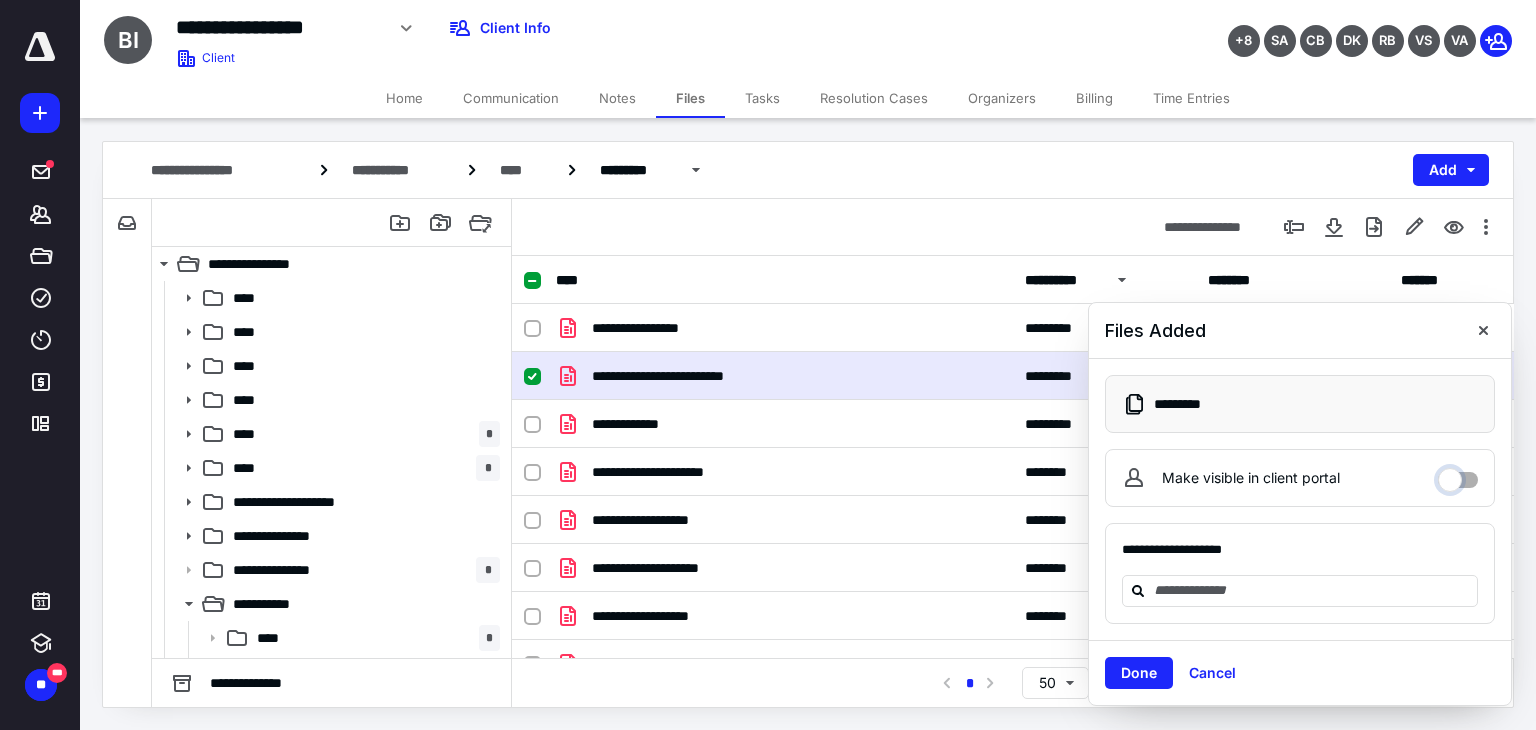 click on "Make visible in client portal" at bounding box center (1458, 475) 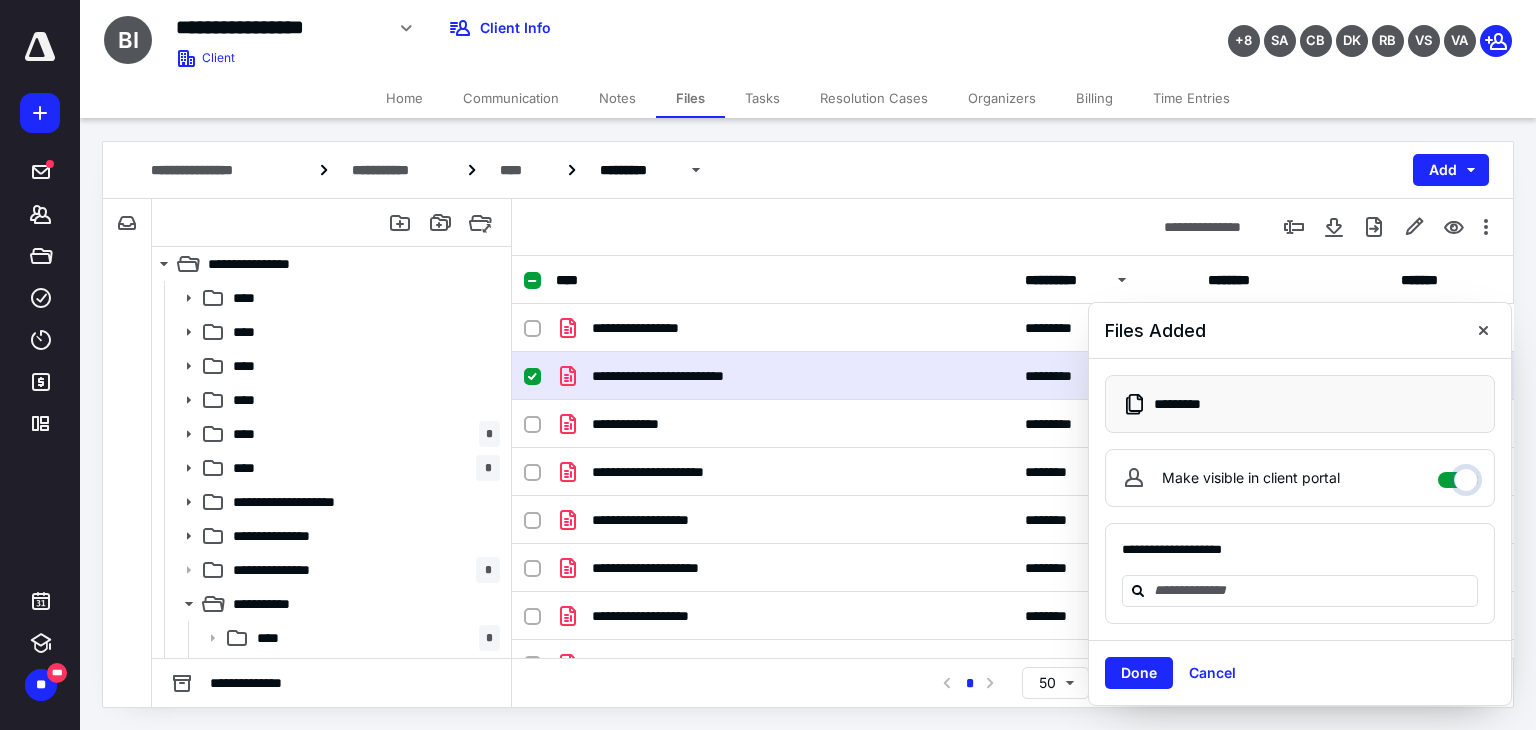 checkbox on "****" 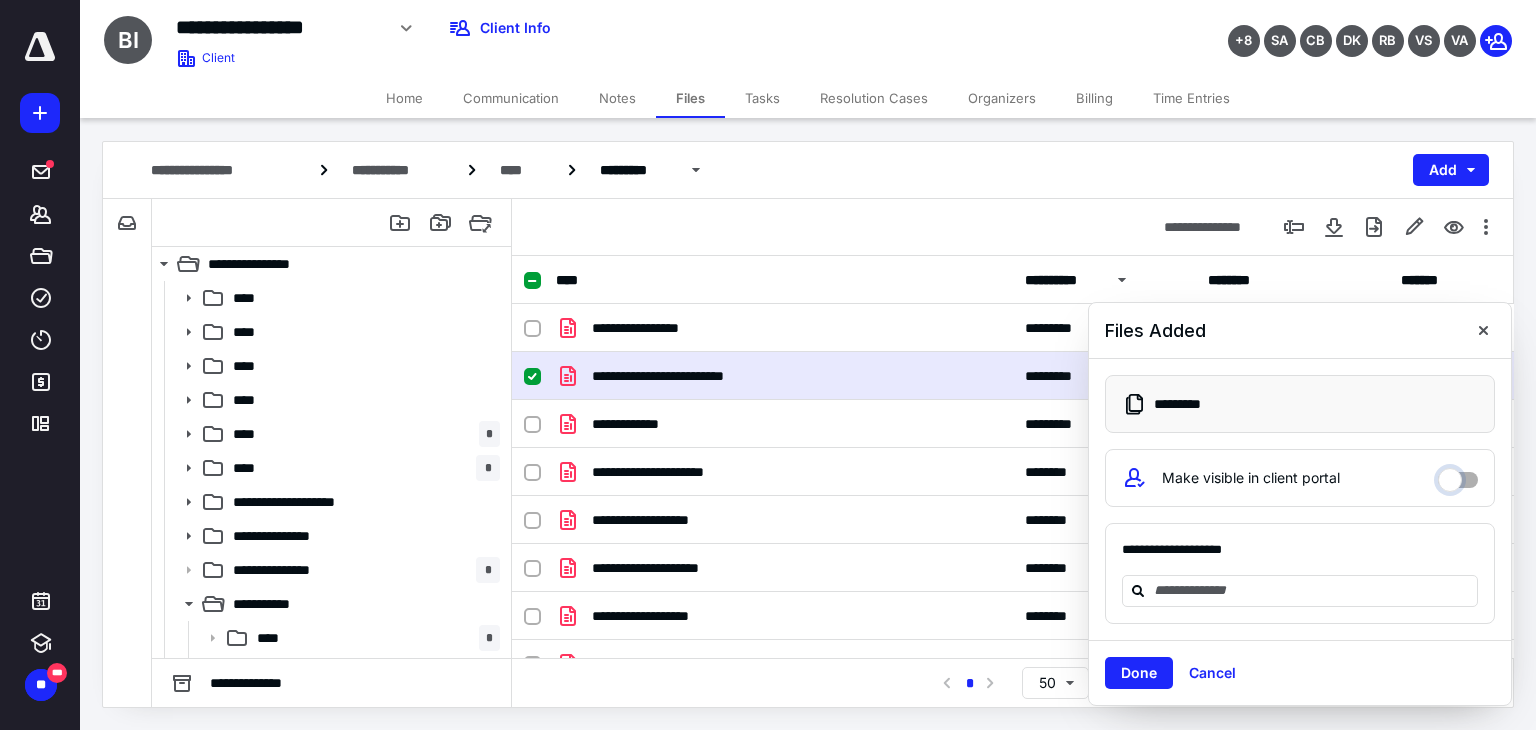 click on "Done" at bounding box center (1139, 673) 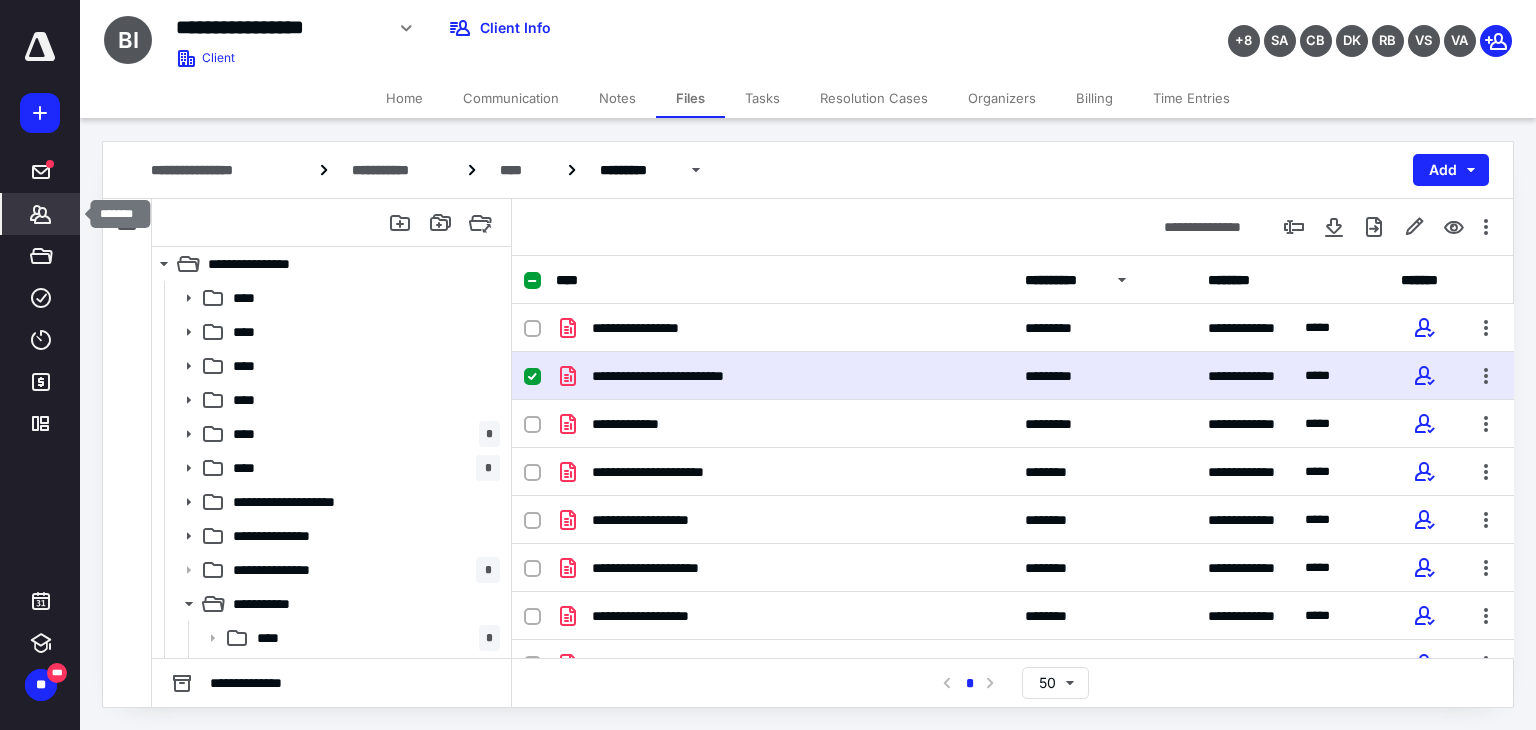 click 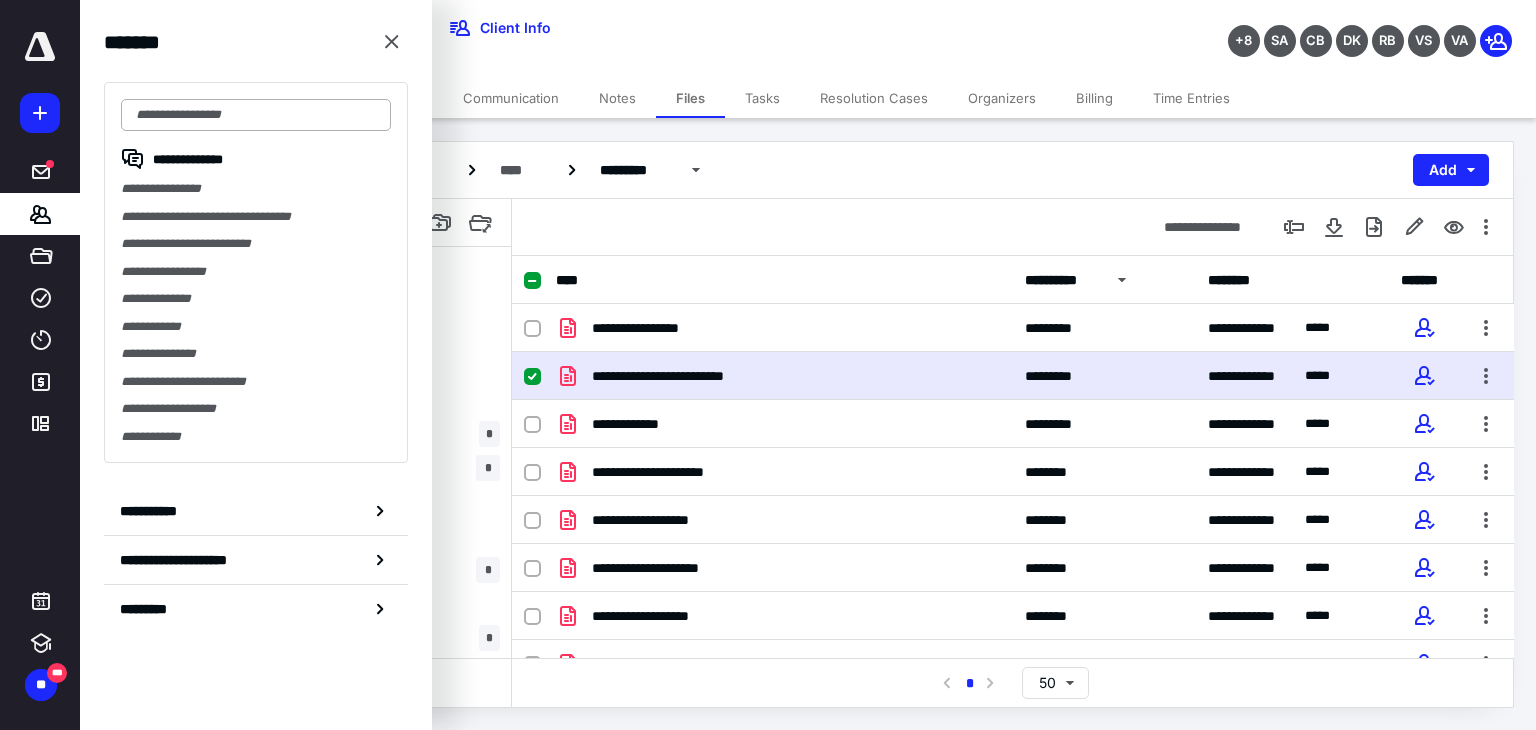 click at bounding box center [256, 115] 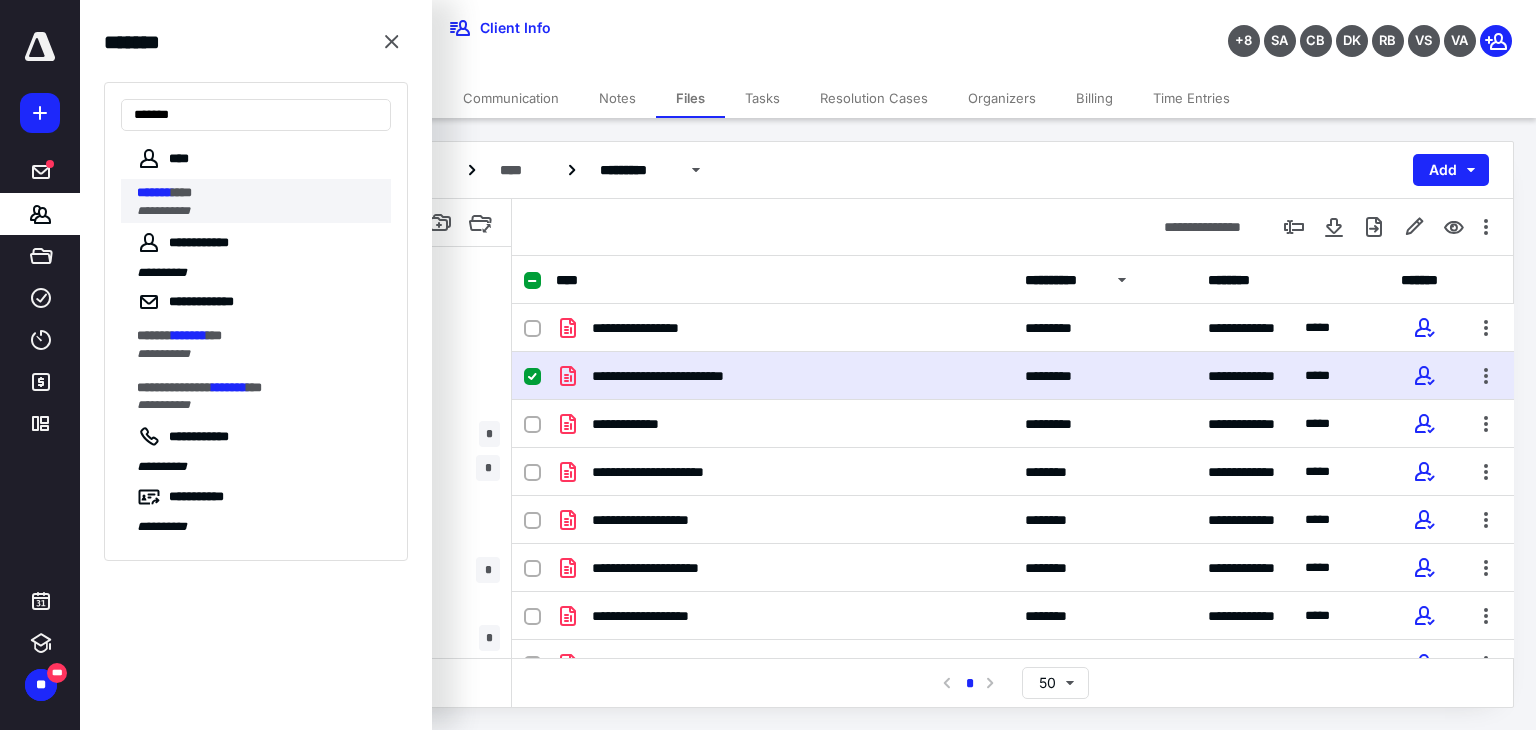 type on "*******" 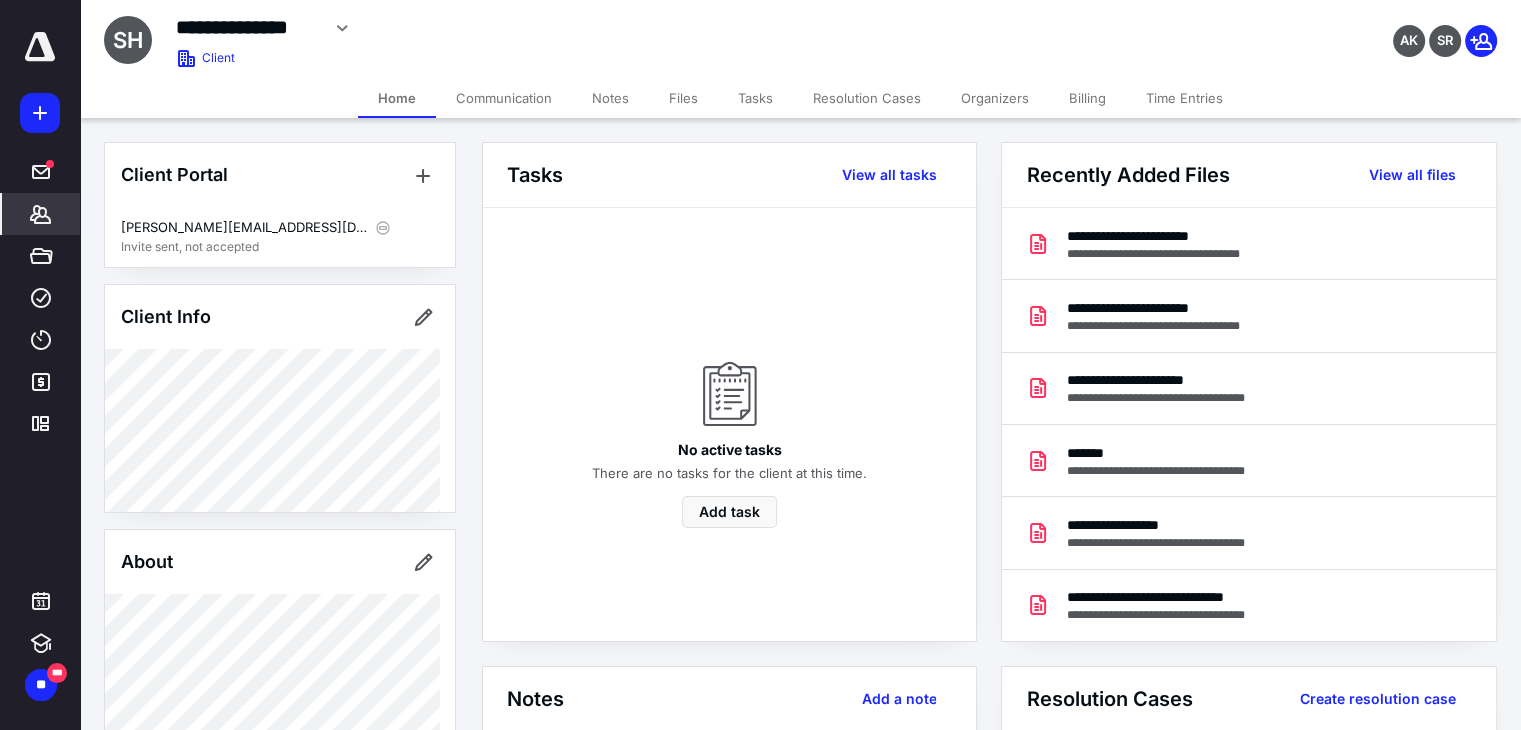 click on "Files" at bounding box center (683, 98) 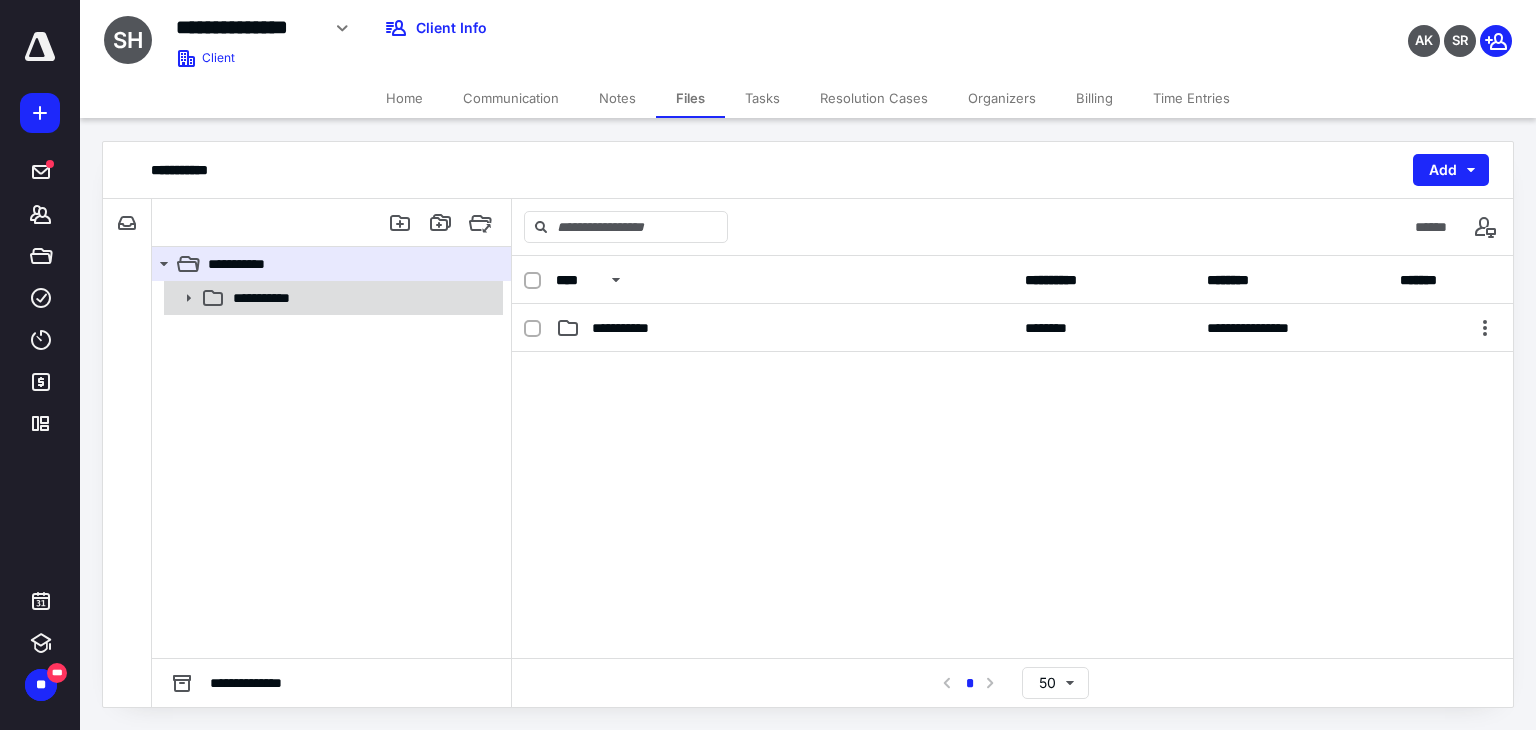 click on "**********" at bounding box center (362, 298) 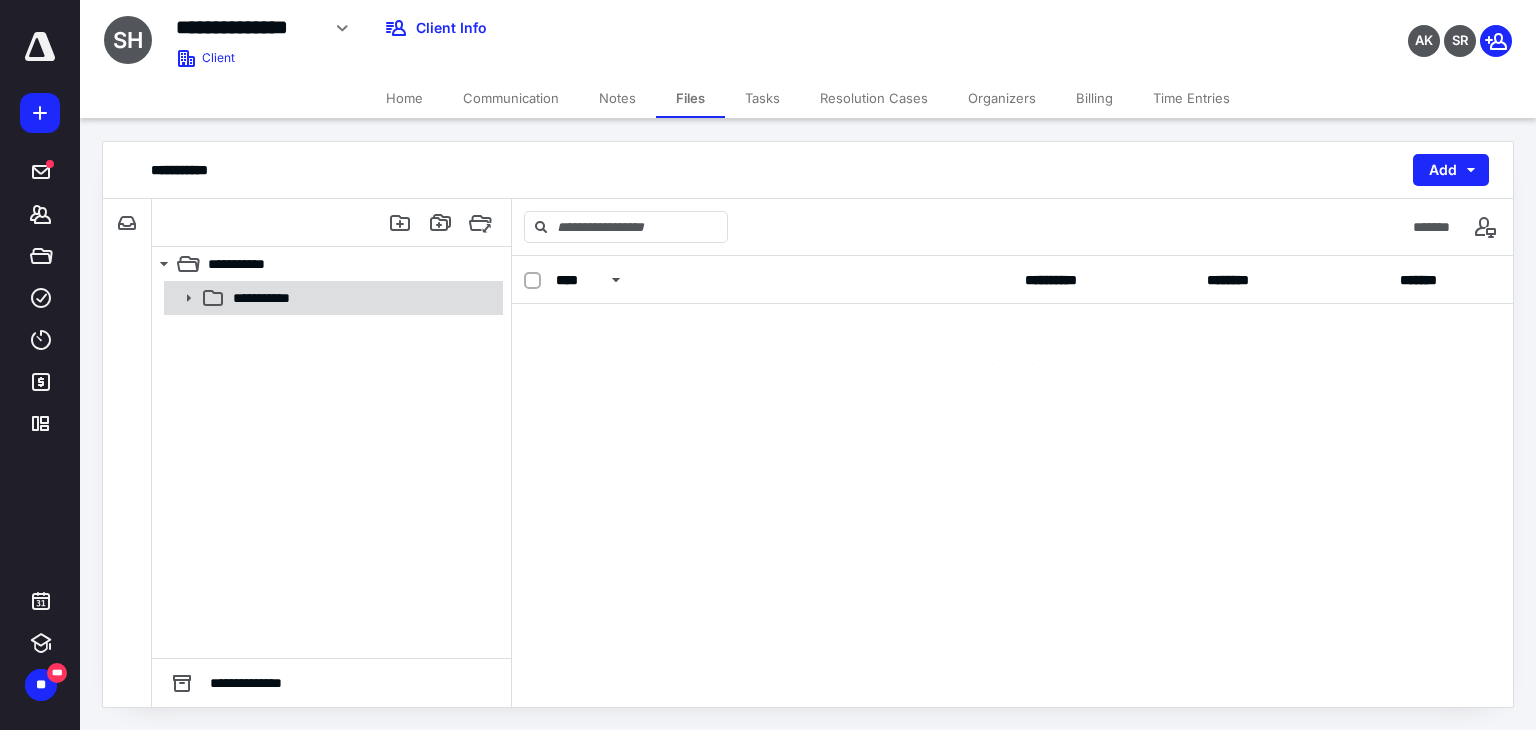 click on "**********" at bounding box center [362, 298] 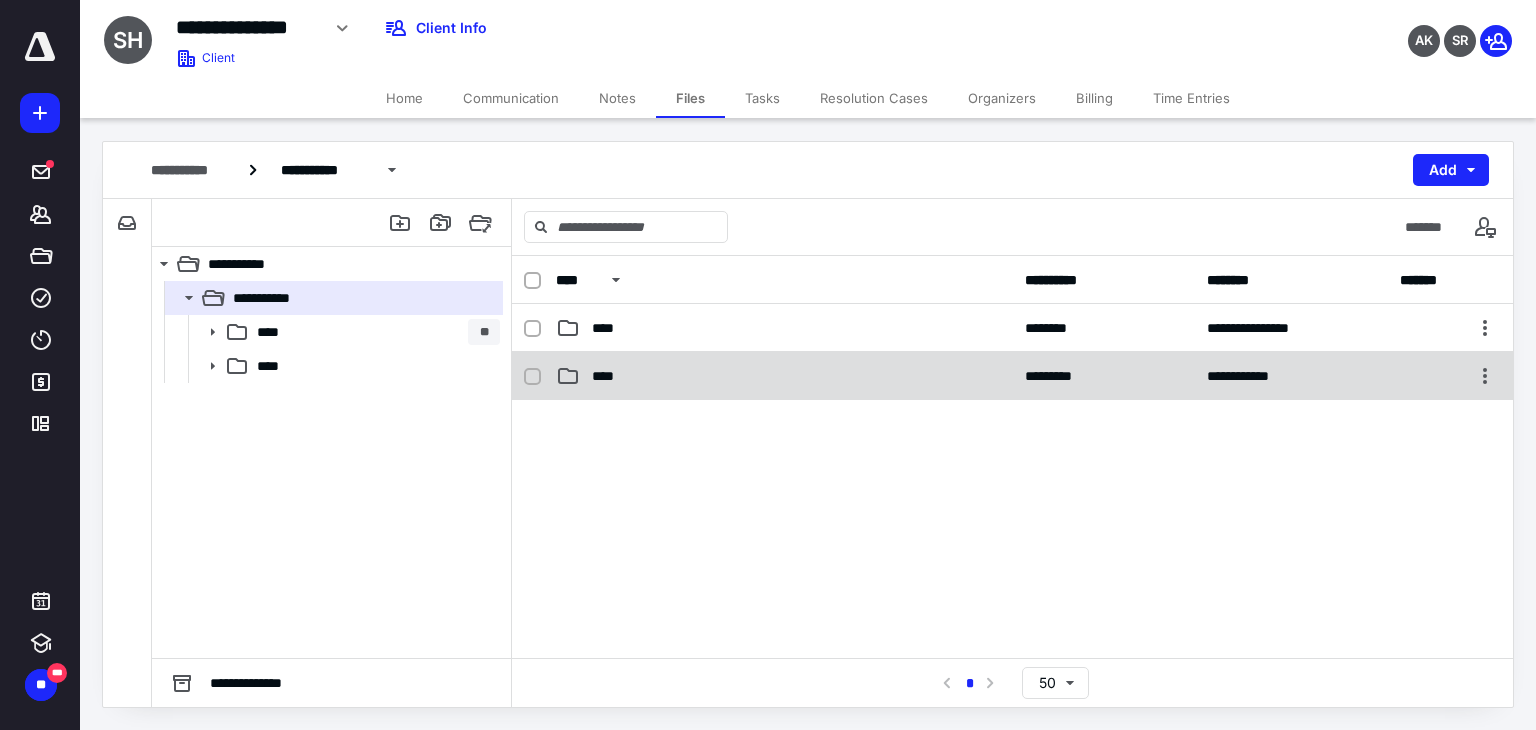 click on "****" at bounding box center (784, 376) 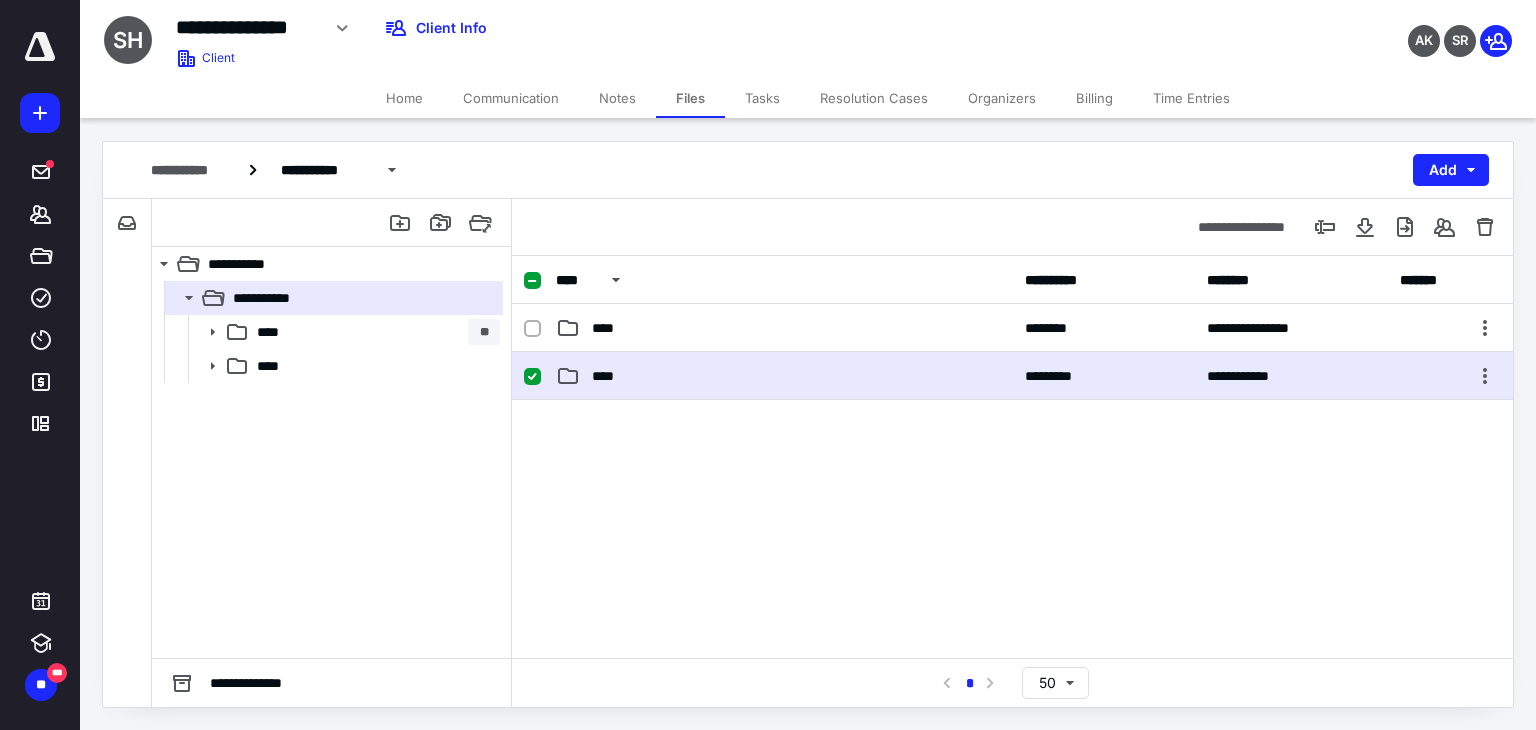 click on "****" at bounding box center [784, 376] 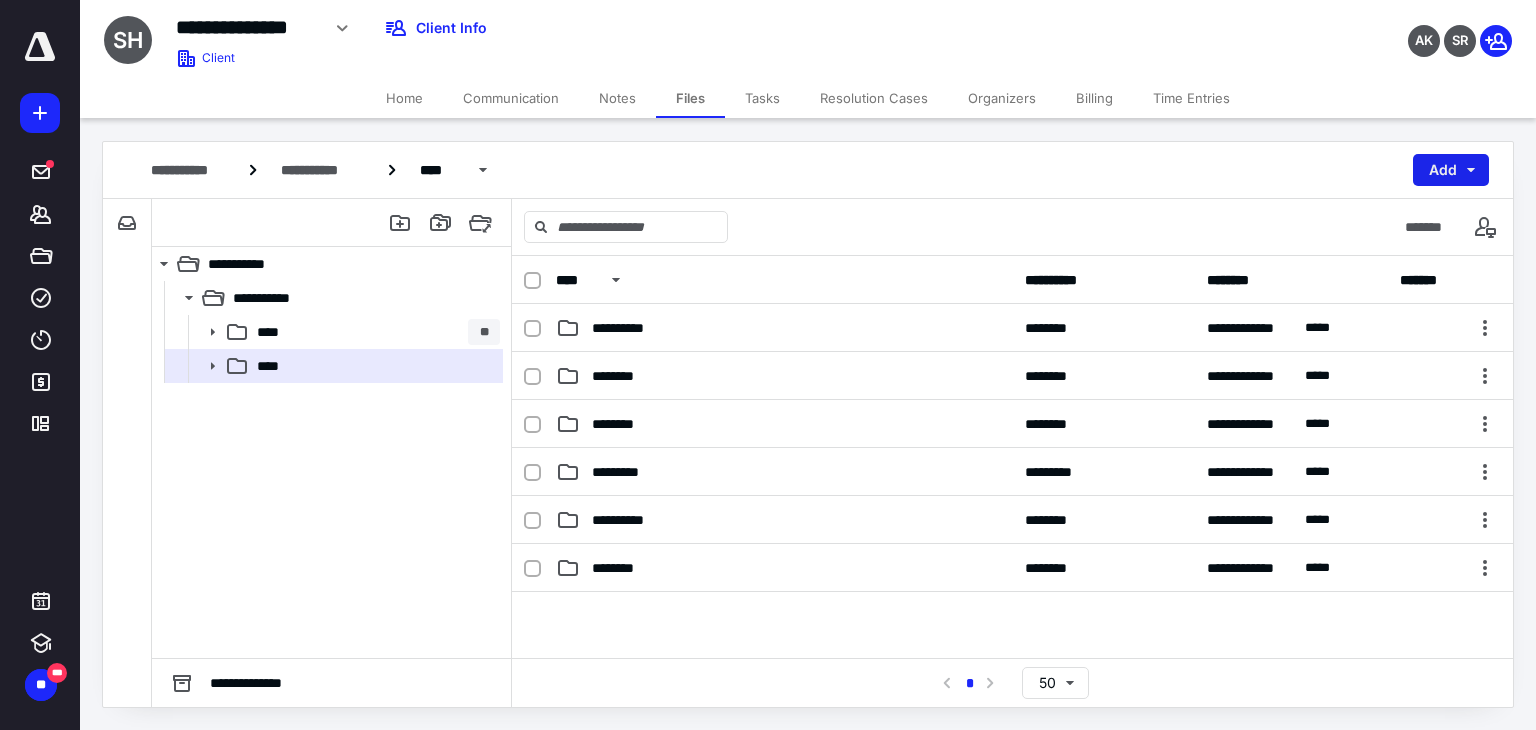 click on "Add" at bounding box center [1451, 170] 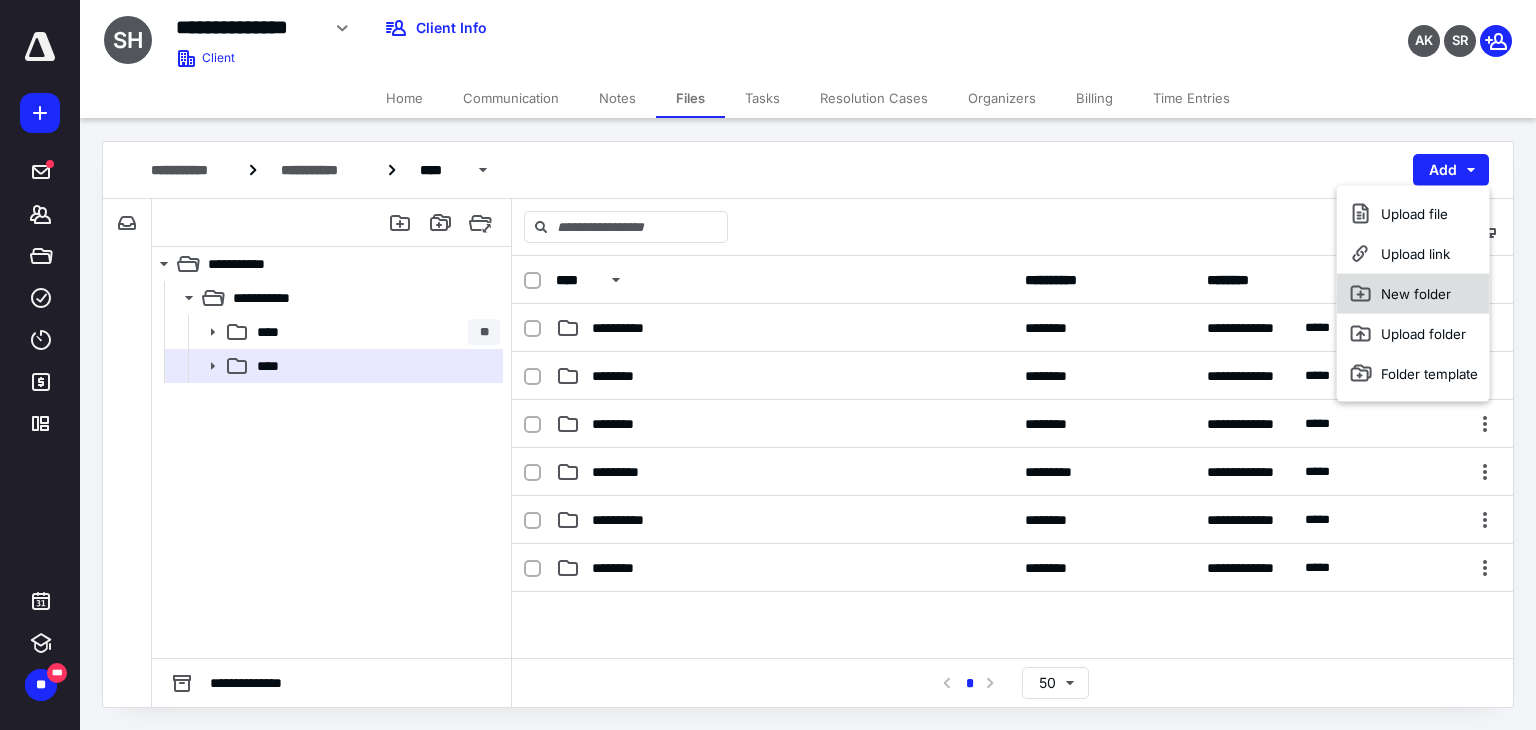 click on "New folder" at bounding box center [1413, 294] 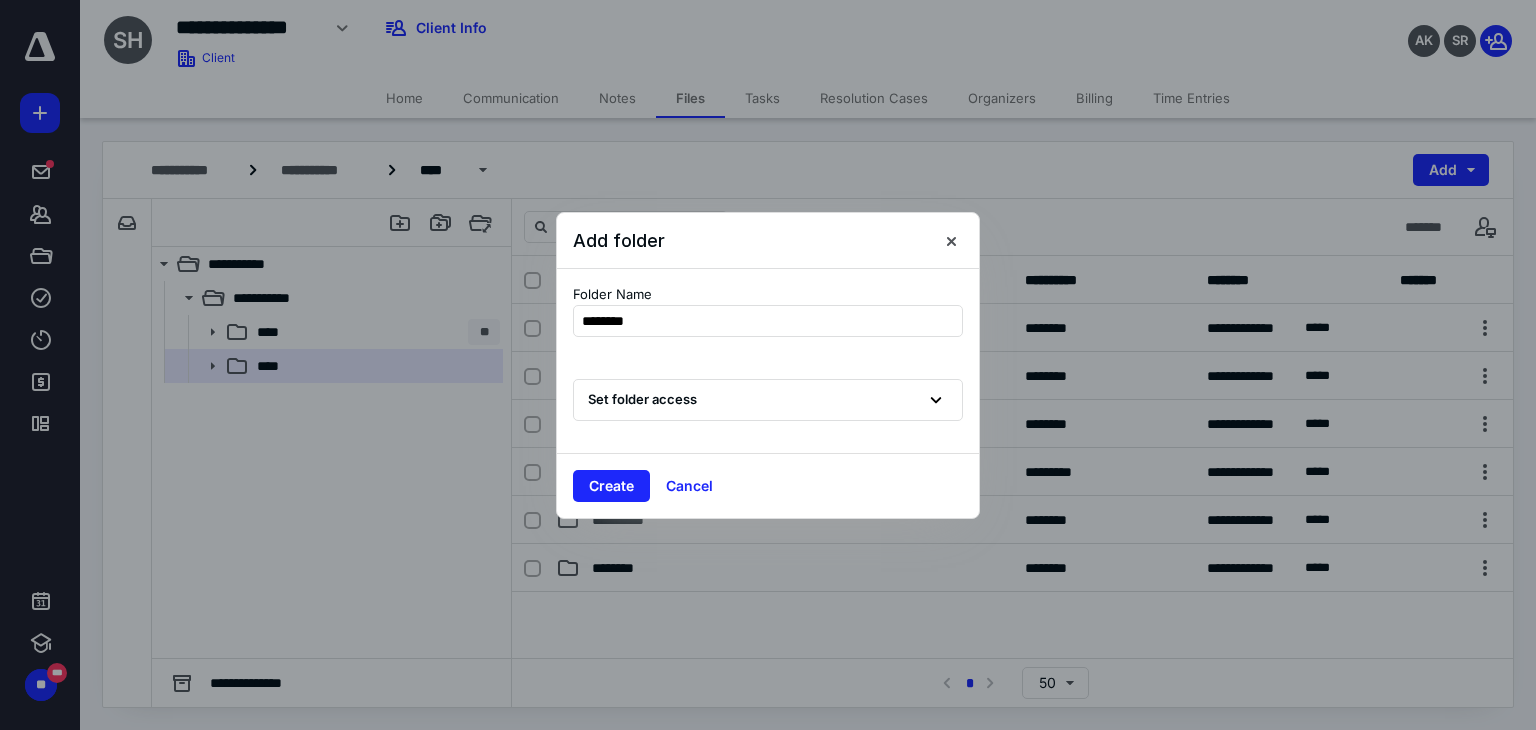 type on "*********" 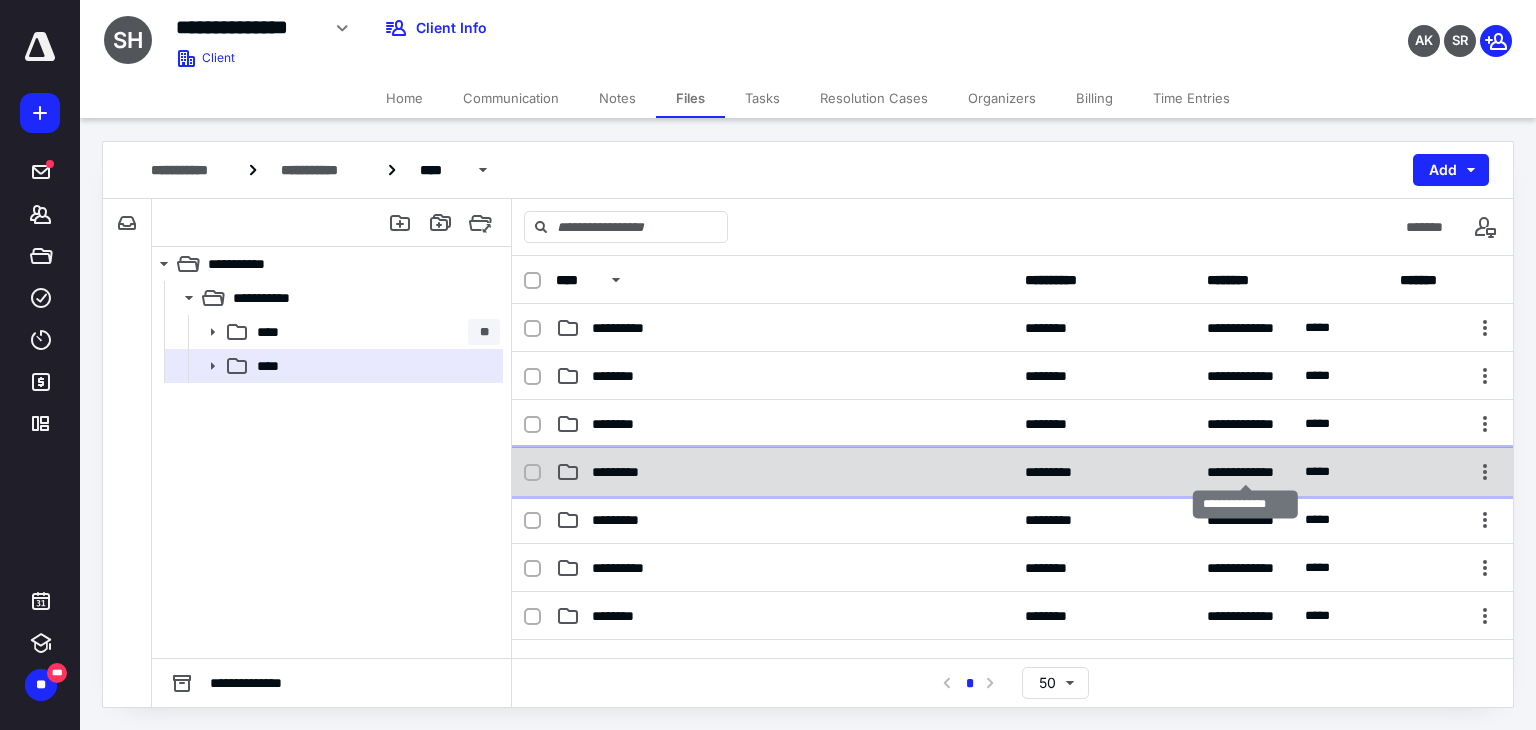 click on "**********" at bounding box center (1256, 472) 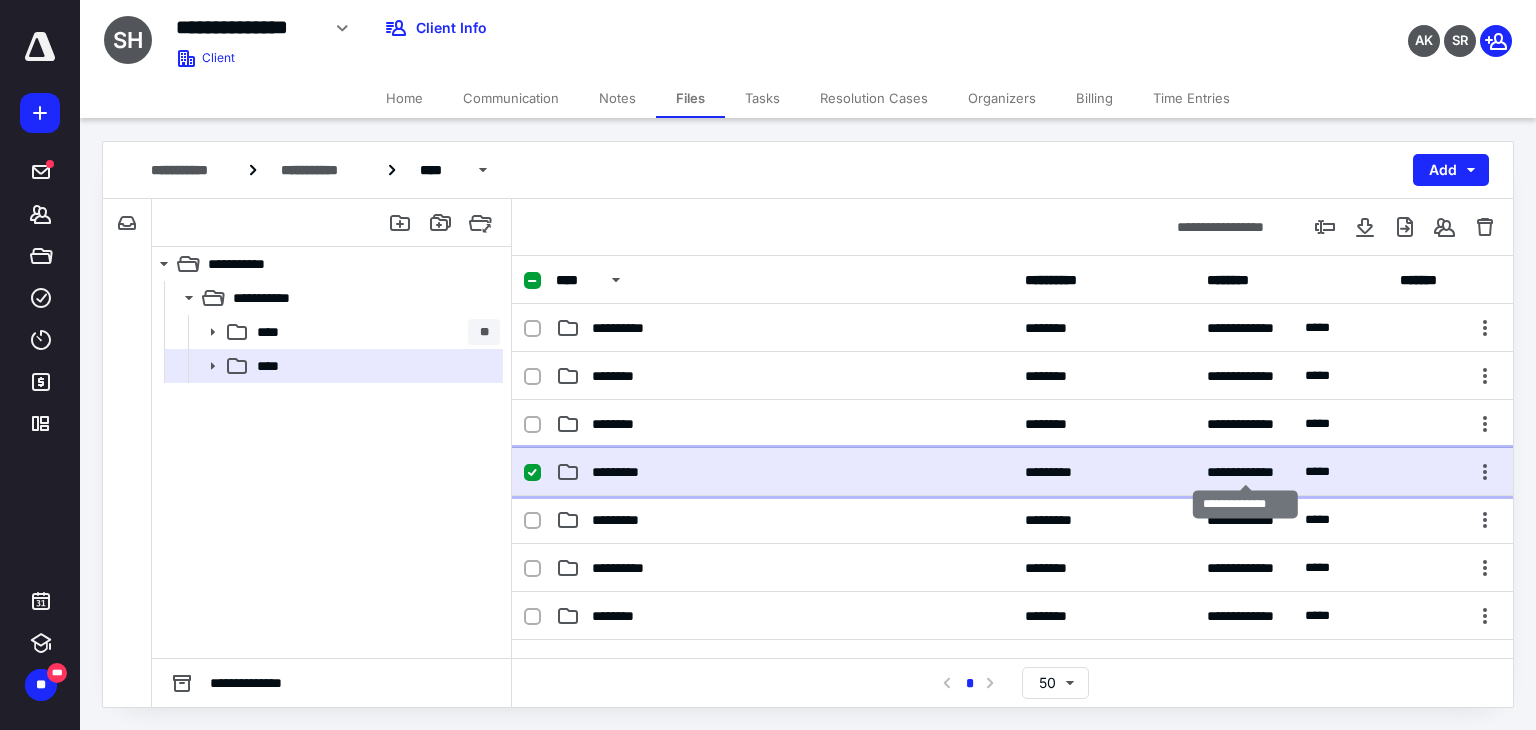 click on "**********" at bounding box center [1256, 472] 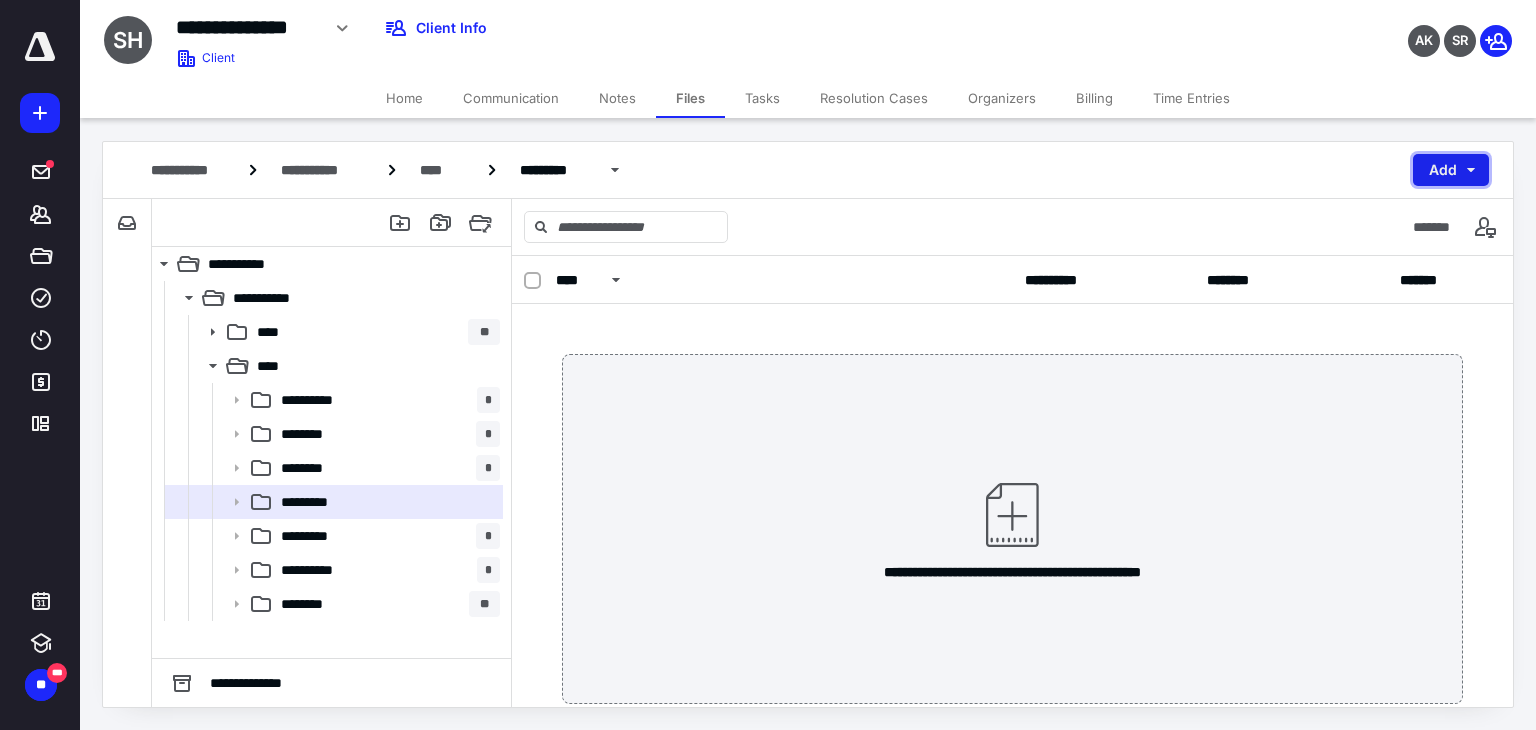click on "Add" at bounding box center (1451, 170) 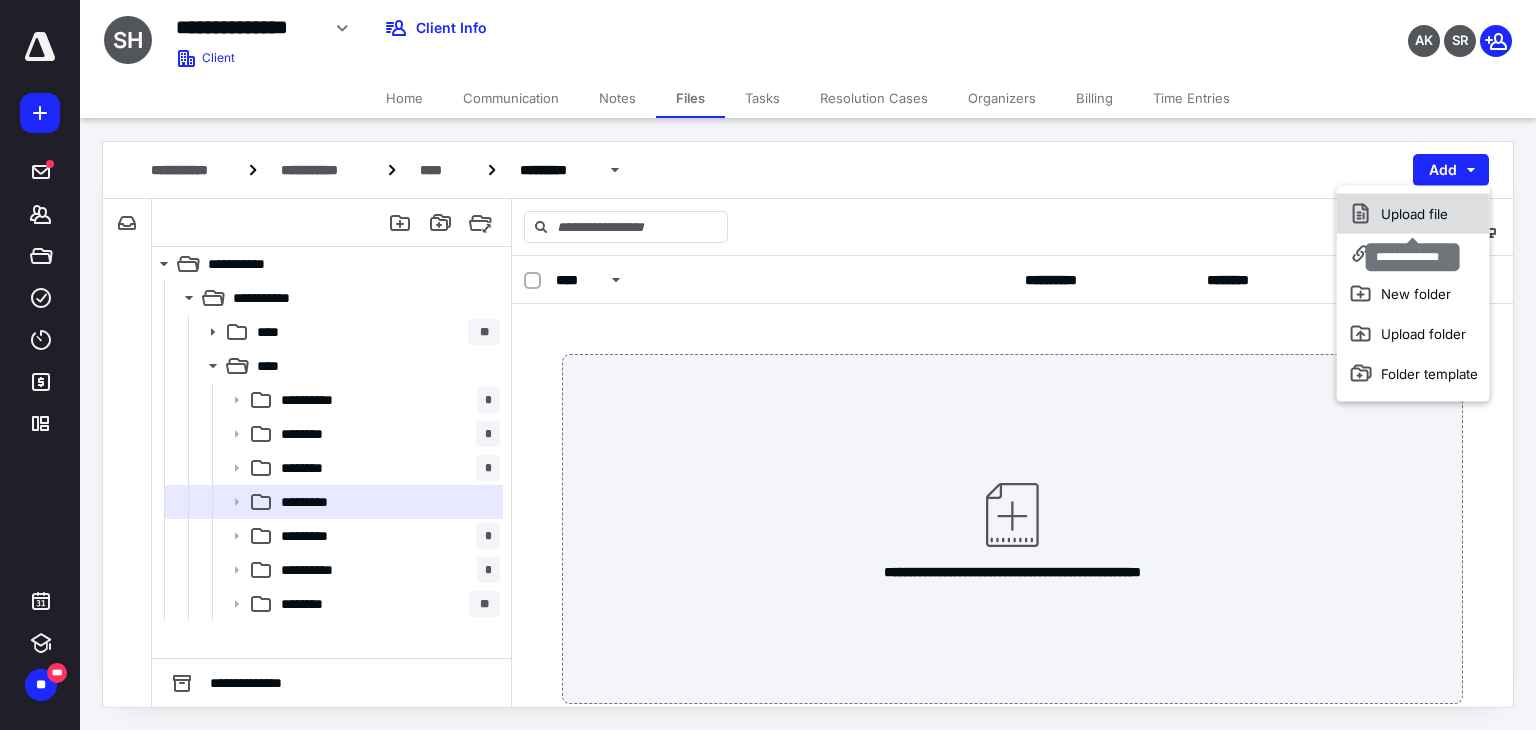 click on "Upload file" at bounding box center (1413, 214) 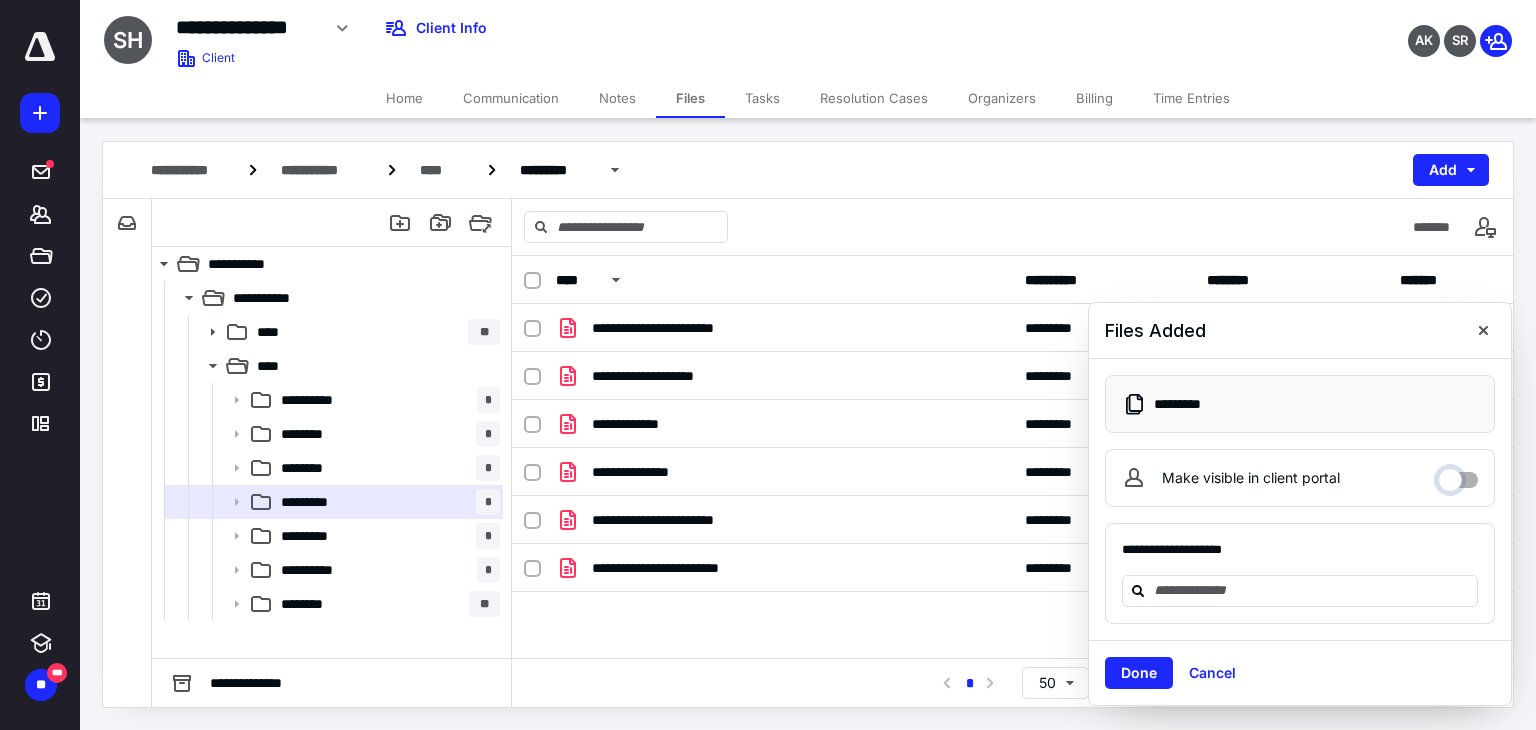 click on "Make visible in client portal" at bounding box center (1458, 475) 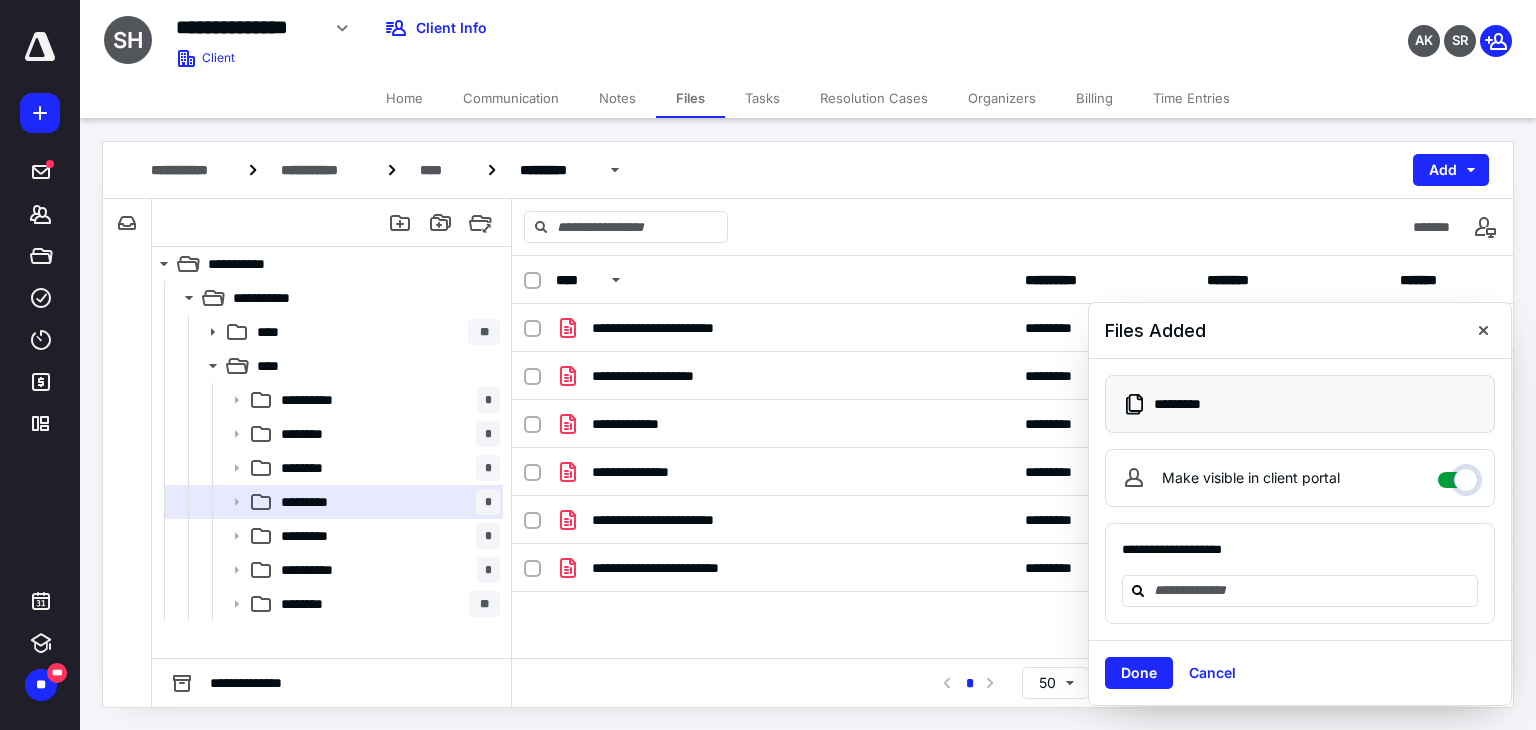 checkbox on "****" 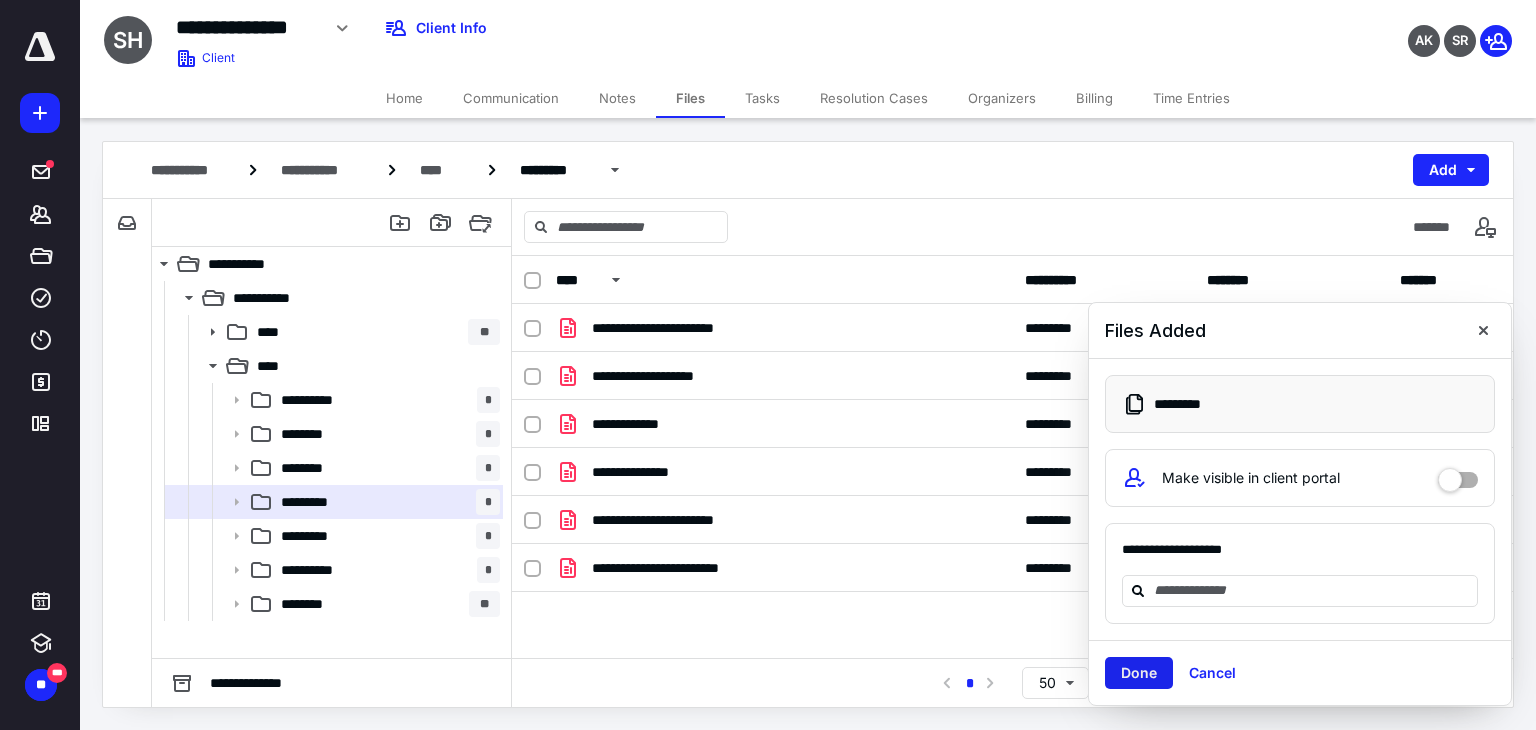 click on "Done" at bounding box center (1139, 673) 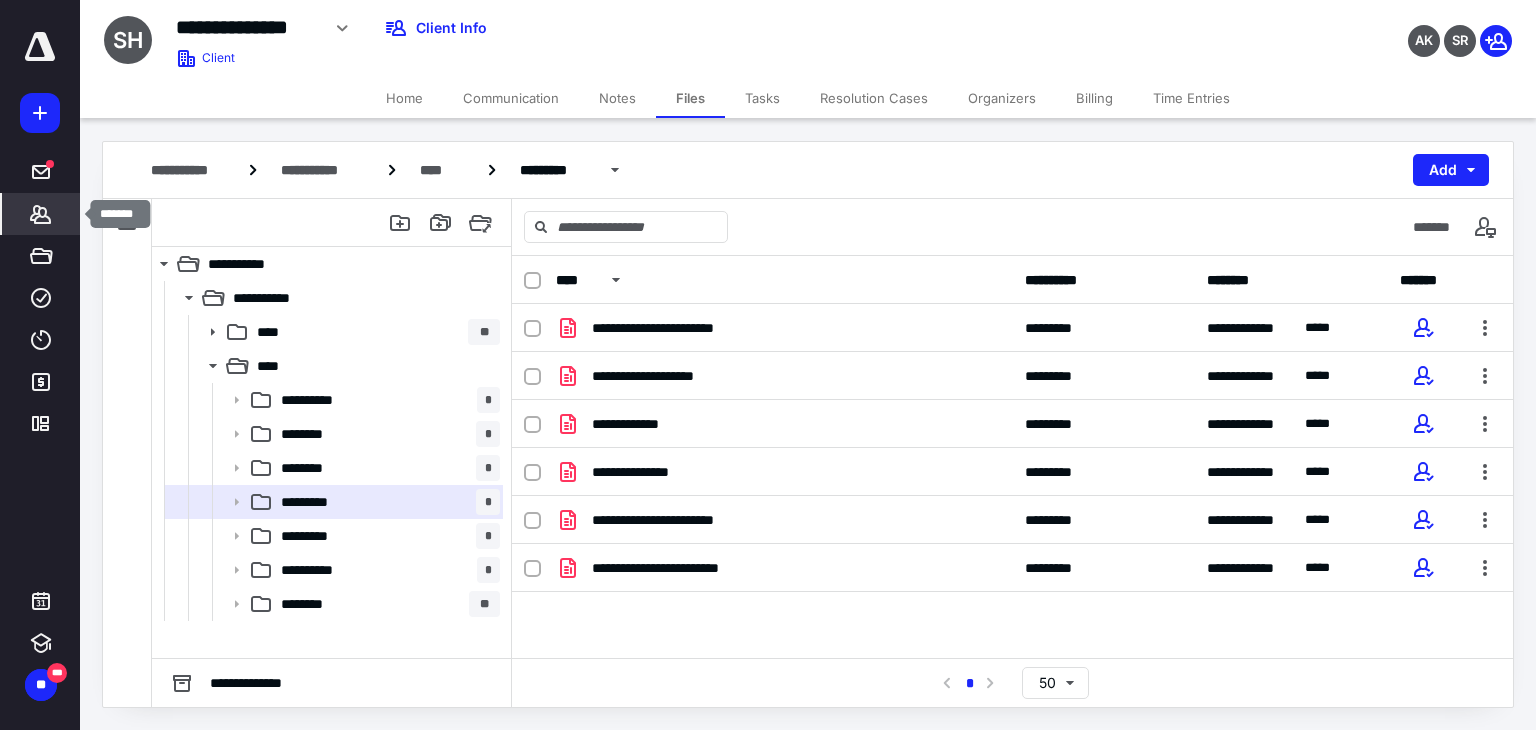 click 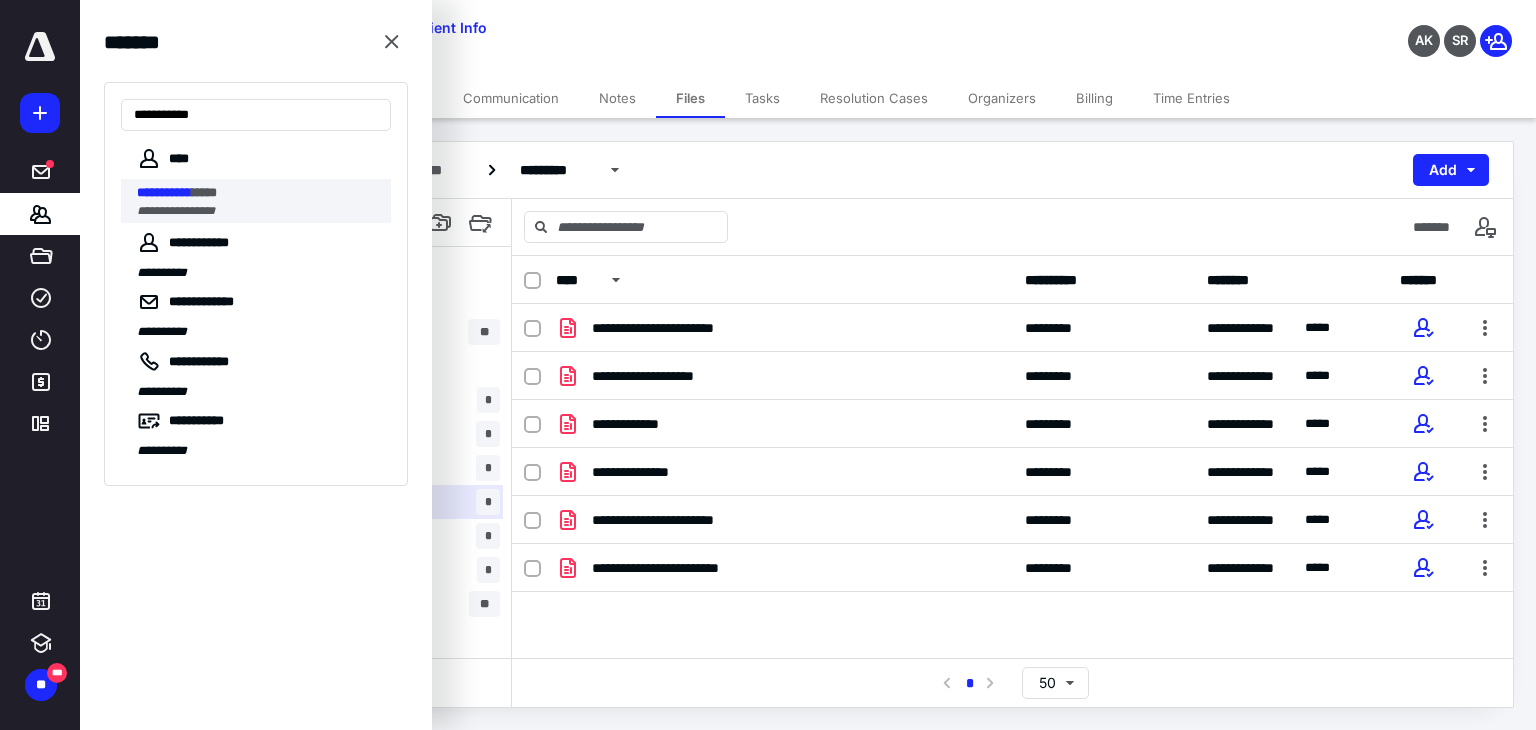 type on "**********" 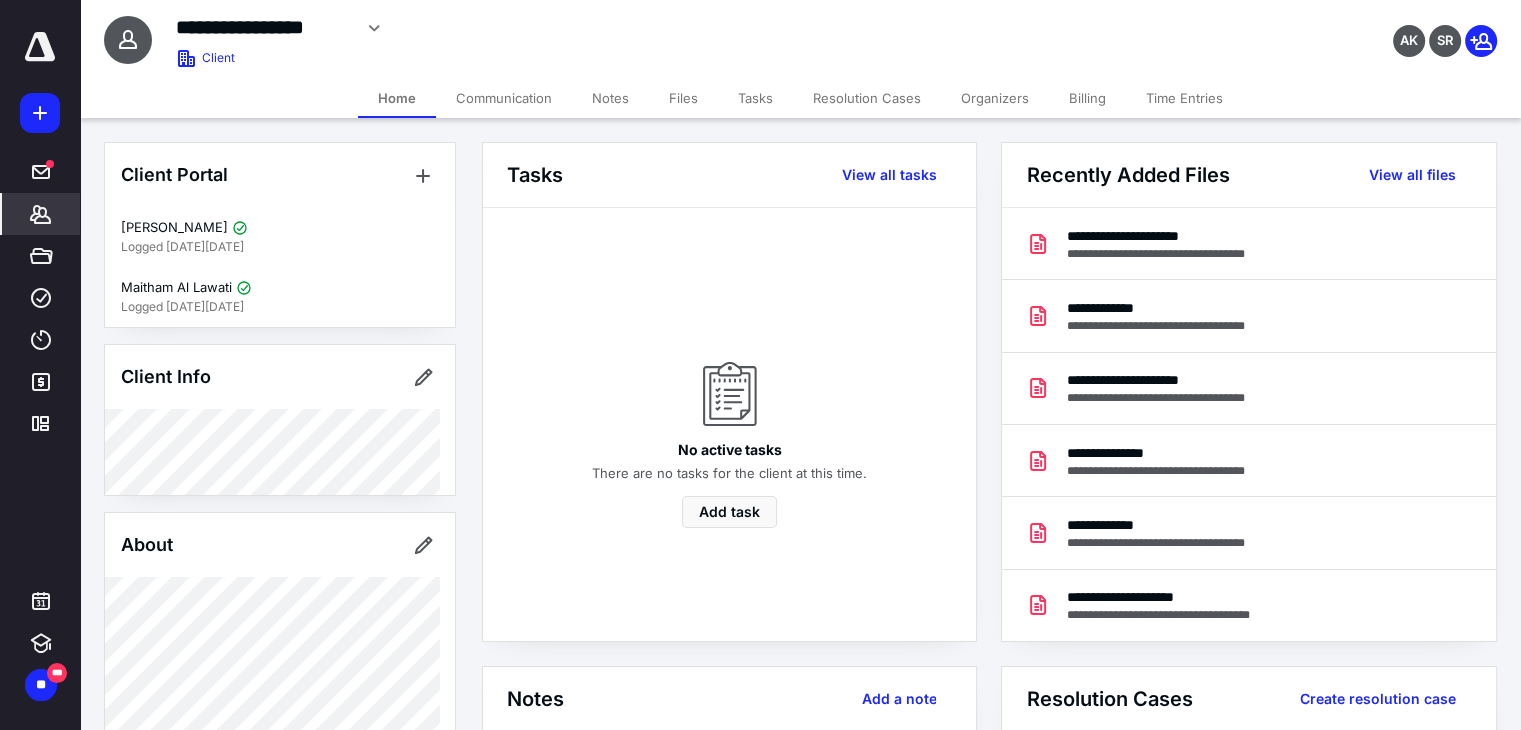 click on "Files" at bounding box center (683, 98) 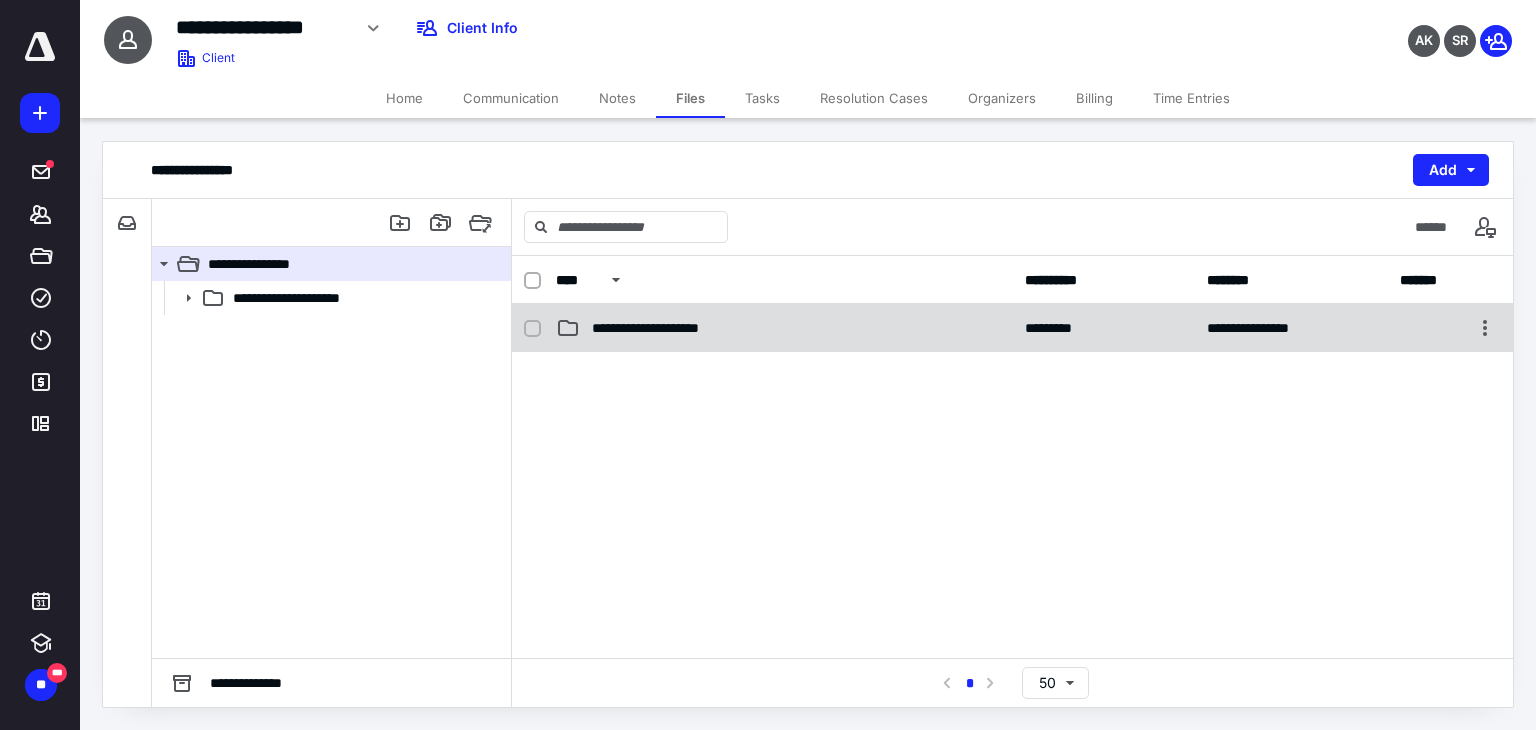 click on "**********" at bounding box center [1012, 328] 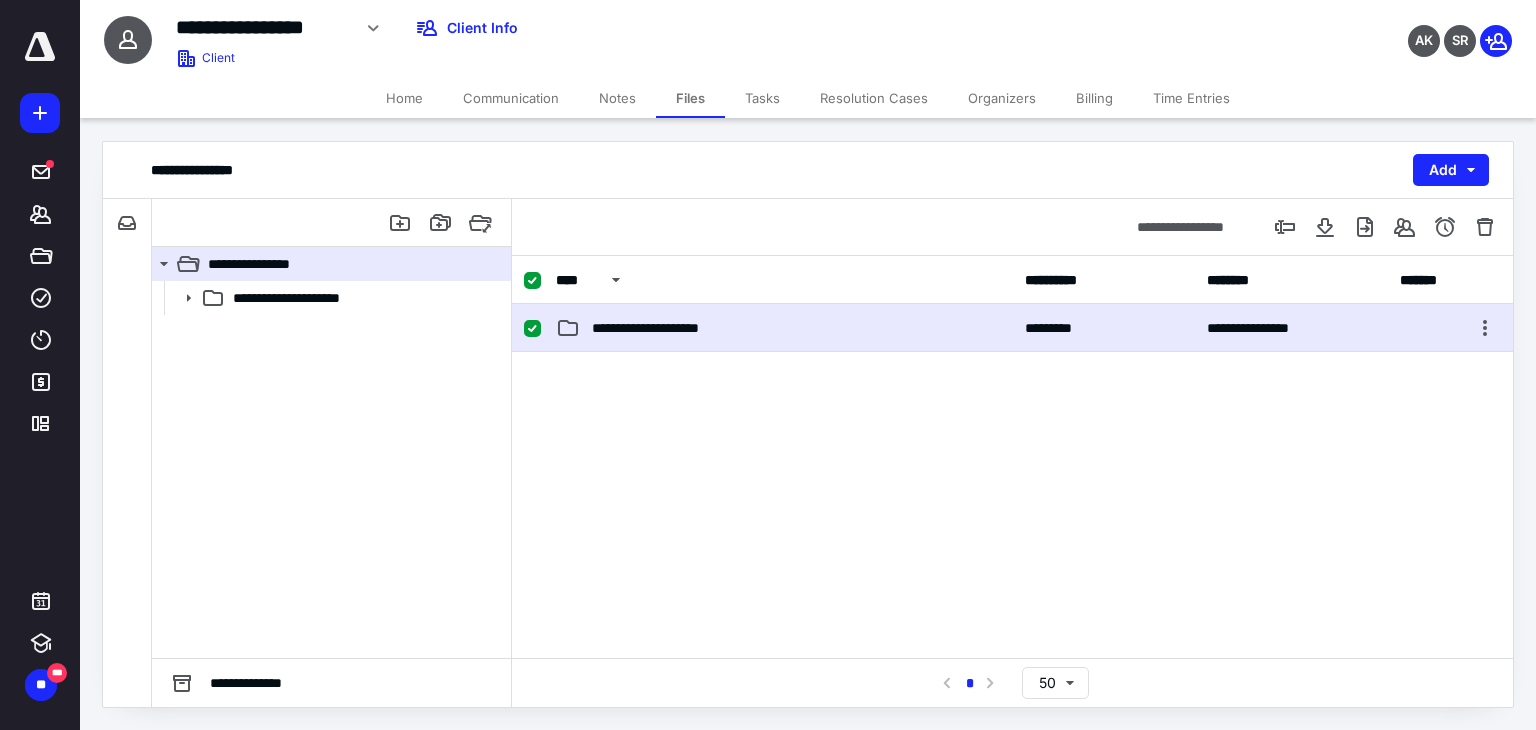 click on "**********" at bounding box center (1012, 328) 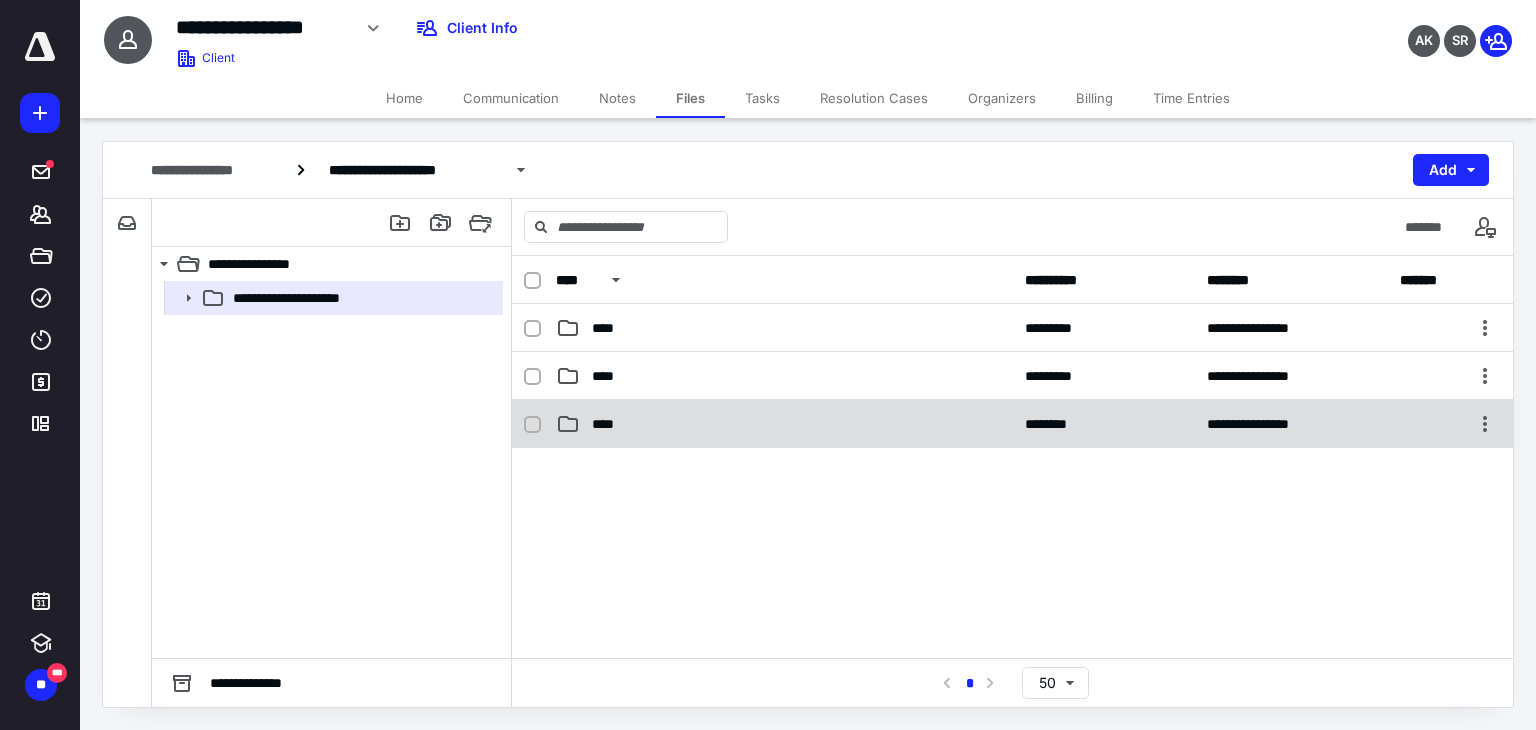 click on "****" at bounding box center (784, 424) 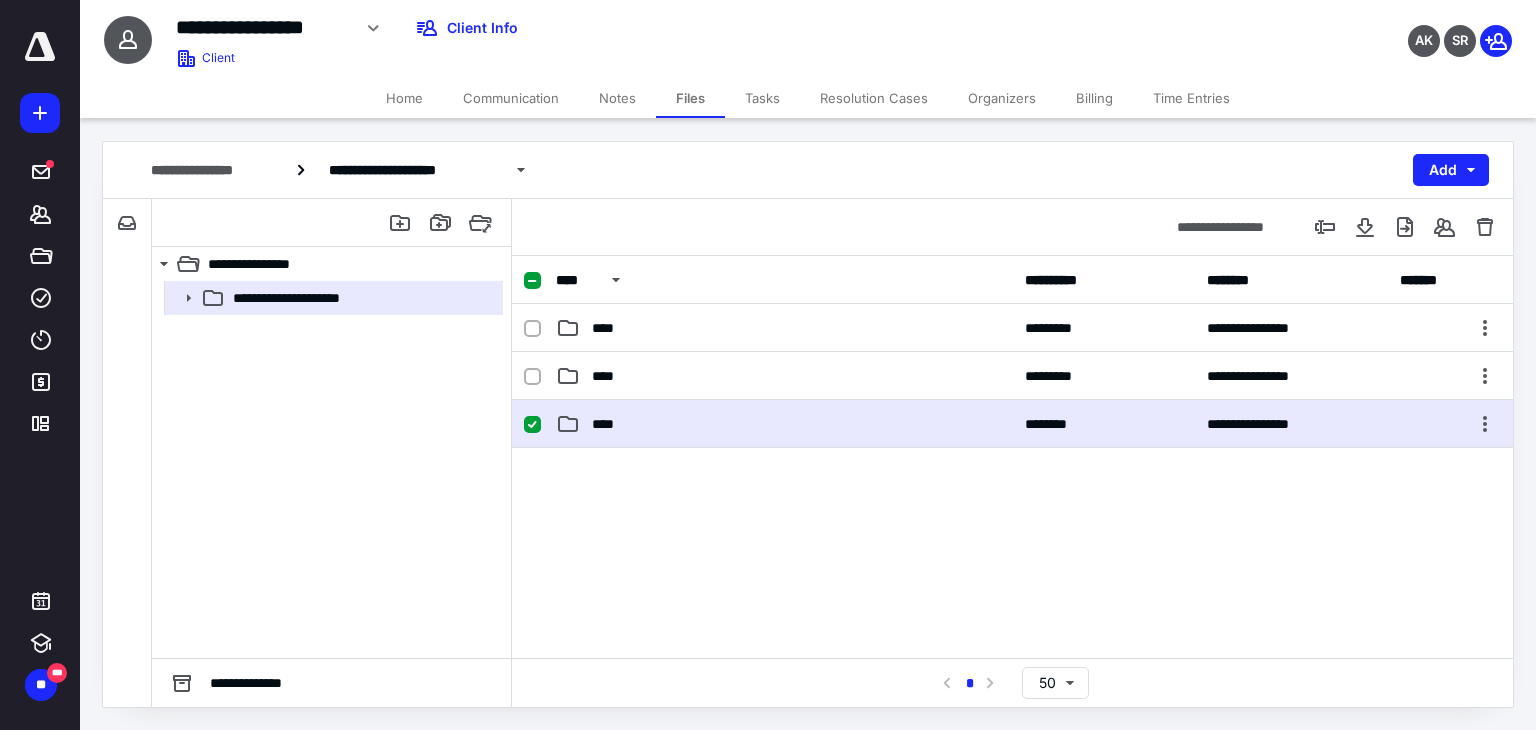 click on "****" at bounding box center [784, 424] 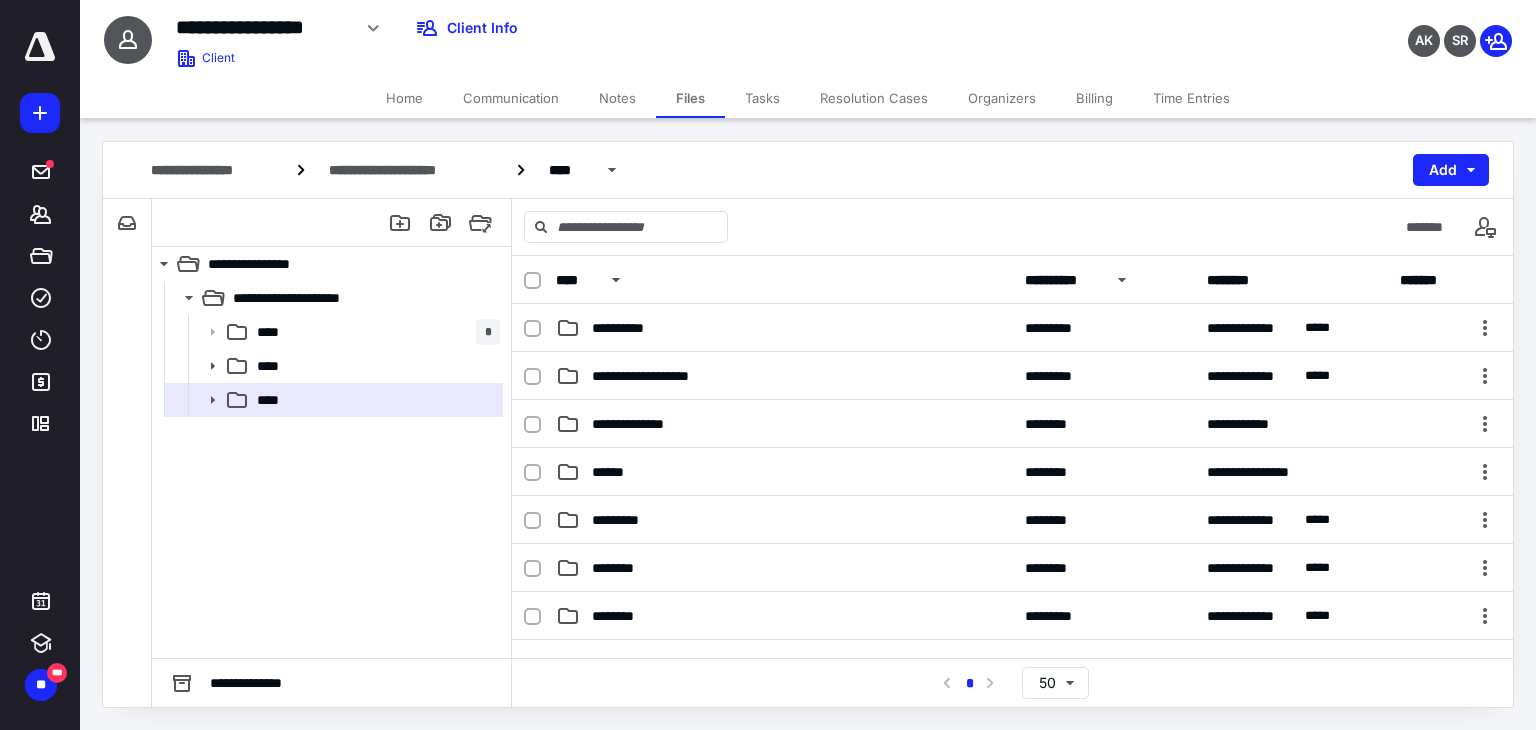 click on "**********" at bounding box center [1063, 280] 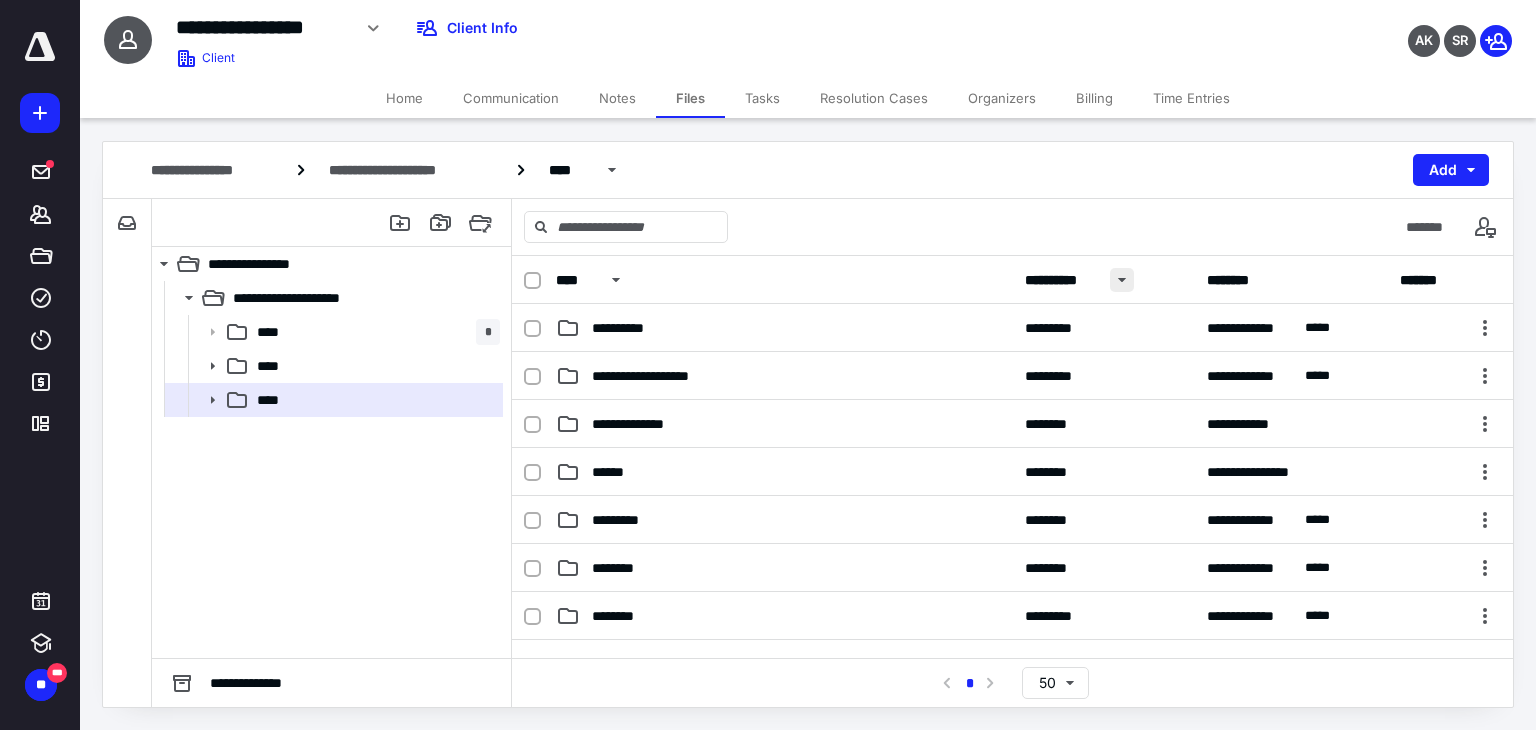 click at bounding box center (1122, 280) 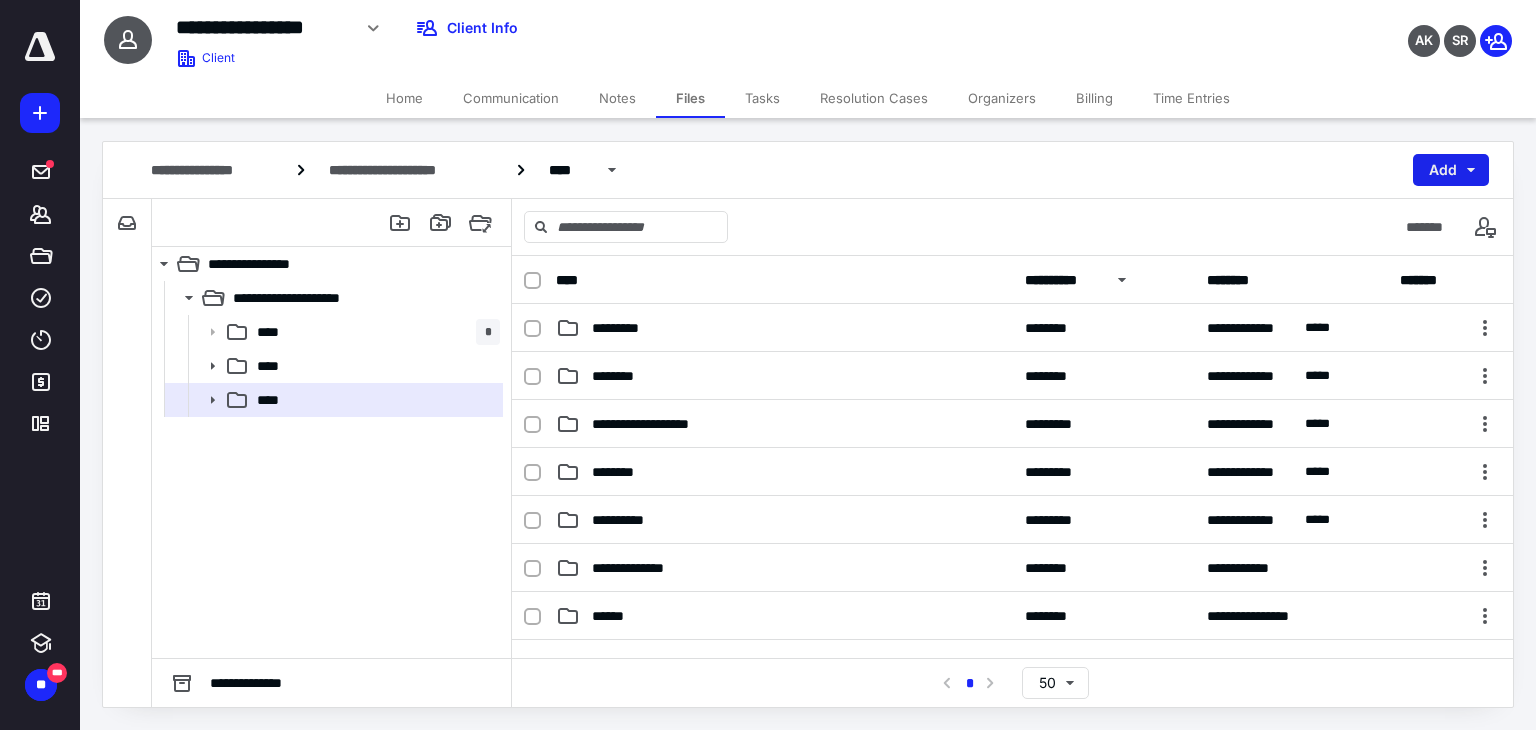 click on "Add" at bounding box center (1451, 170) 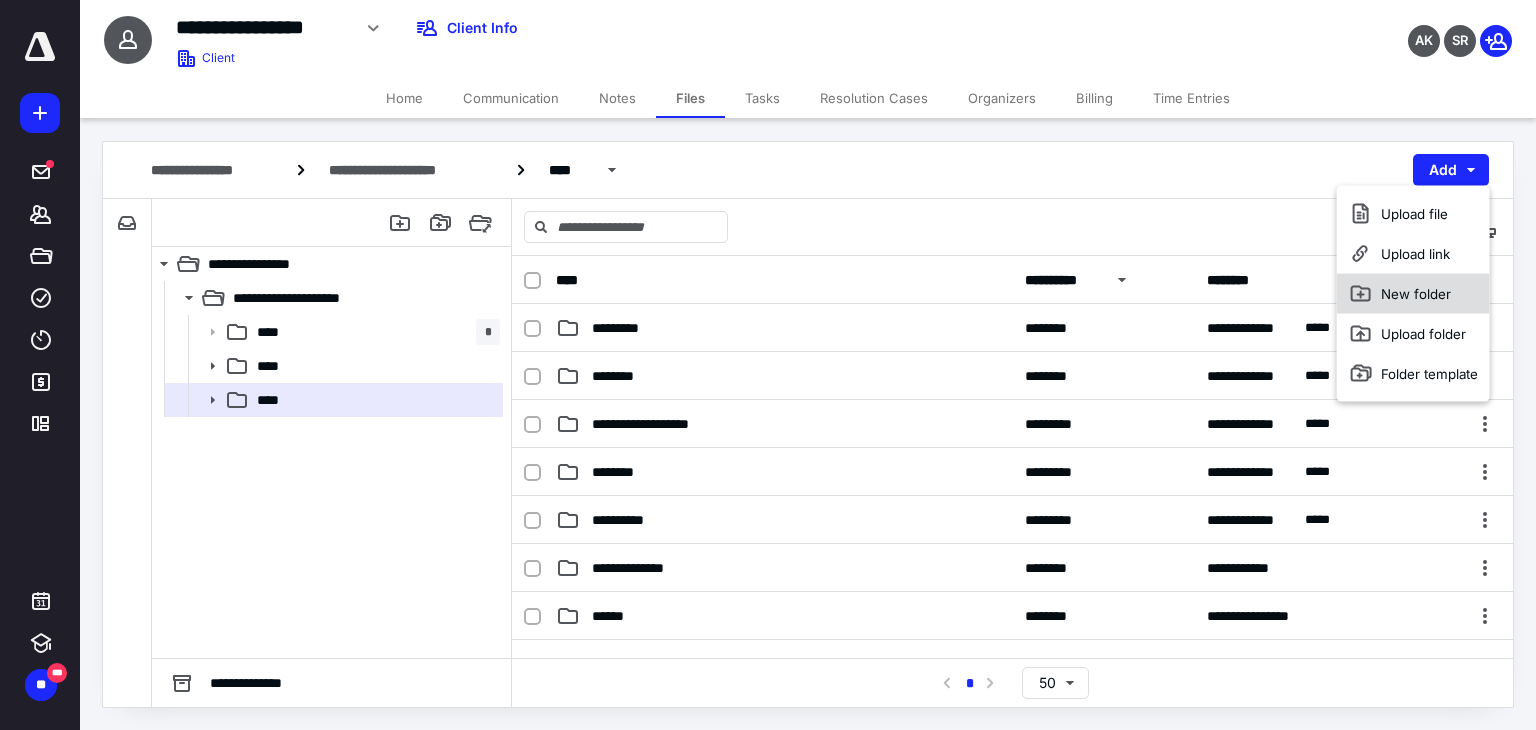 click on "New folder" at bounding box center (1413, 294) 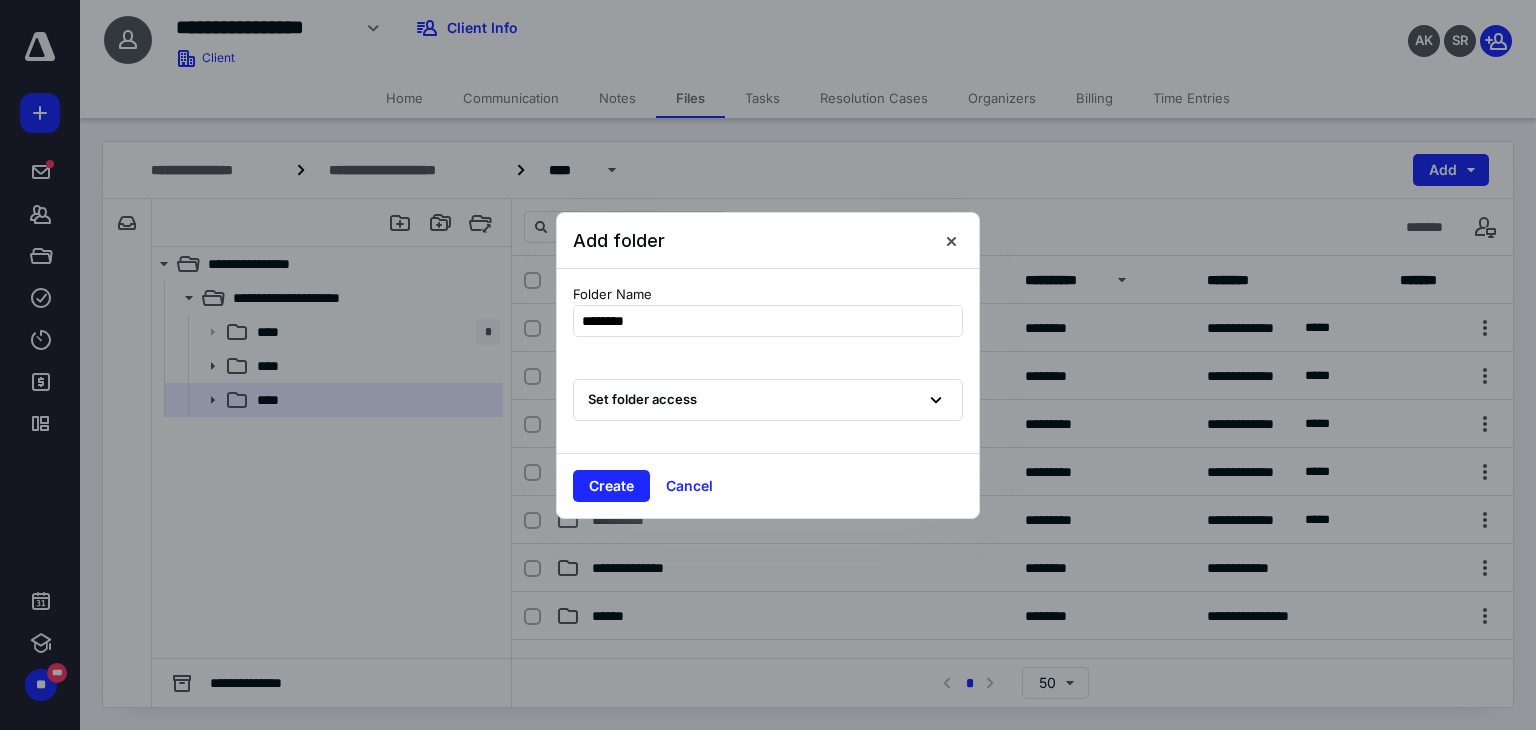 type on "*********" 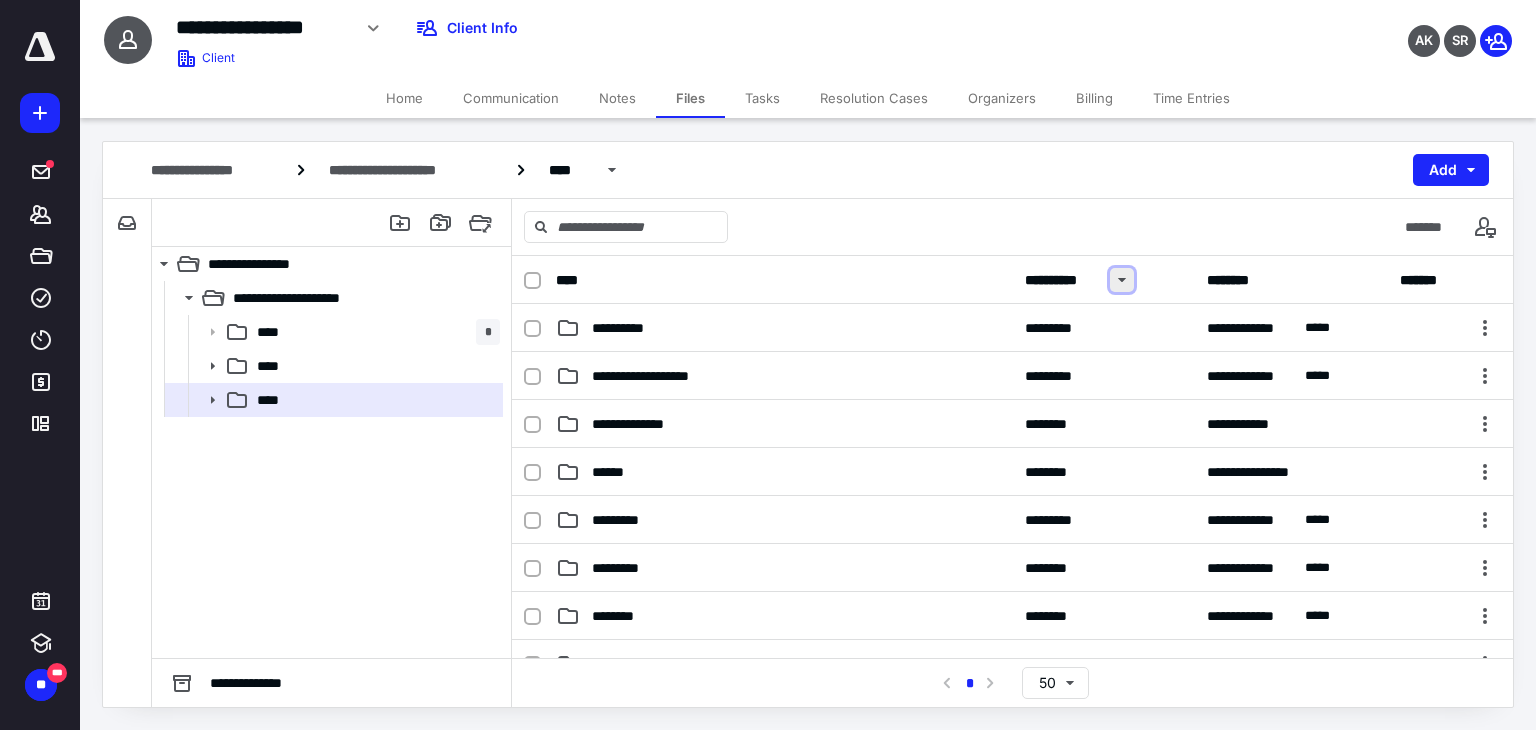 click at bounding box center (1122, 280) 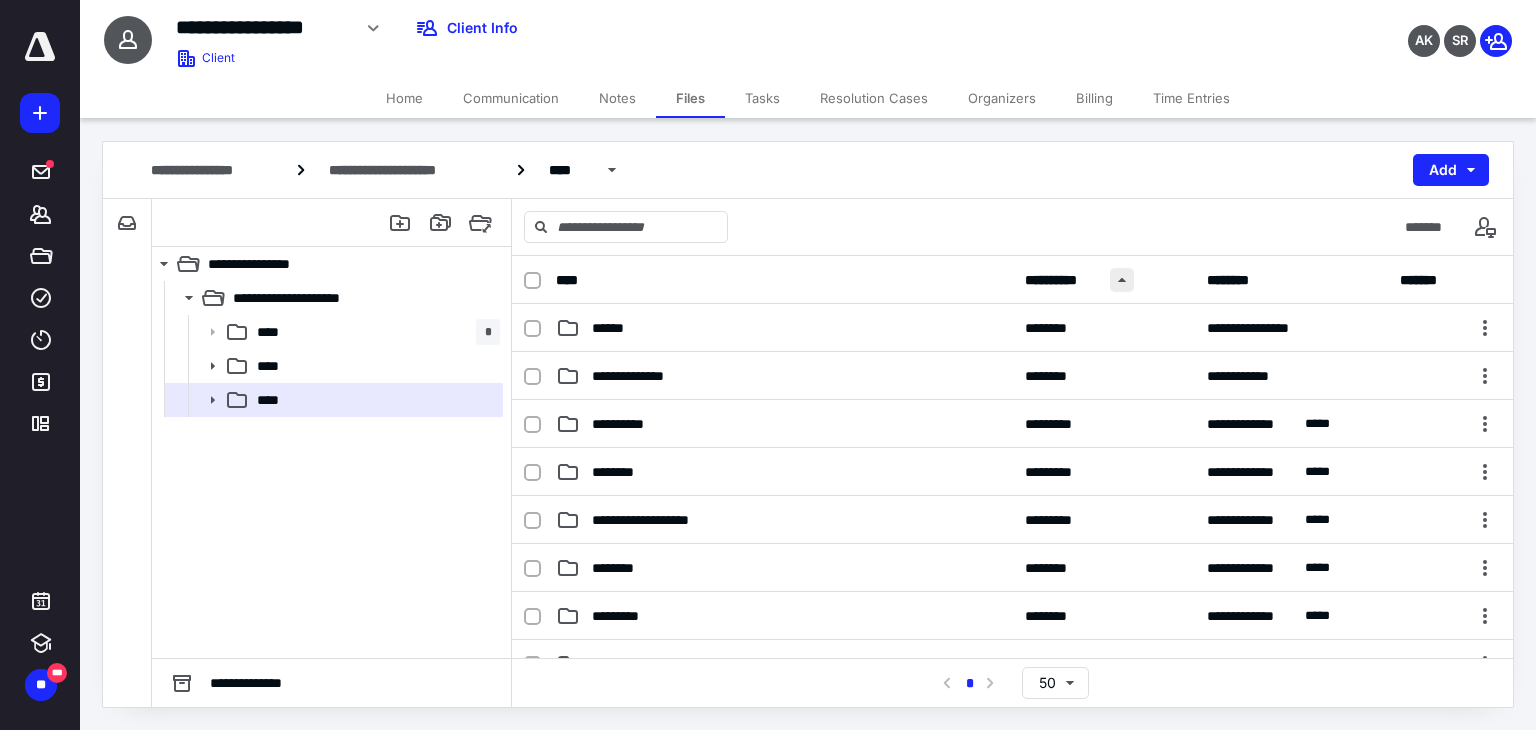 click at bounding box center (1122, 280) 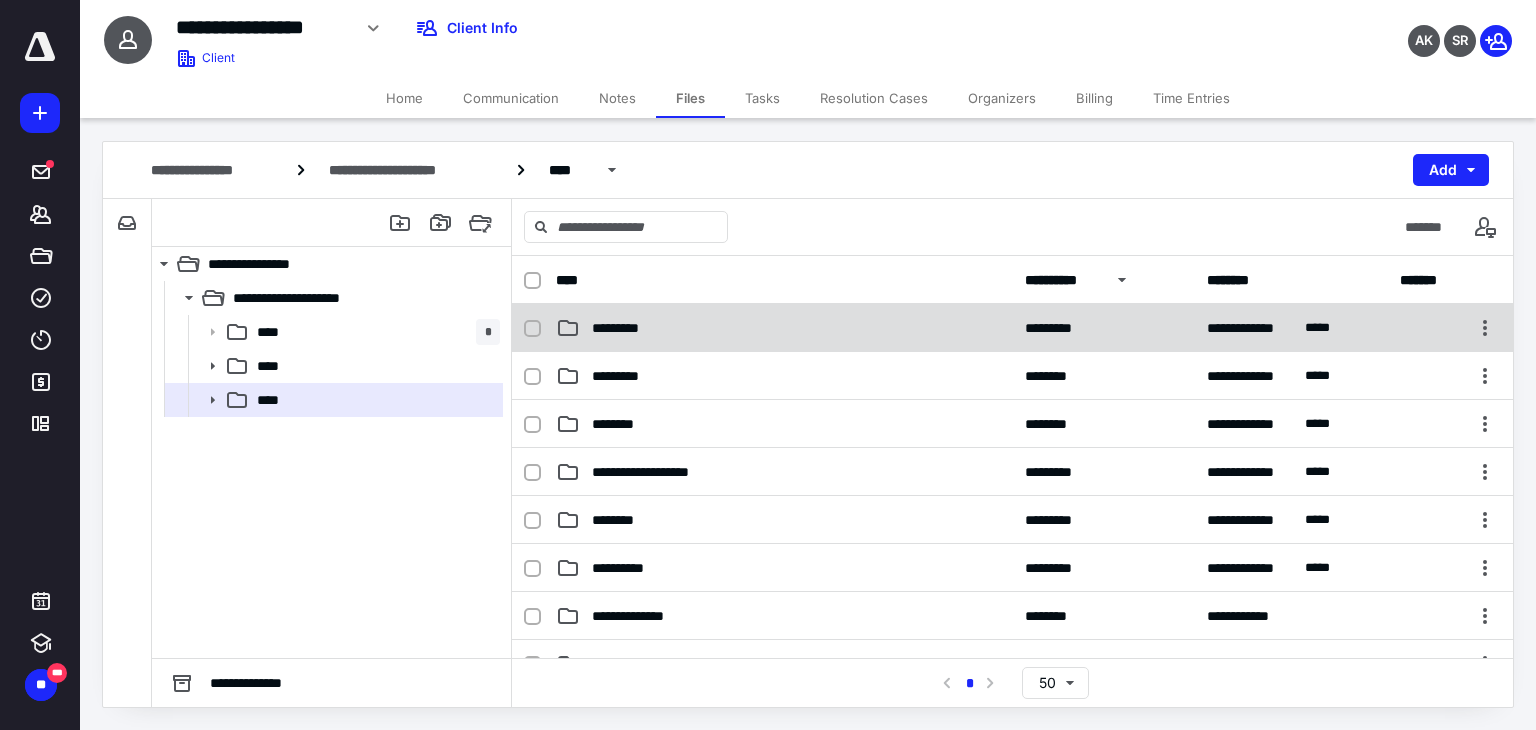 click on "*********" at bounding box center (784, 328) 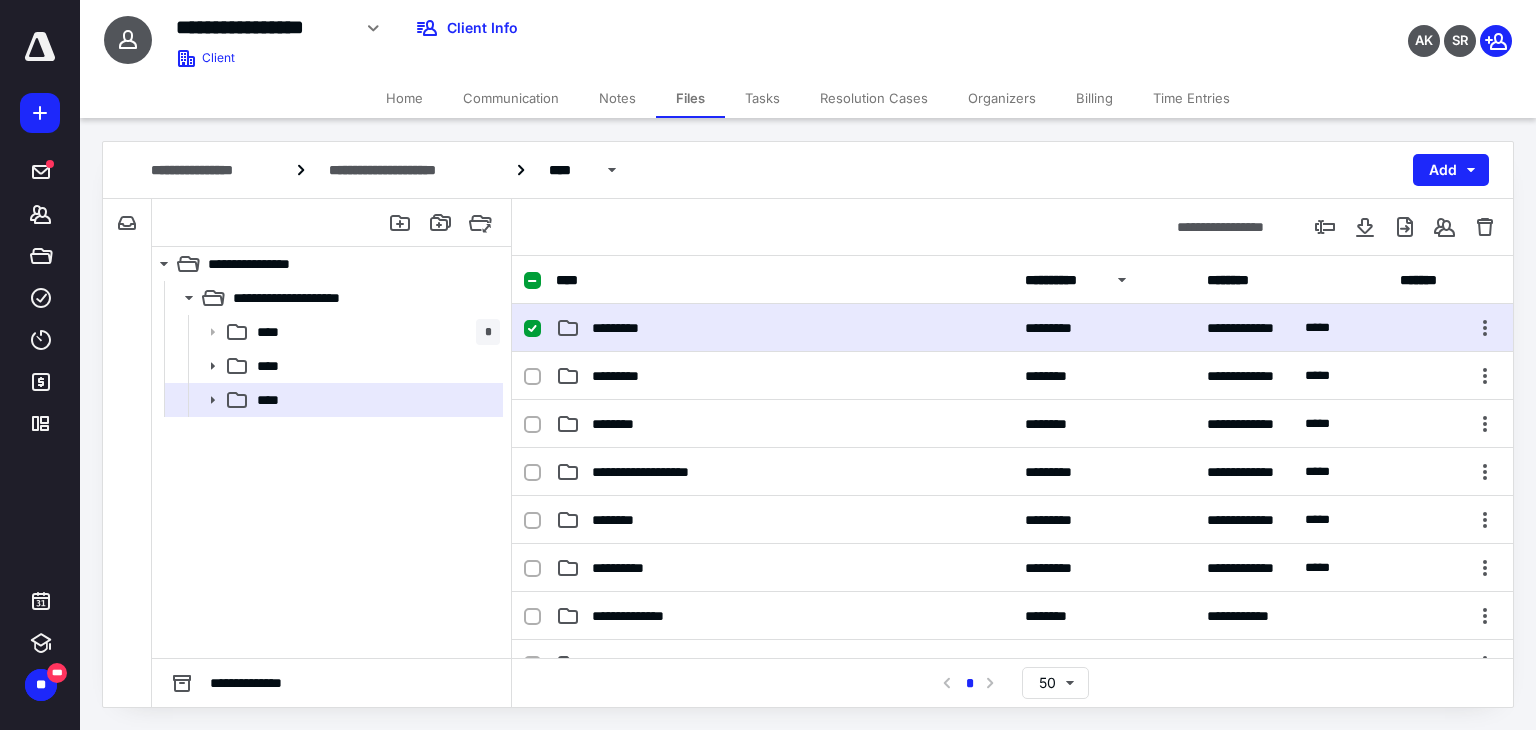 click on "*********" at bounding box center [784, 328] 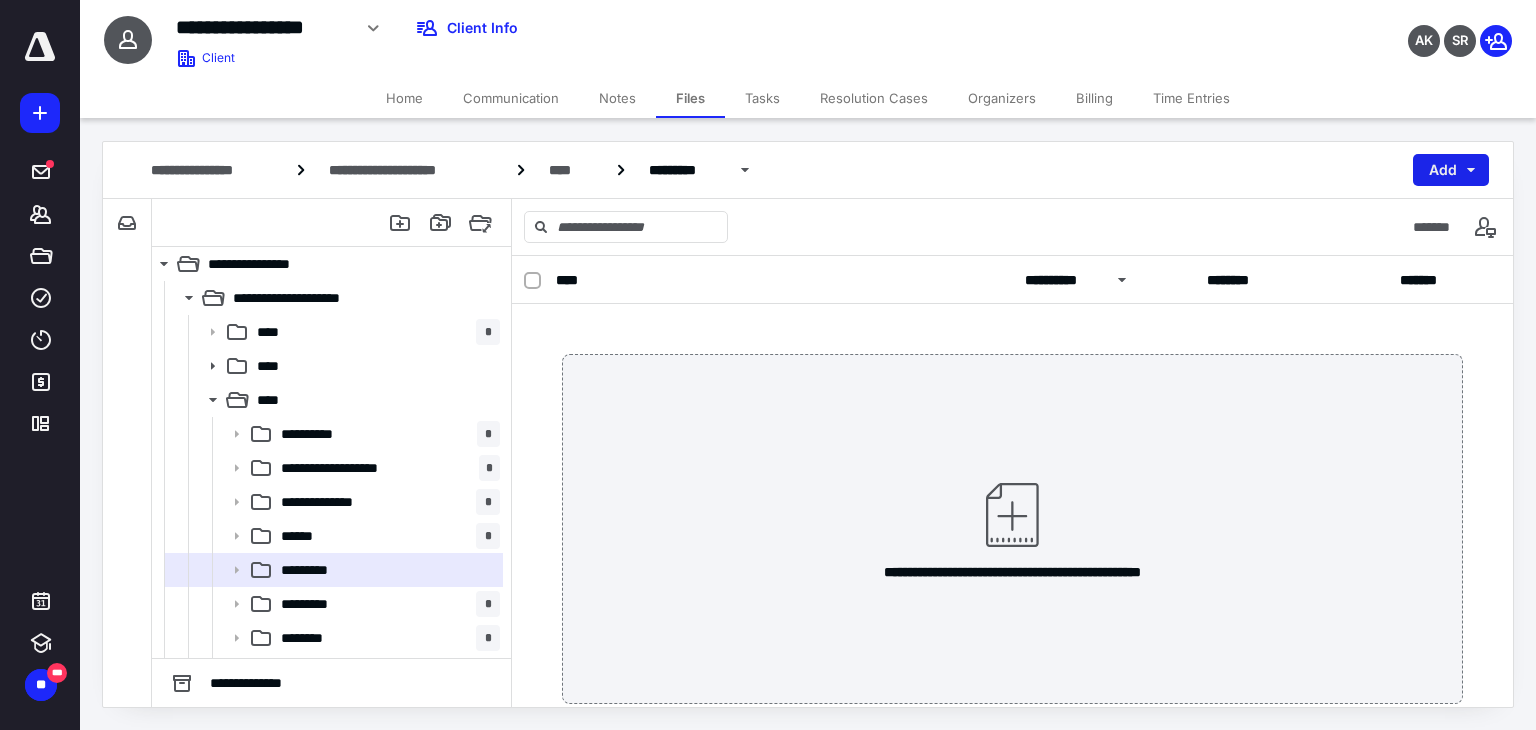 click on "Add" at bounding box center (1451, 170) 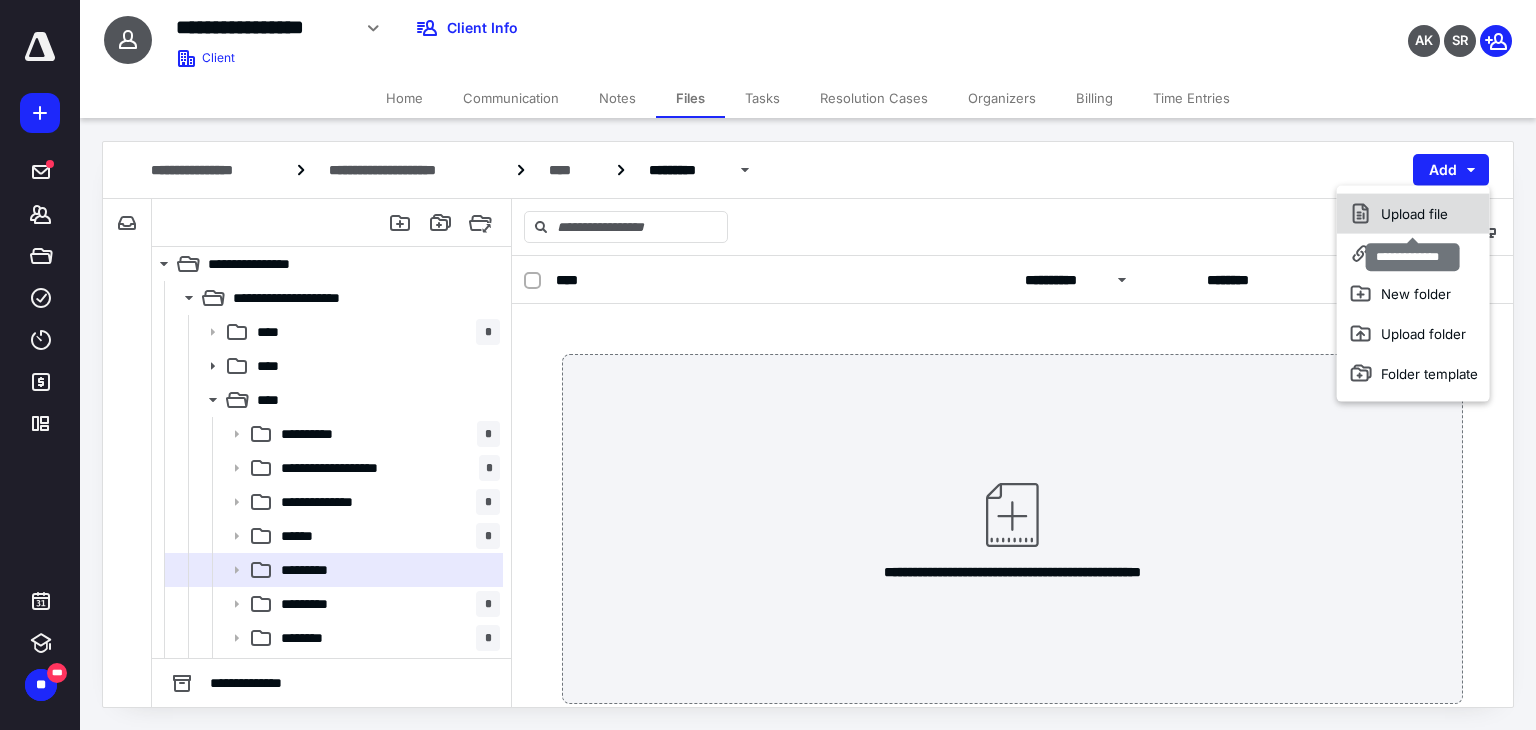 click on "Upload file" at bounding box center [1413, 214] 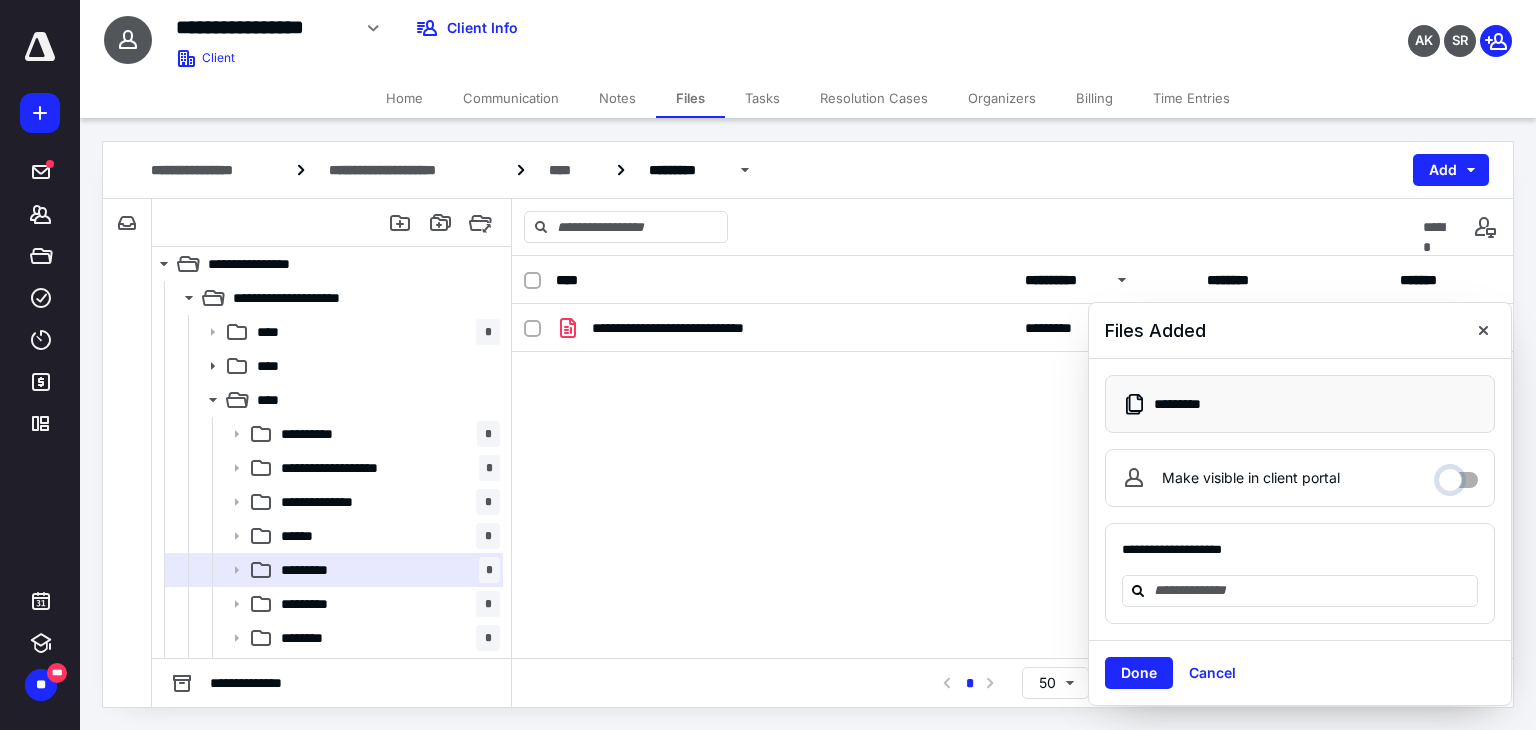 click on "Make visible in client portal" at bounding box center (1458, 475) 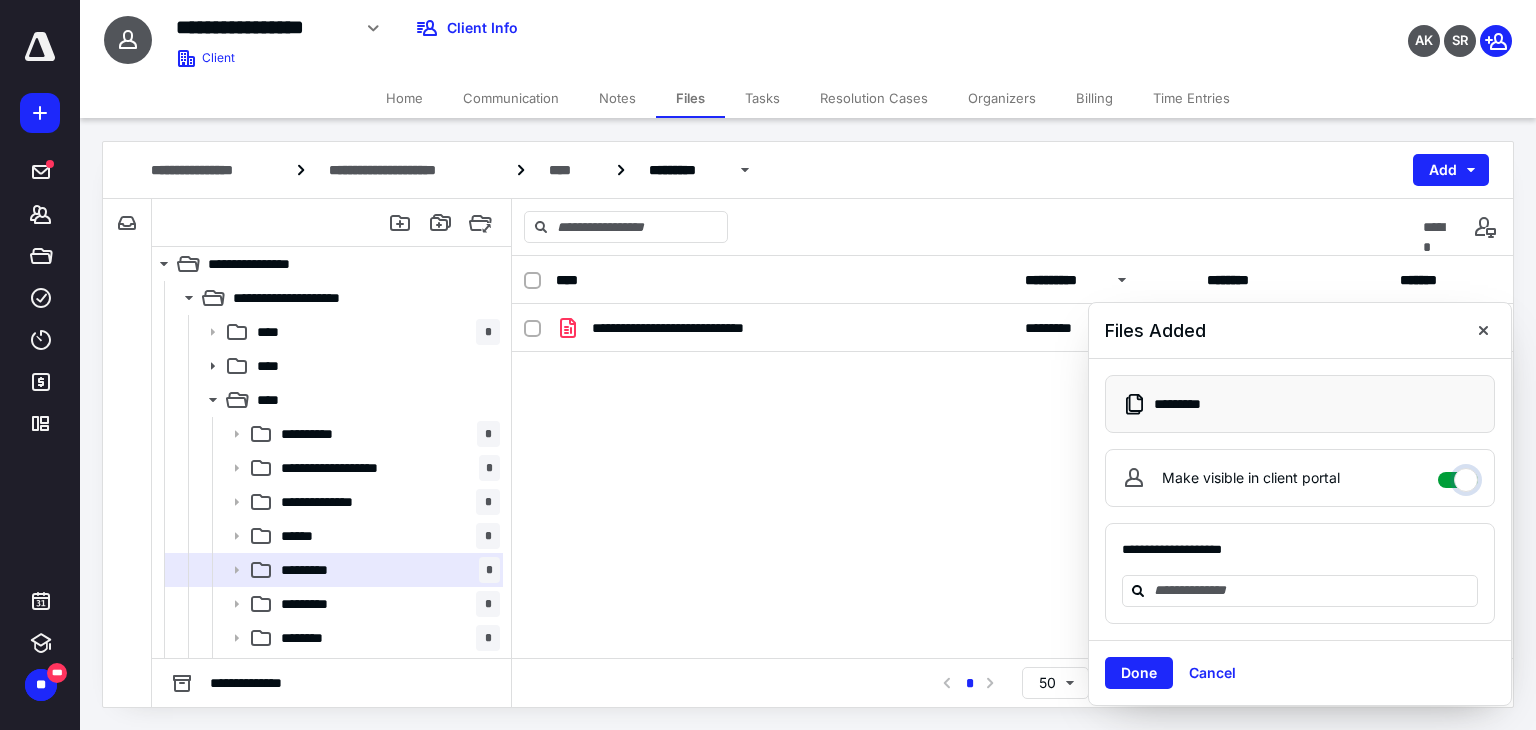 checkbox on "****" 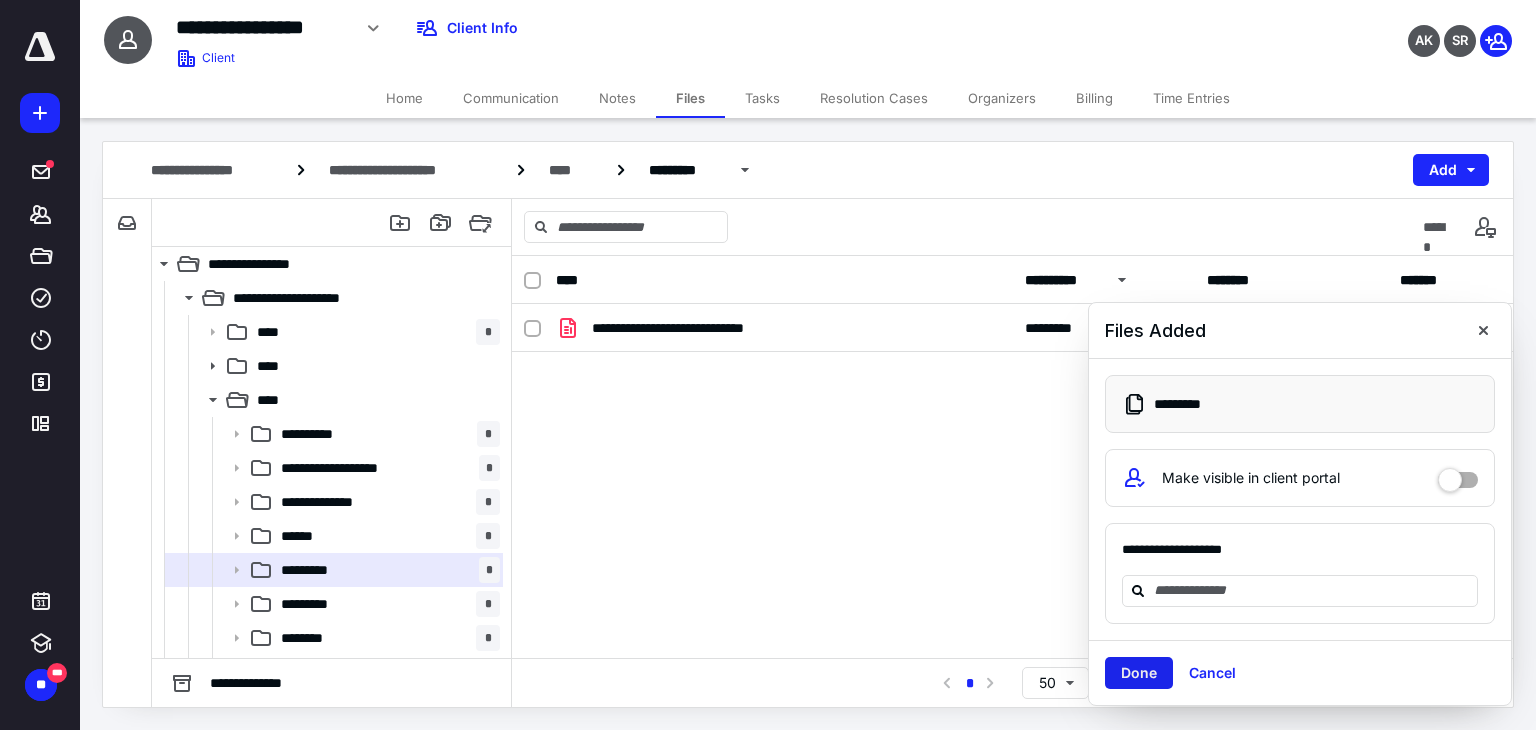 click on "Done" at bounding box center (1139, 673) 